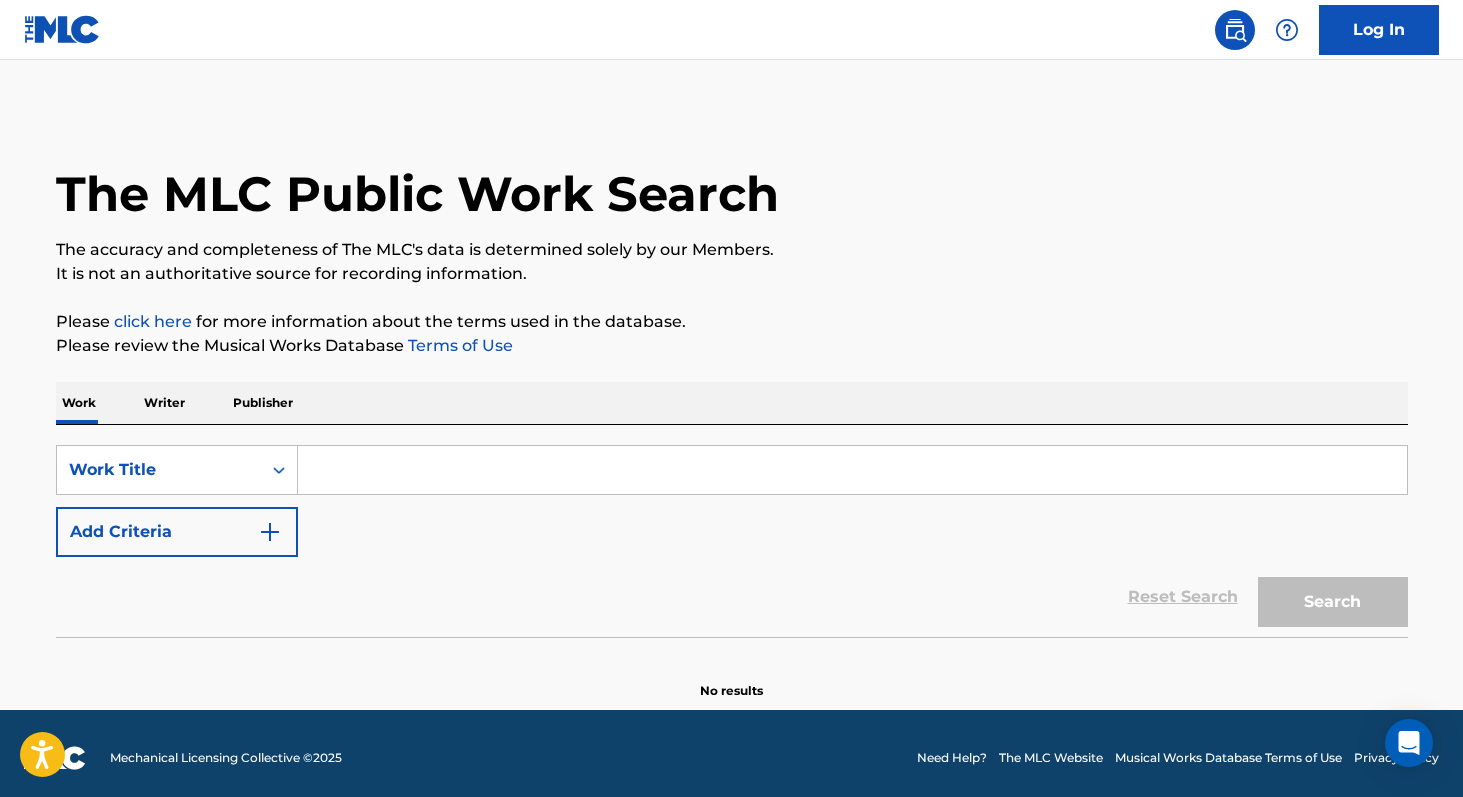 scroll, scrollTop: 0, scrollLeft: 0, axis: both 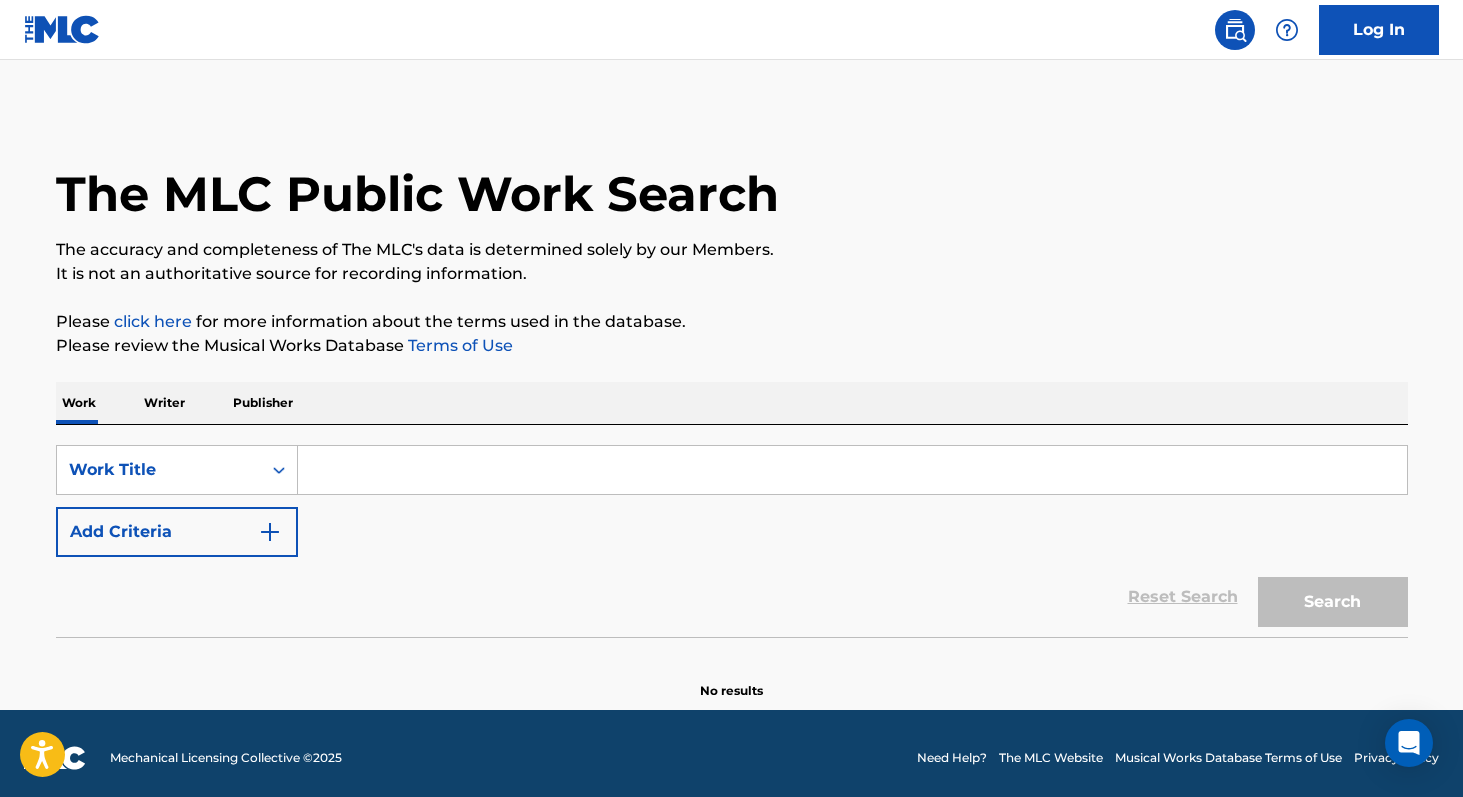 click at bounding box center (852, 470) 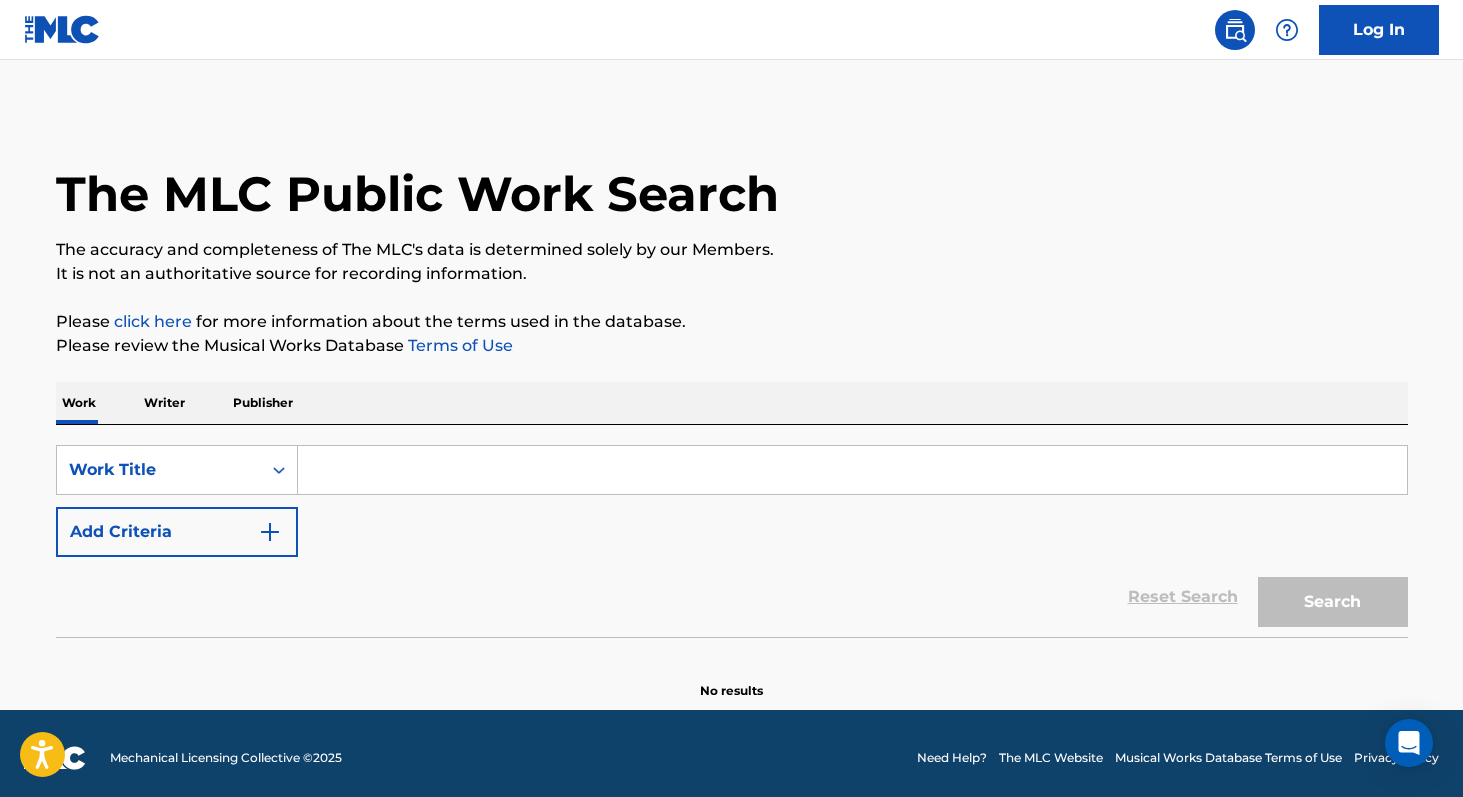 paste on "Cheiro de Rosas" 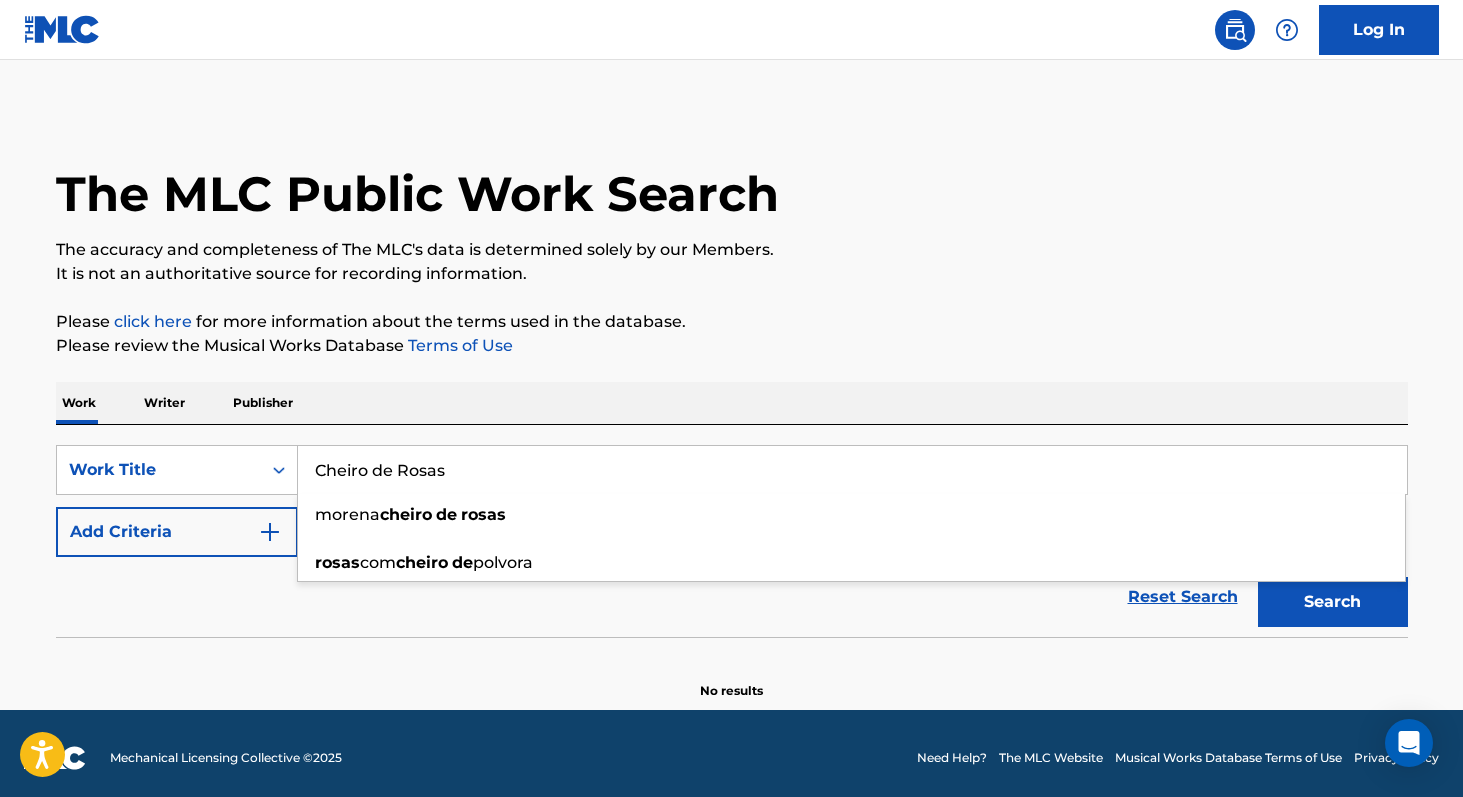 type on "Cheiro de Rosas" 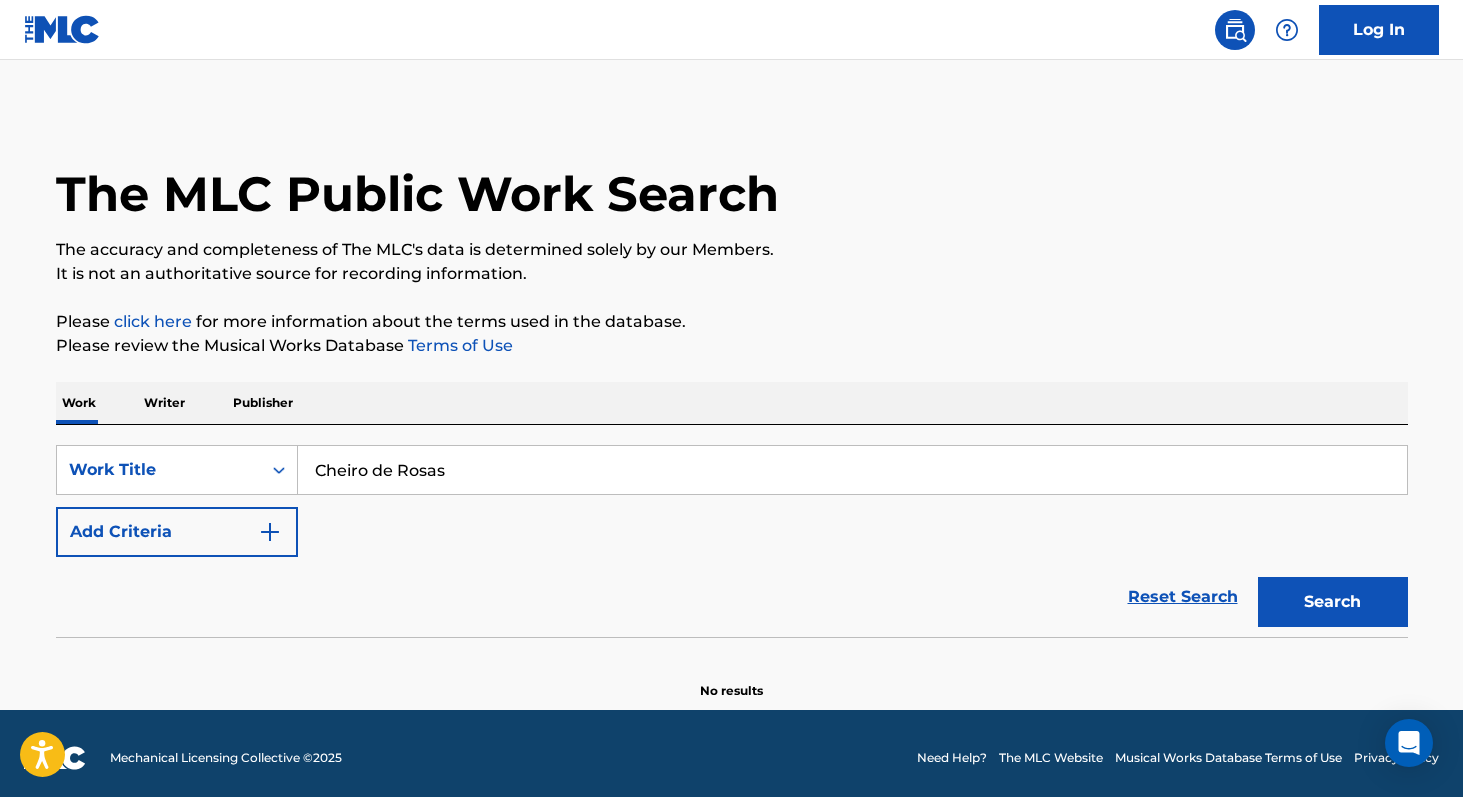 click on "Search" at bounding box center [1333, 602] 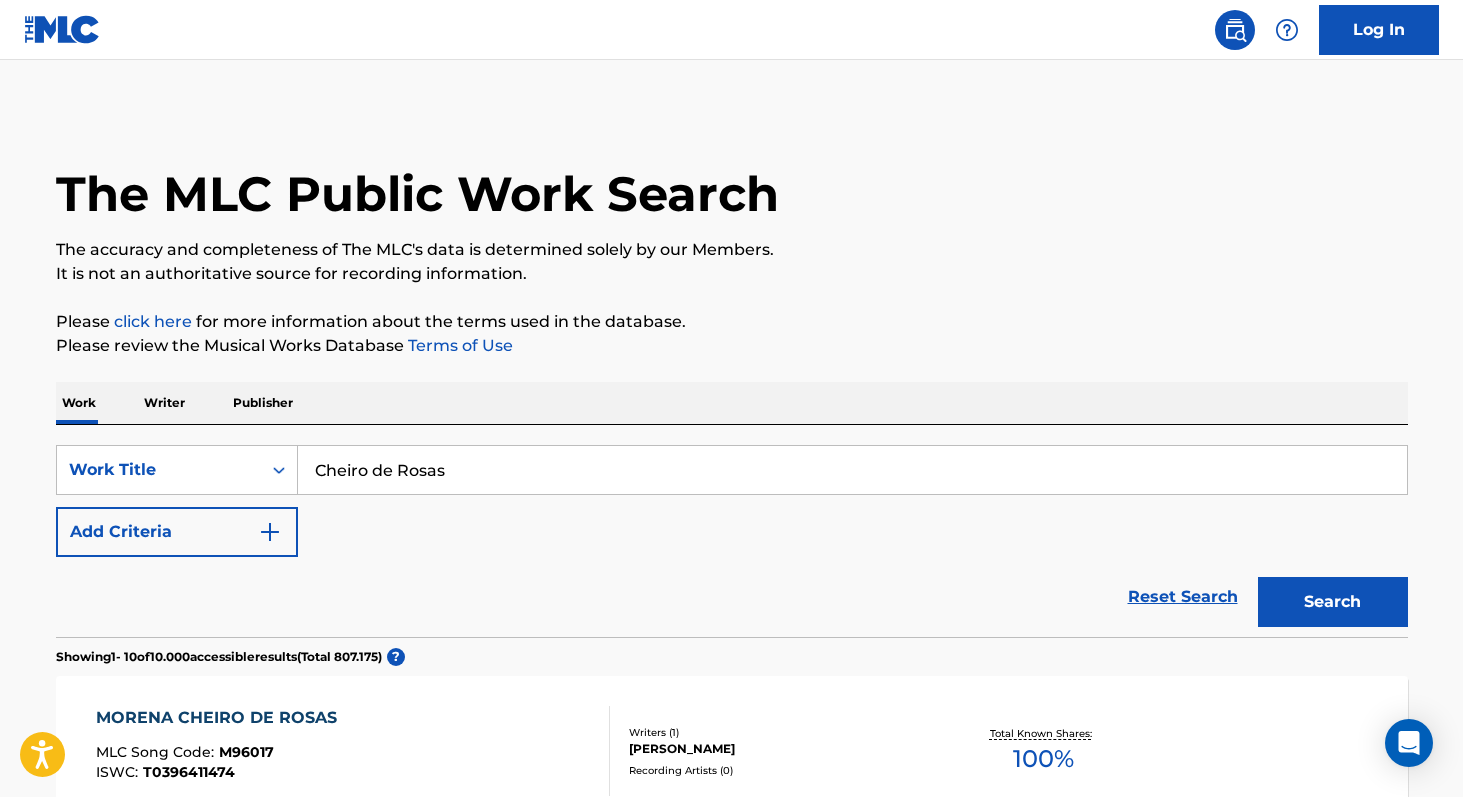 click on "Writer" at bounding box center [164, 403] 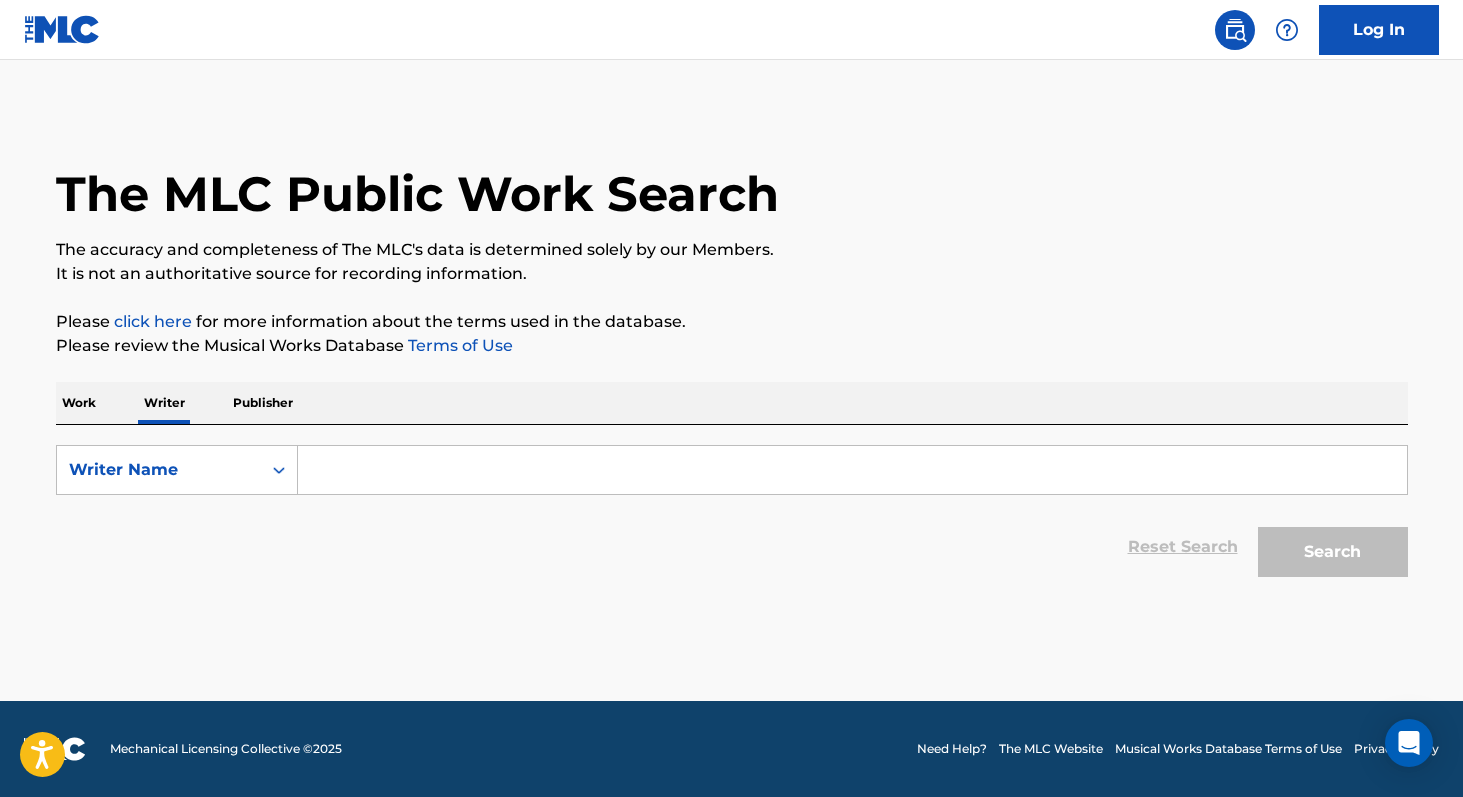 click at bounding box center [852, 470] 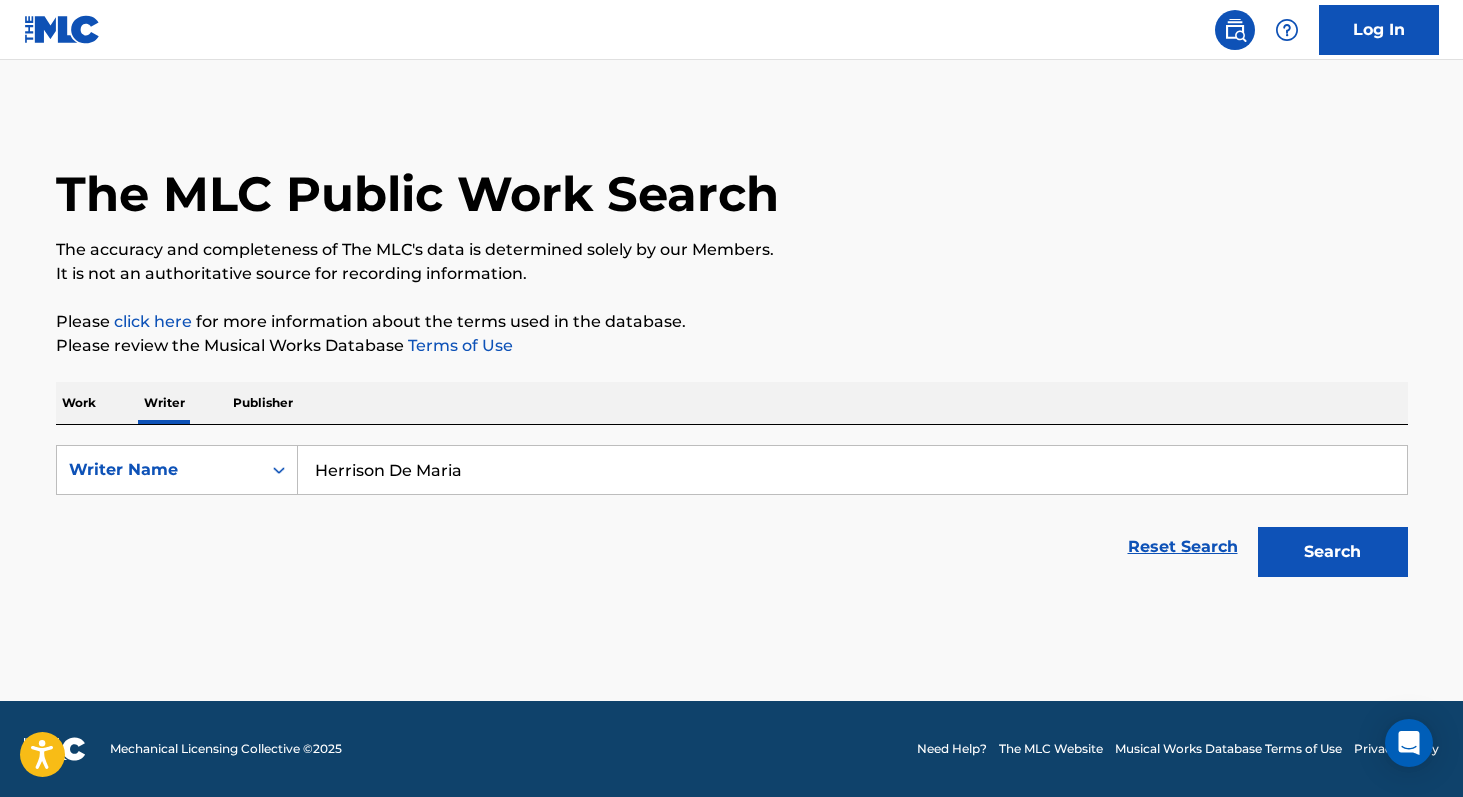 type on "Herrison De Maria" 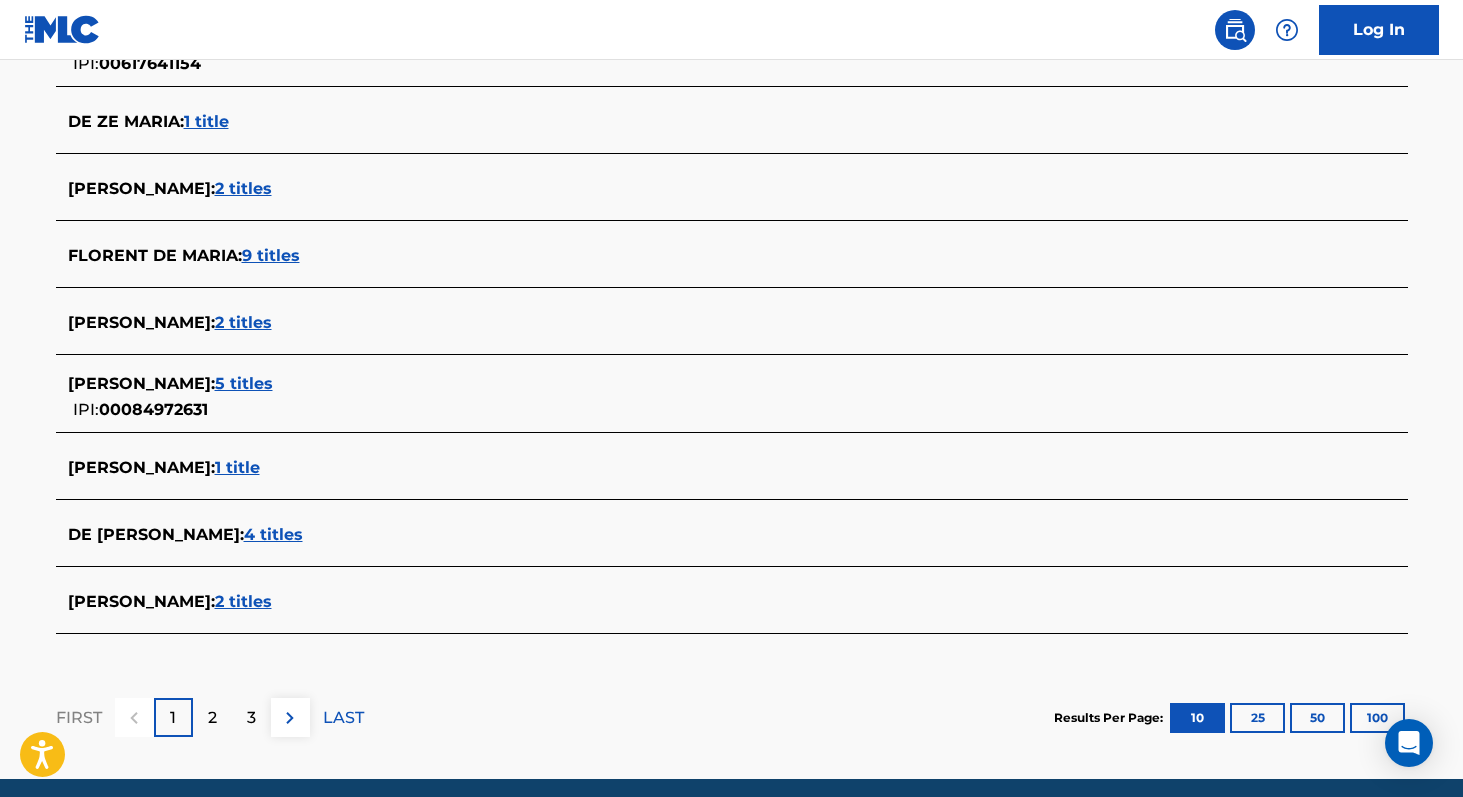 scroll, scrollTop: 726, scrollLeft: 0, axis: vertical 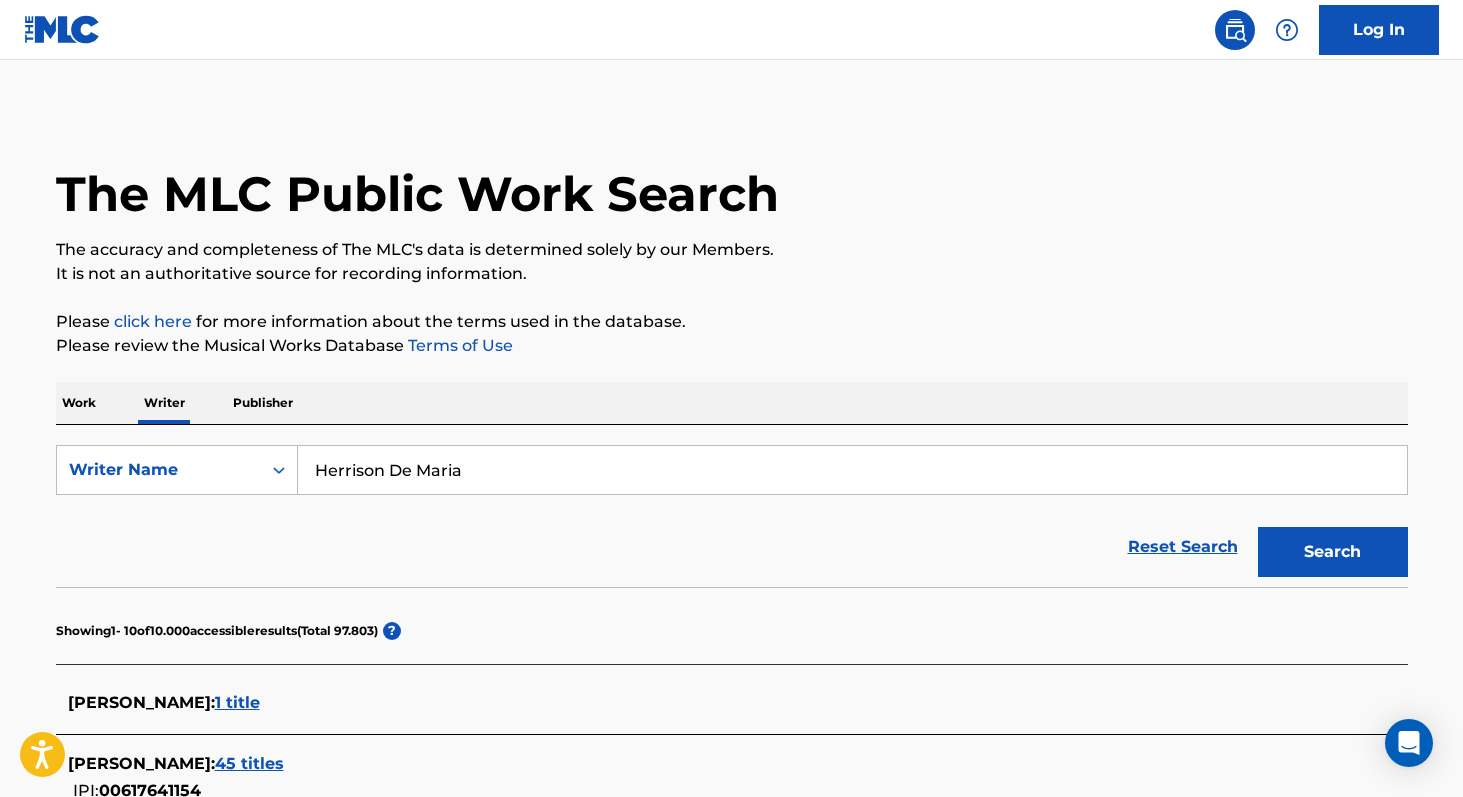 click on "Work" at bounding box center (79, 403) 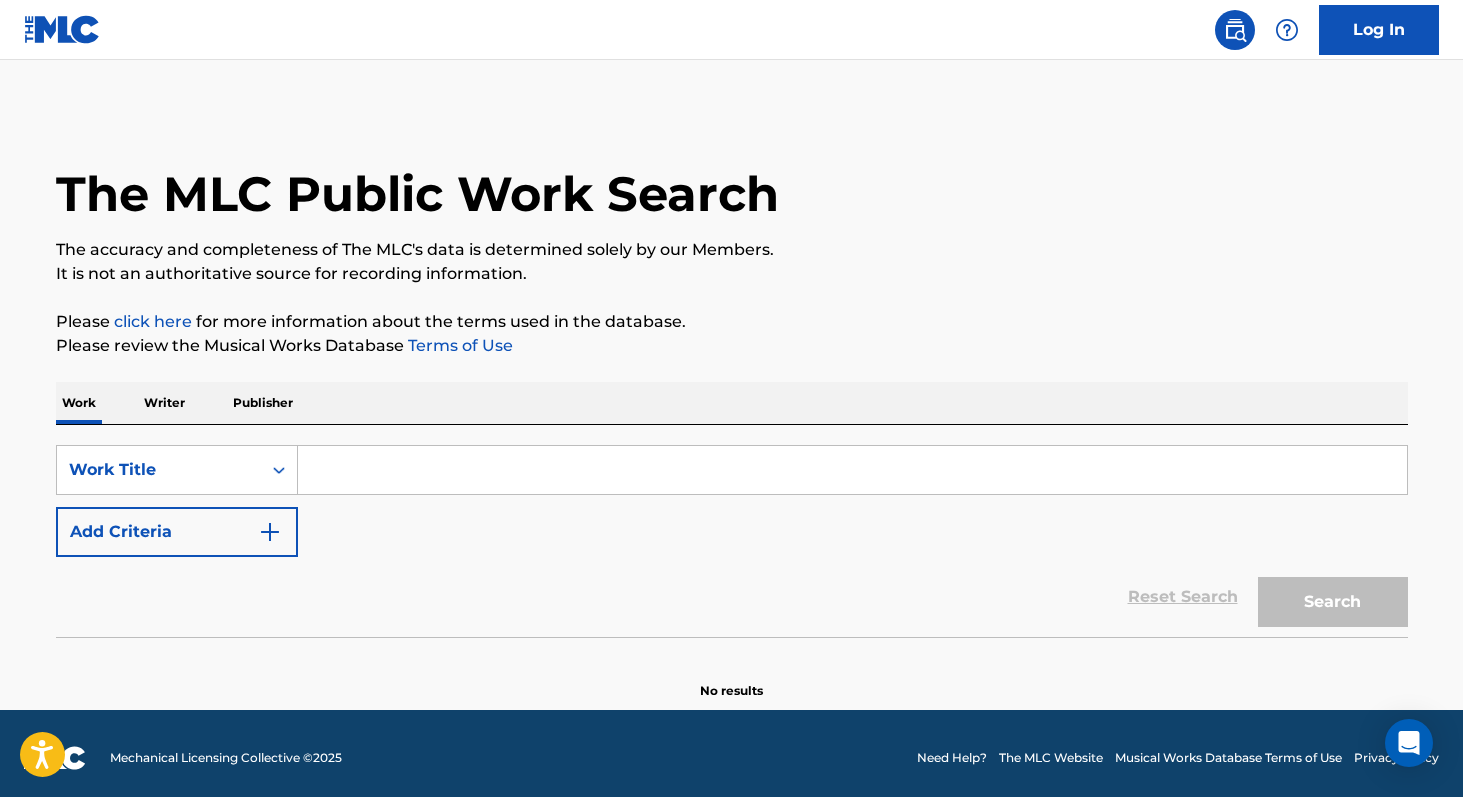 click at bounding box center [852, 470] 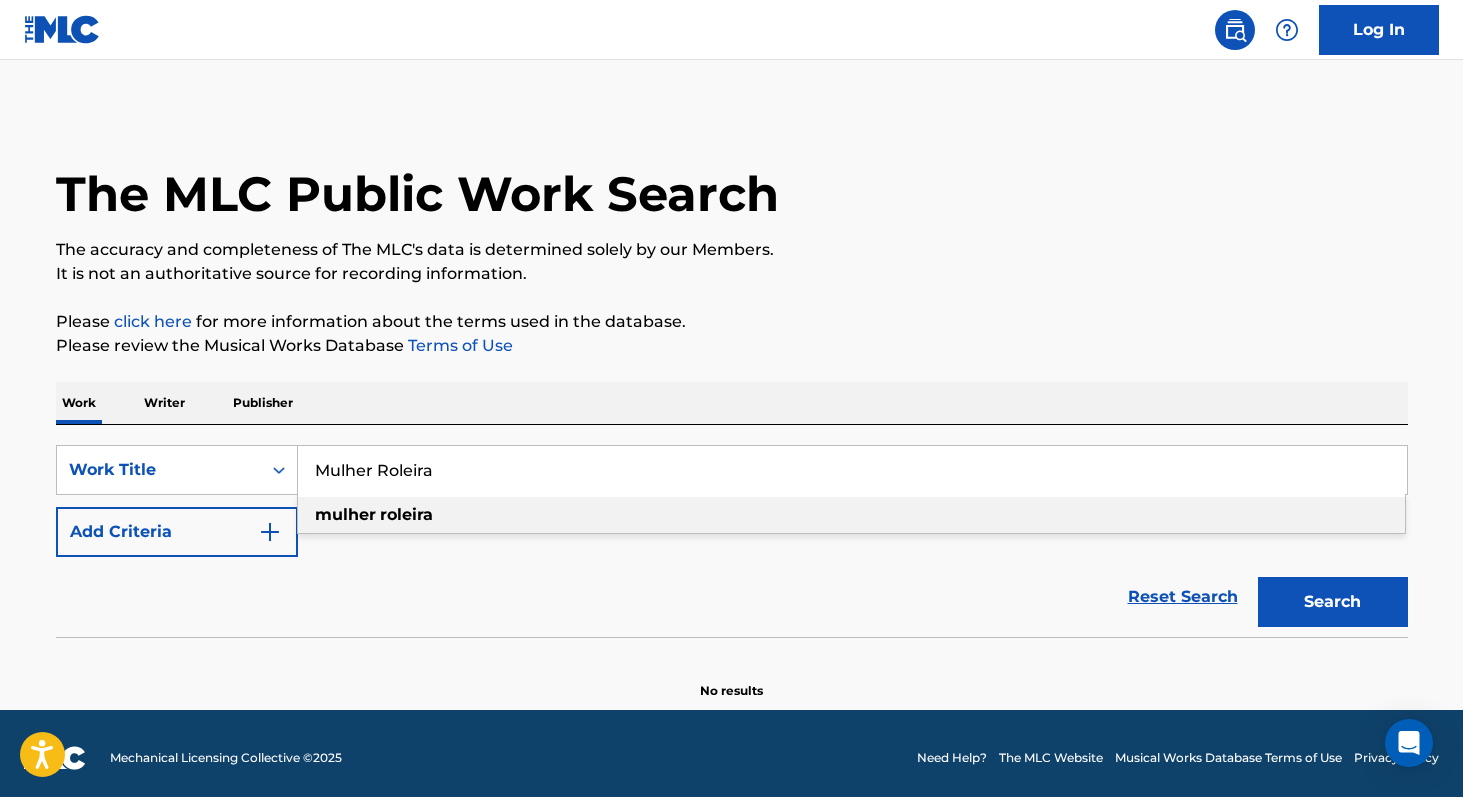 click on "mulher   roleira" at bounding box center (851, 515) 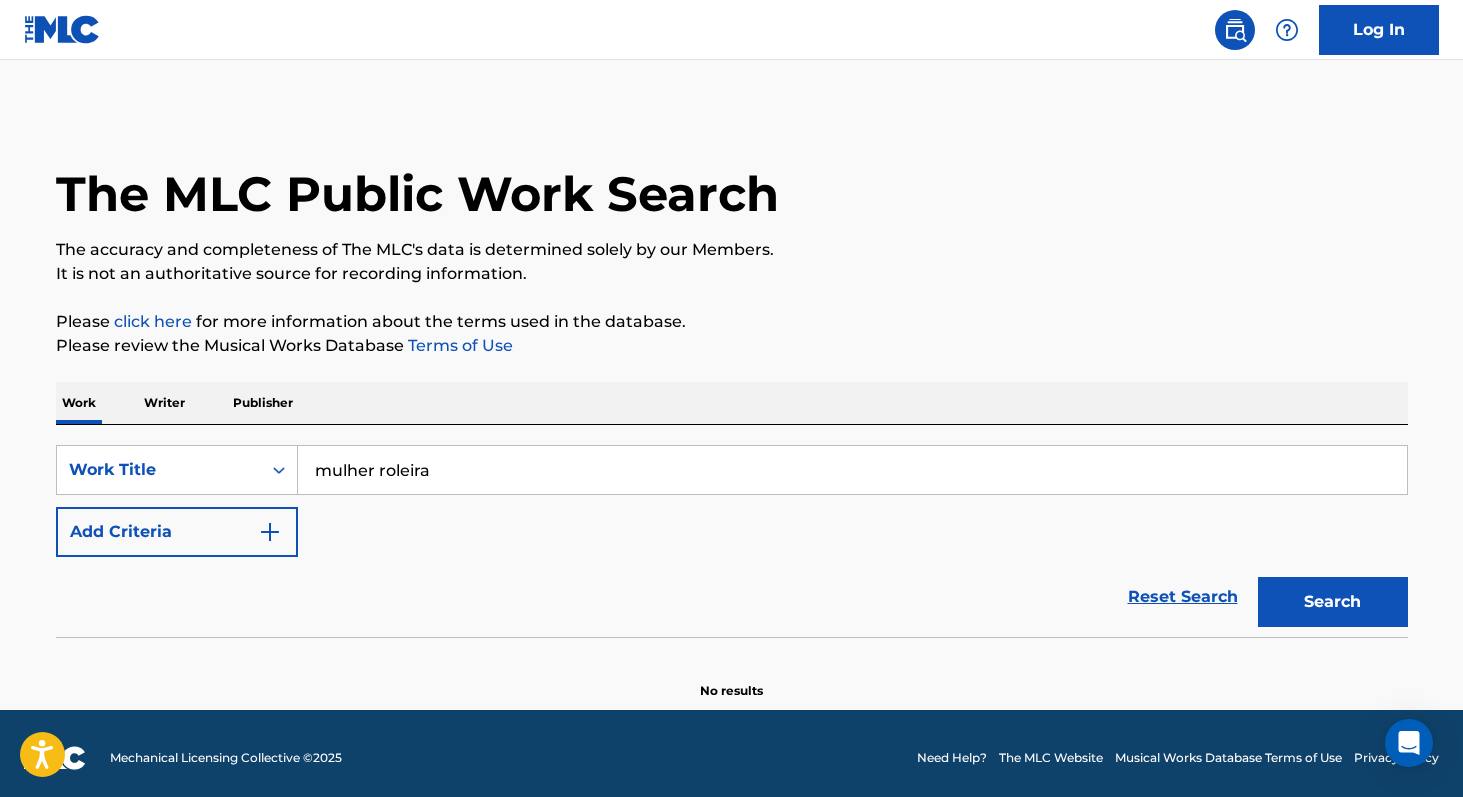 click on "Search" at bounding box center (1333, 602) 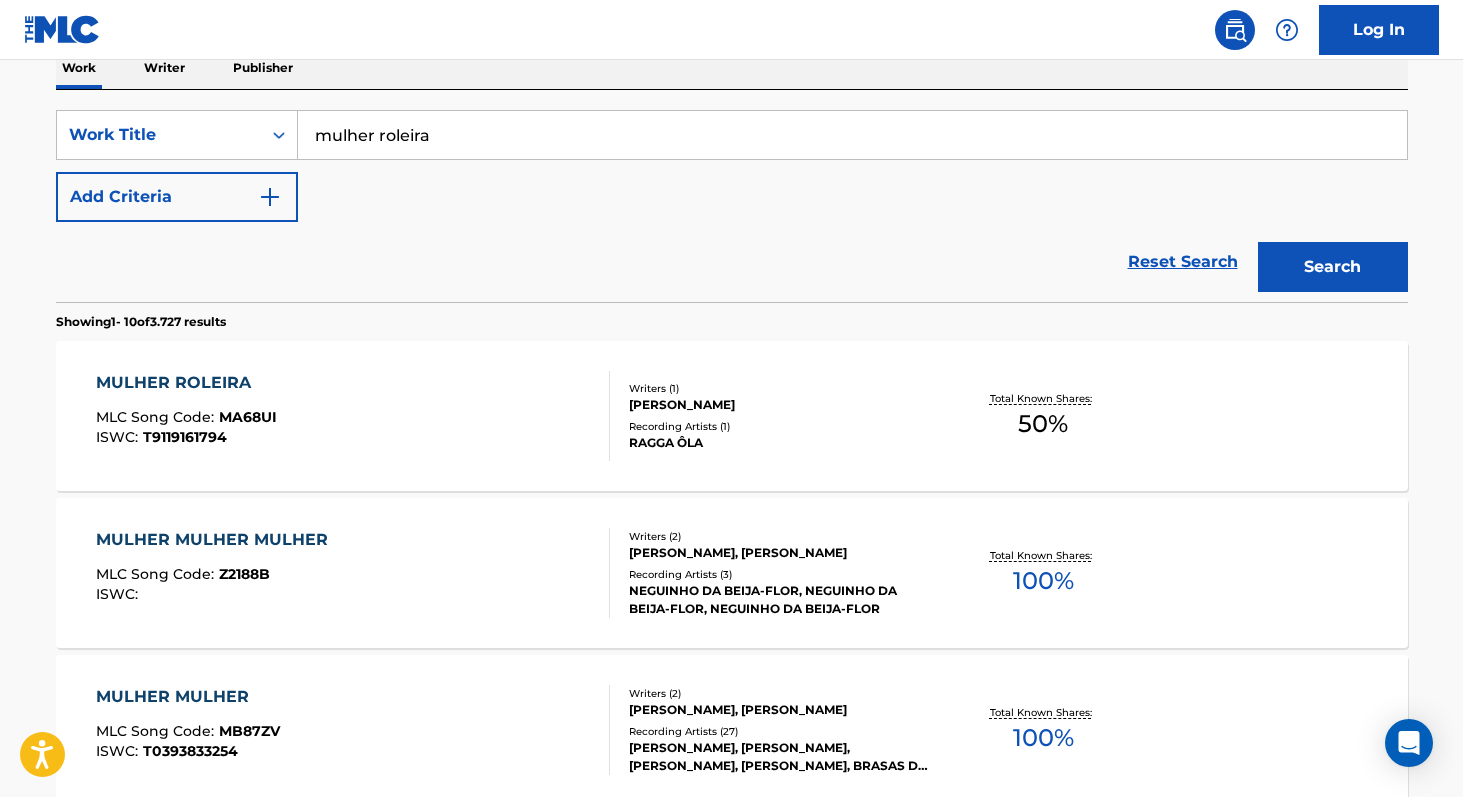 scroll, scrollTop: 337, scrollLeft: 0, axis: vertical 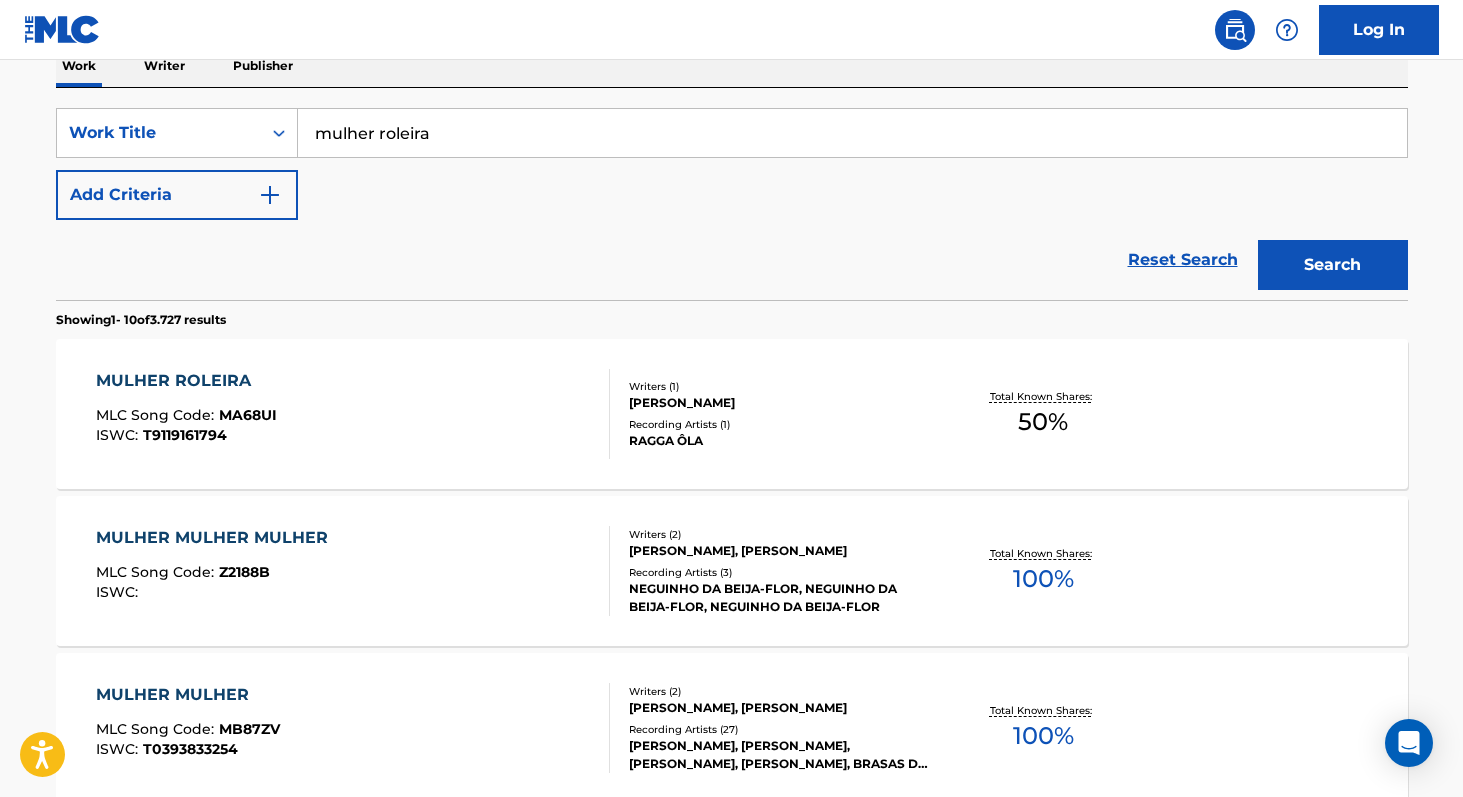 click on "50 %" at bounding box center (1043, 422) 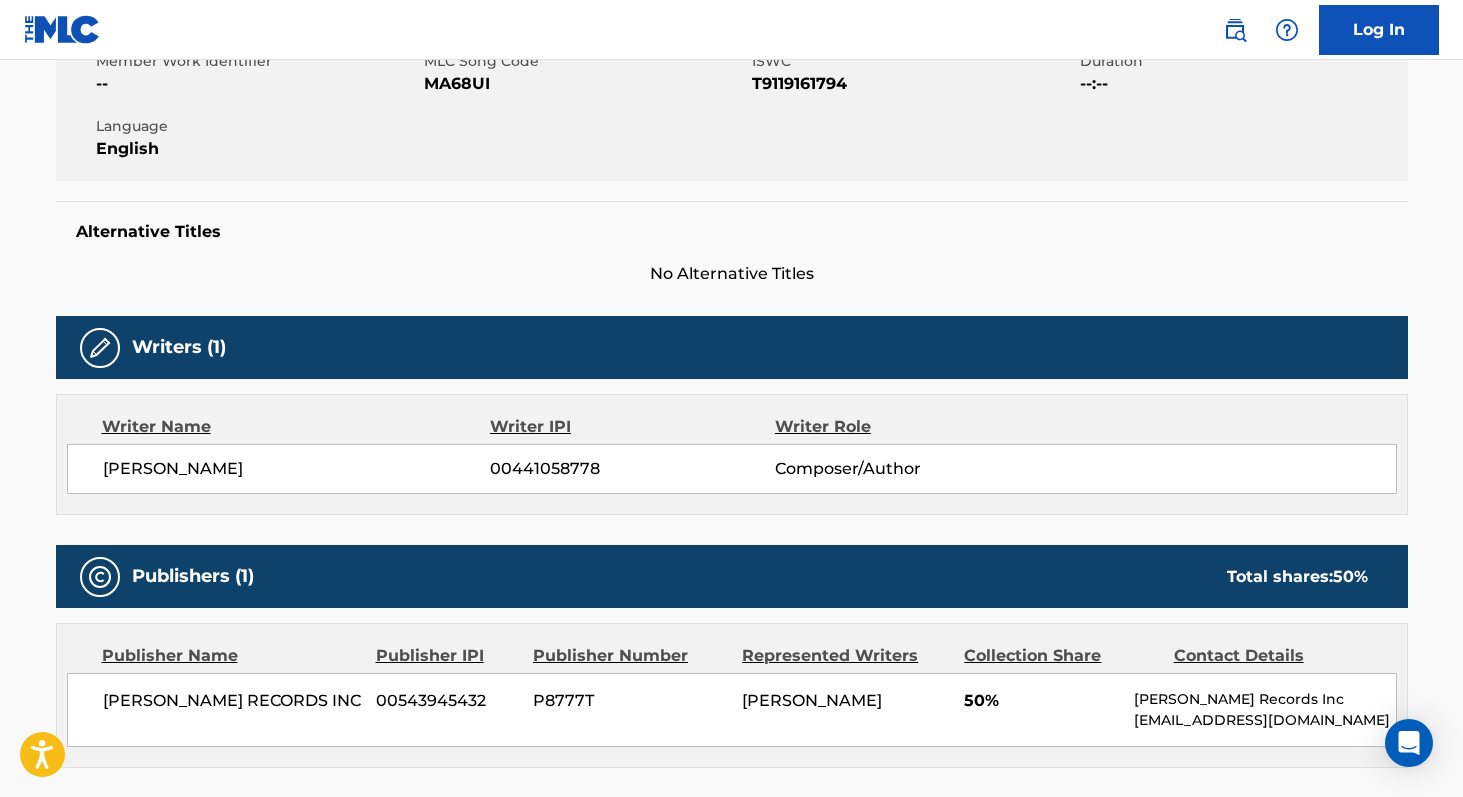scroll, scrollTop: 386, scrollLeft: 0, axis: vertical 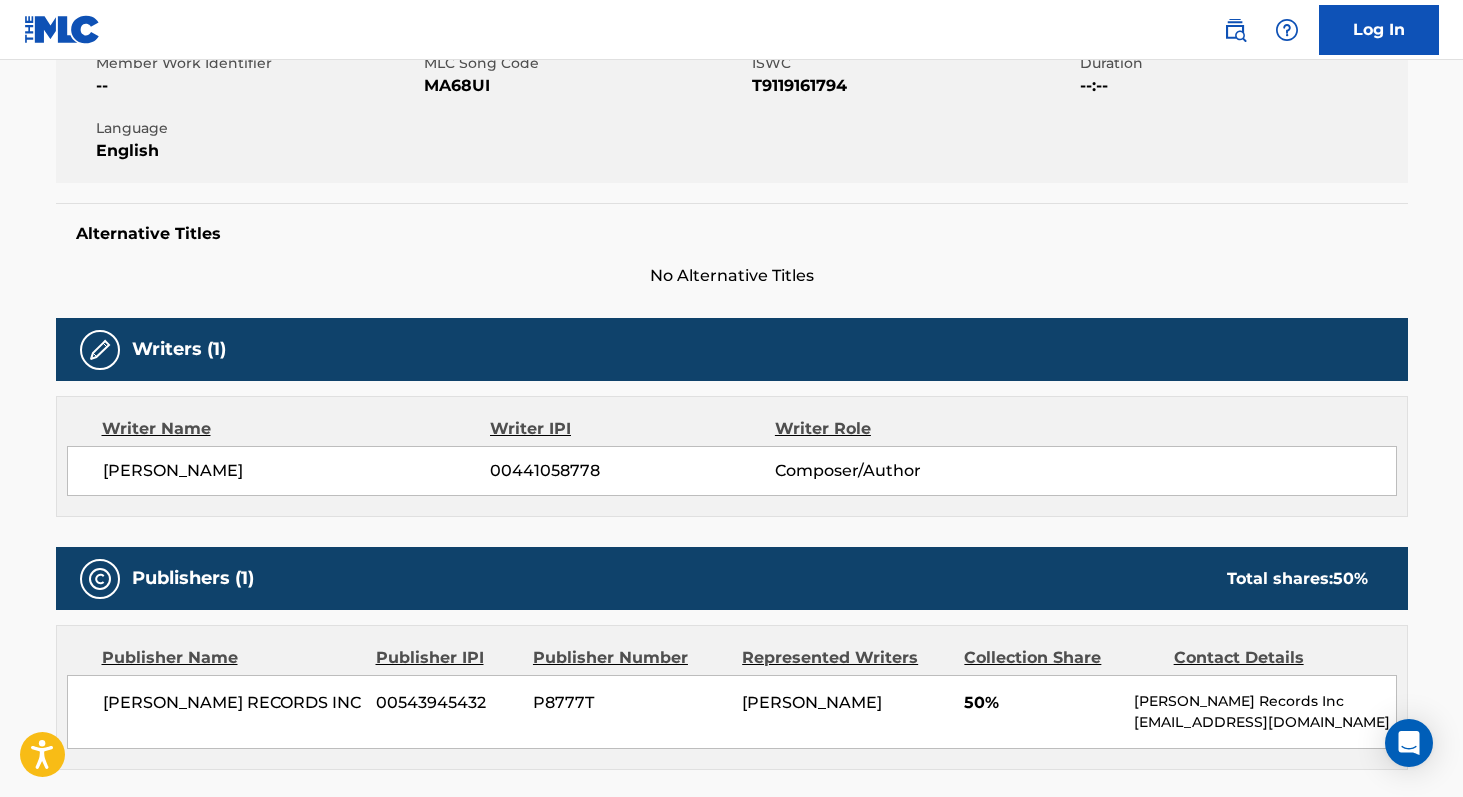 click on "[PERSON_NAME]" at bounding box center (297, 471) 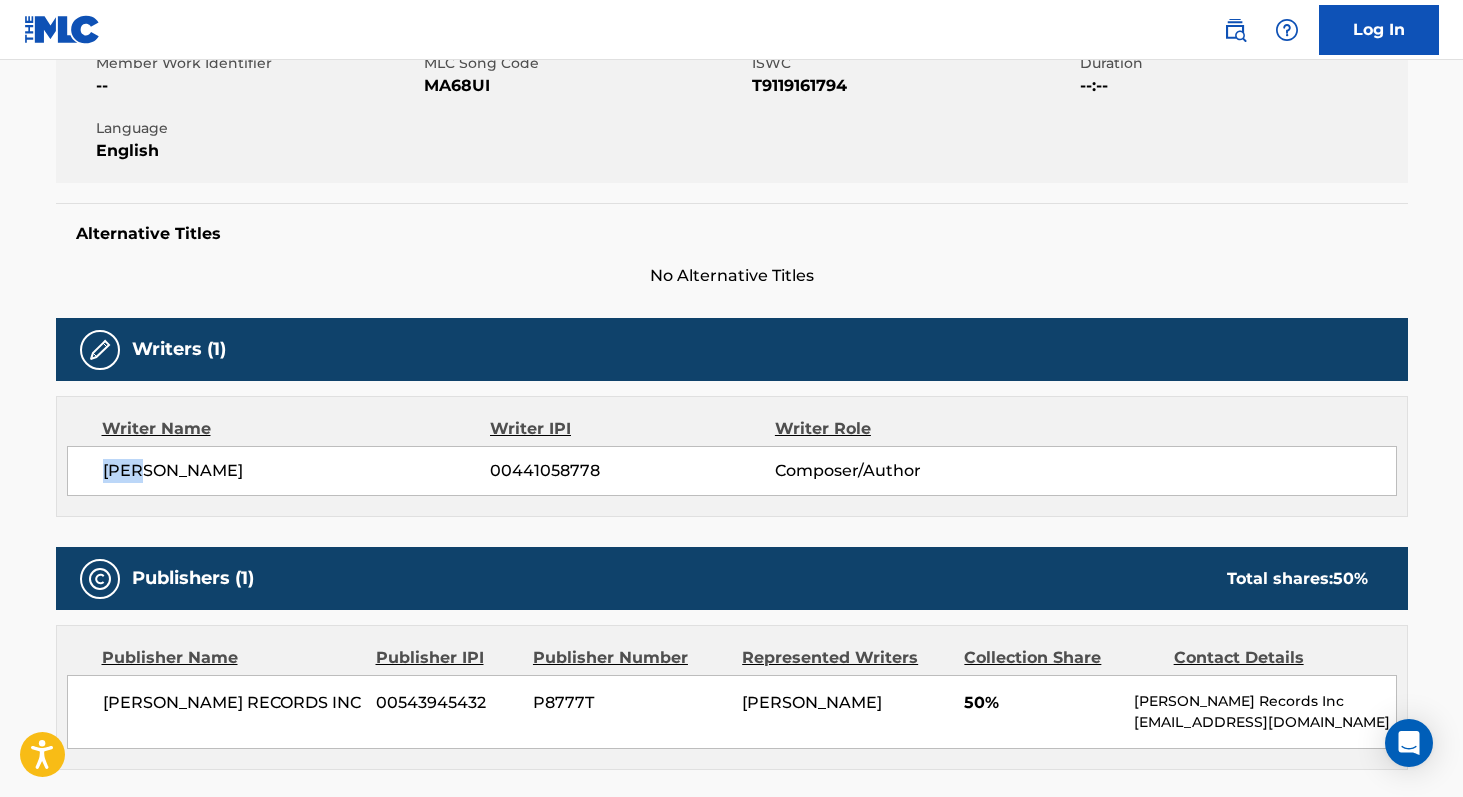 click on "[PERSON_NAME]" at bounding box center (297, 471) 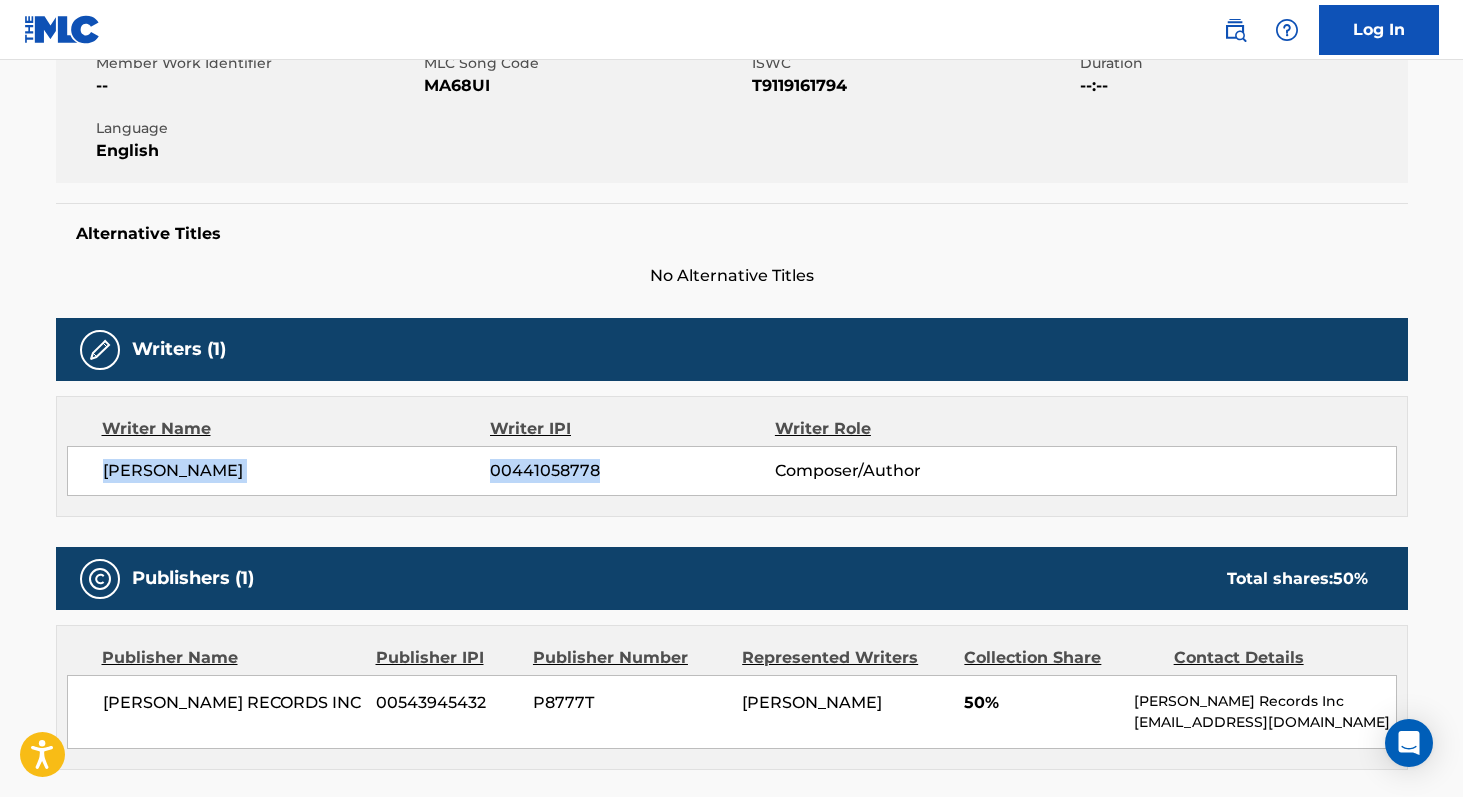 copy on "[PERSON_NAME] 00441058778" 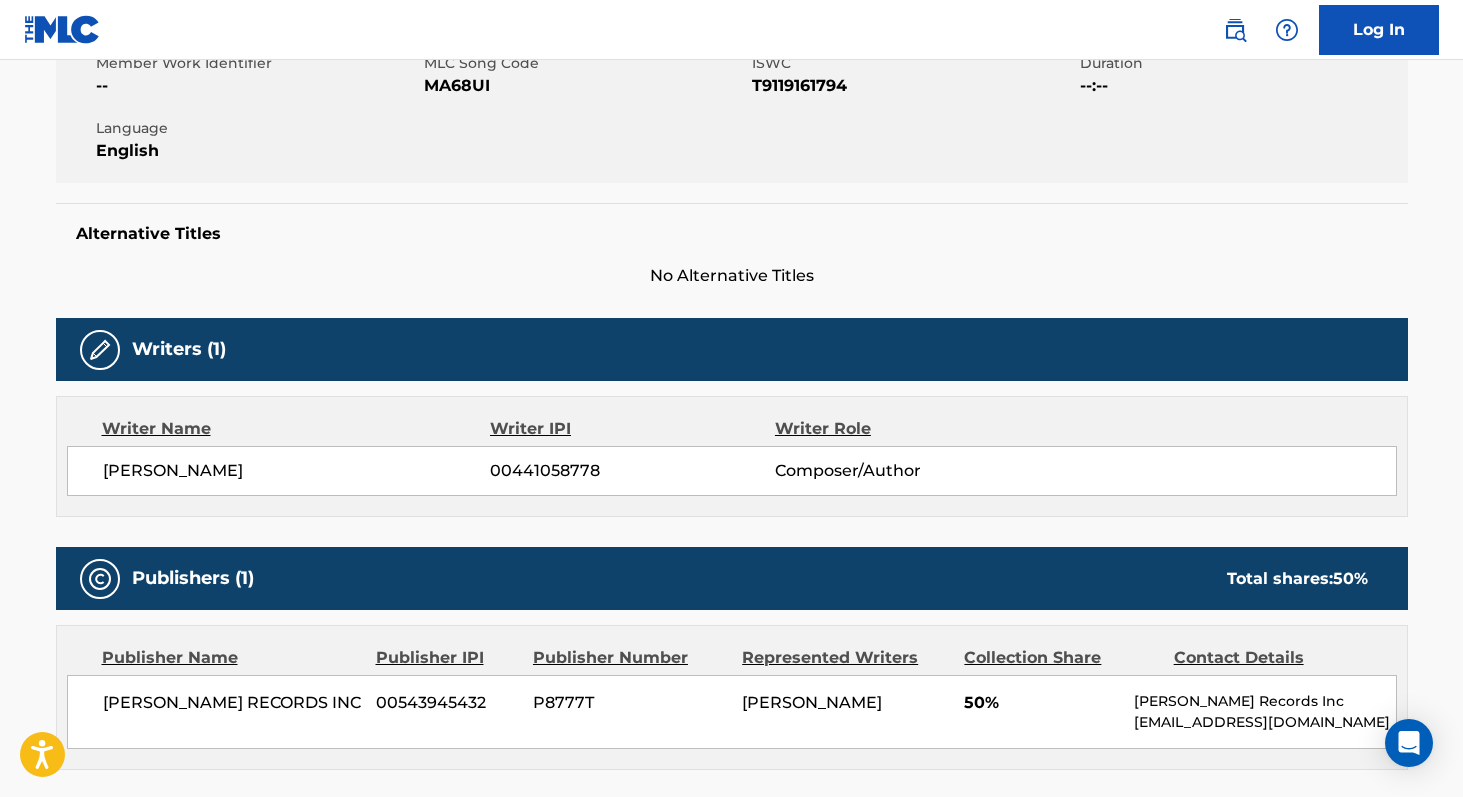 click on "T9119161794" at bounding box center (913, 86) 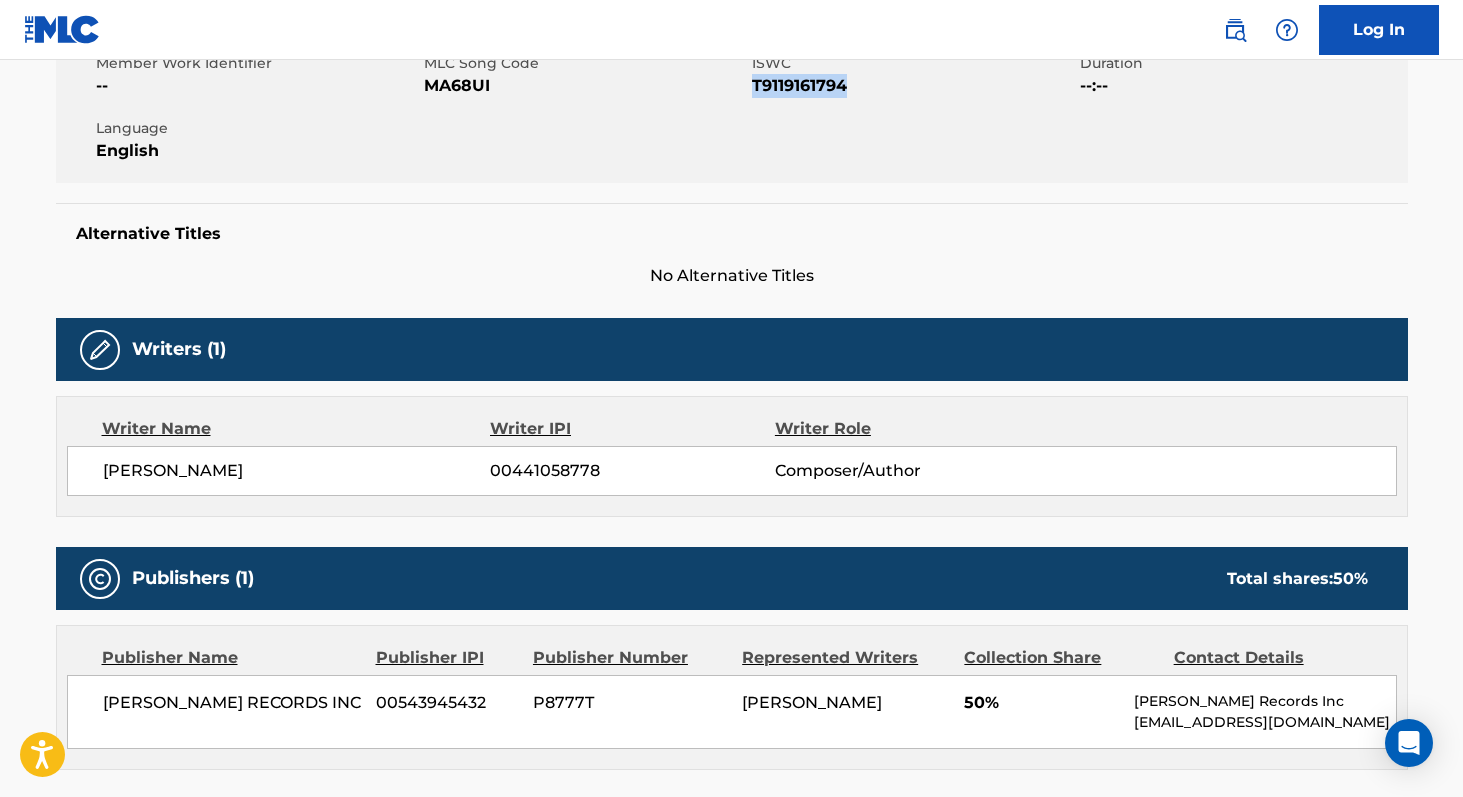 click on "T9119161794" at bounding box center [913, 86] 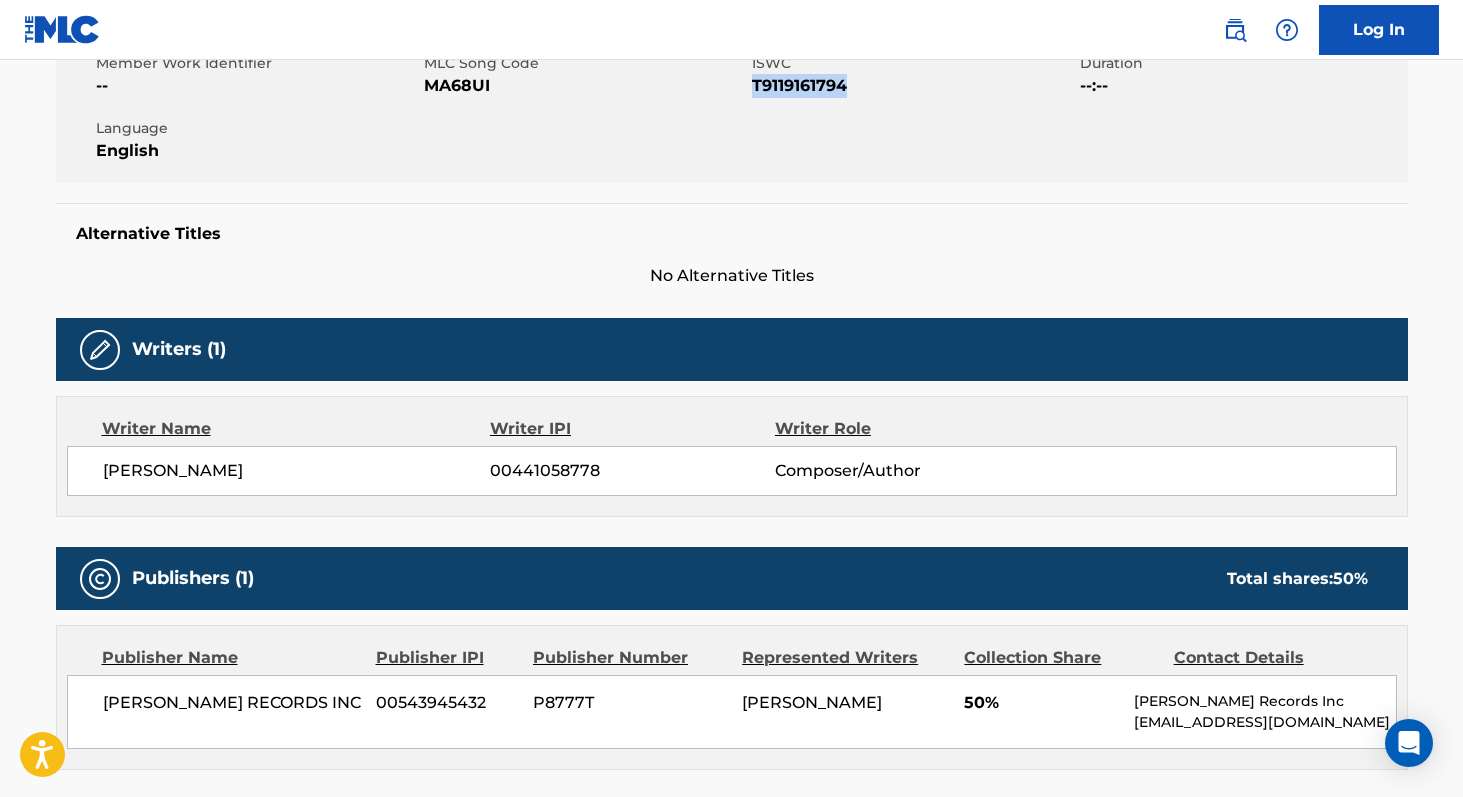 copy on "T9119161794" 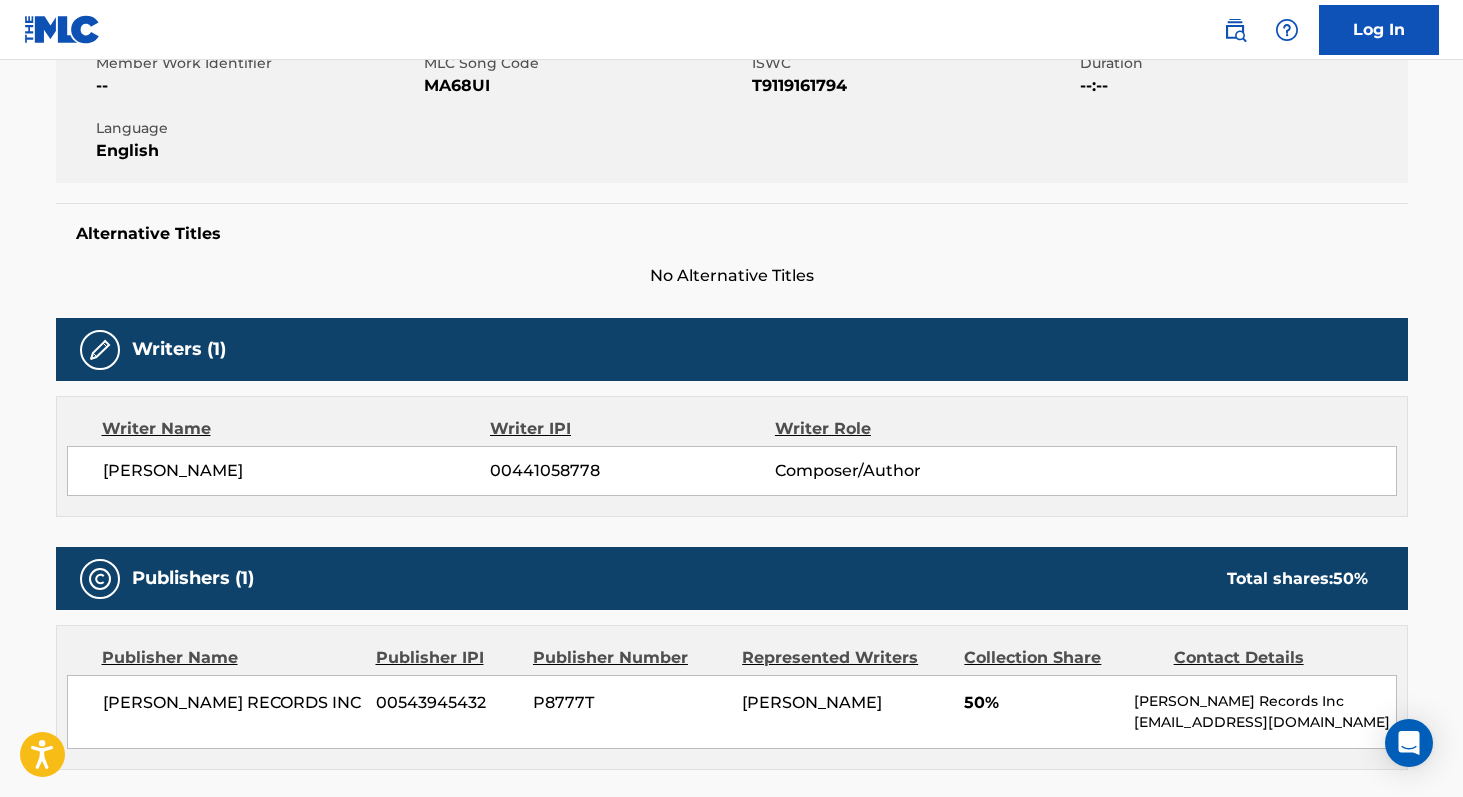 click on "[PERSON_NAME] RECORDS INC" at bounding box center (232, 703) 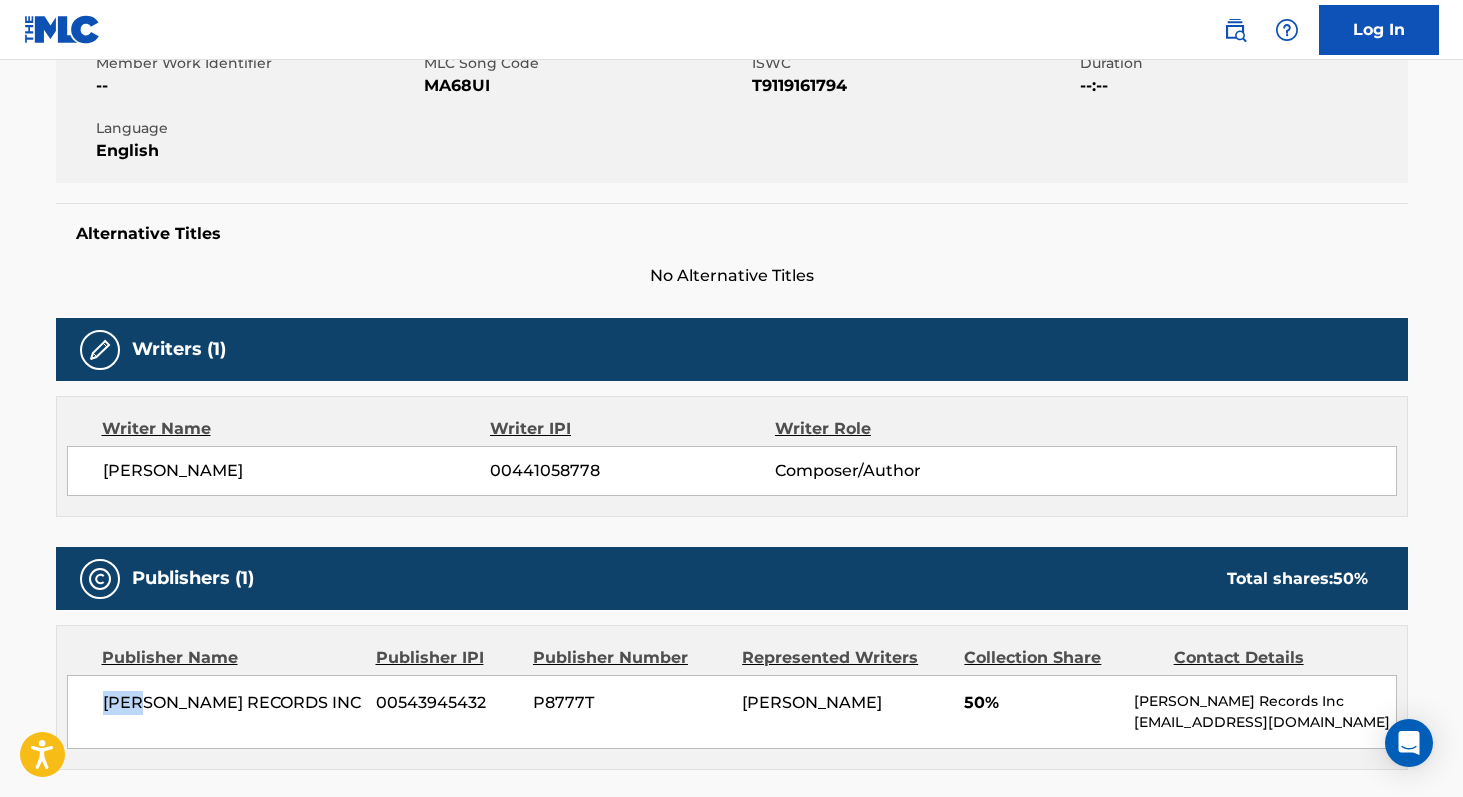 click on "[PERSON_NAME] RECORDS INC" at bounding box center (232, 703) 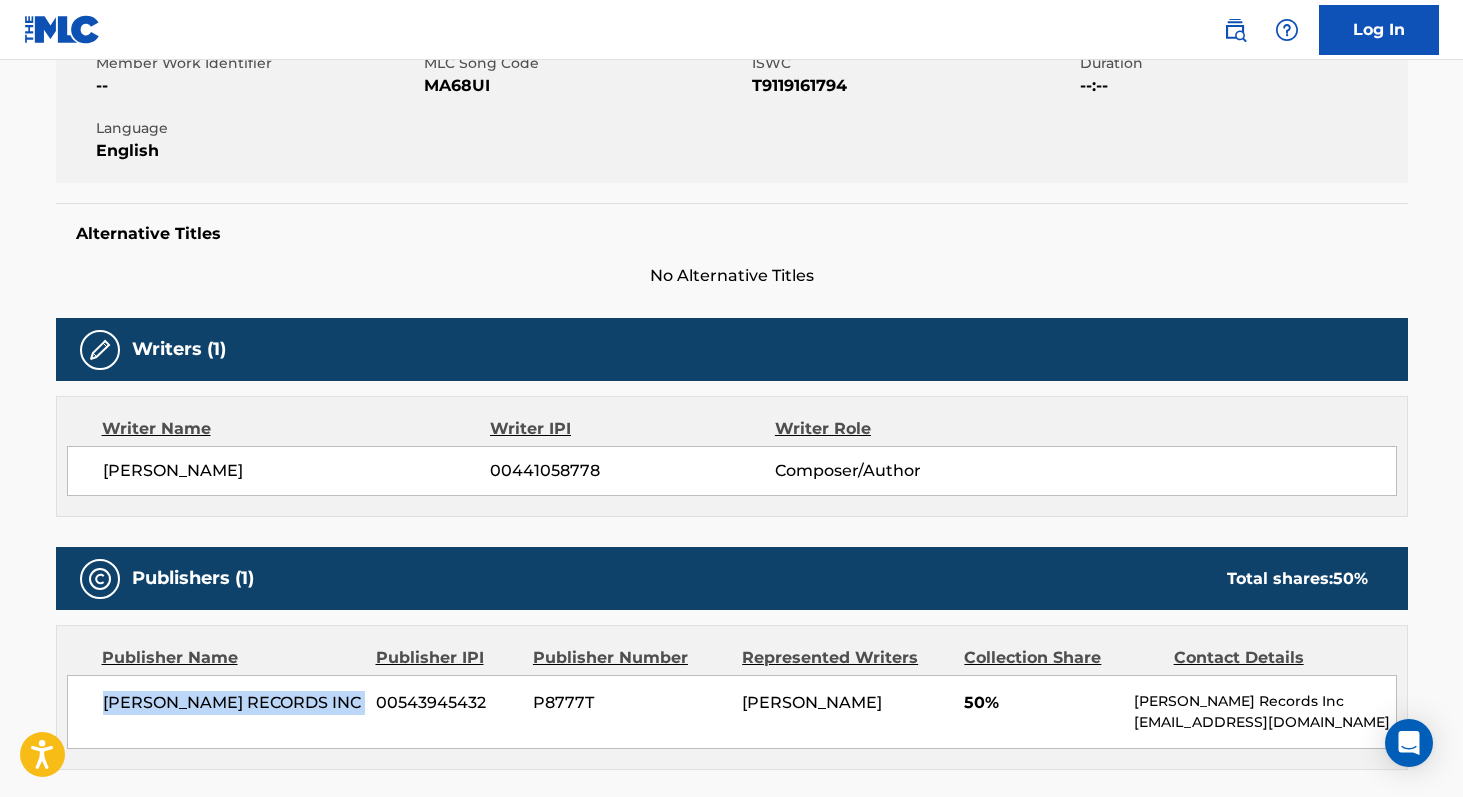 click on "[PERSON_NAME] RECORDS INC" at bounding box center [232, 703] 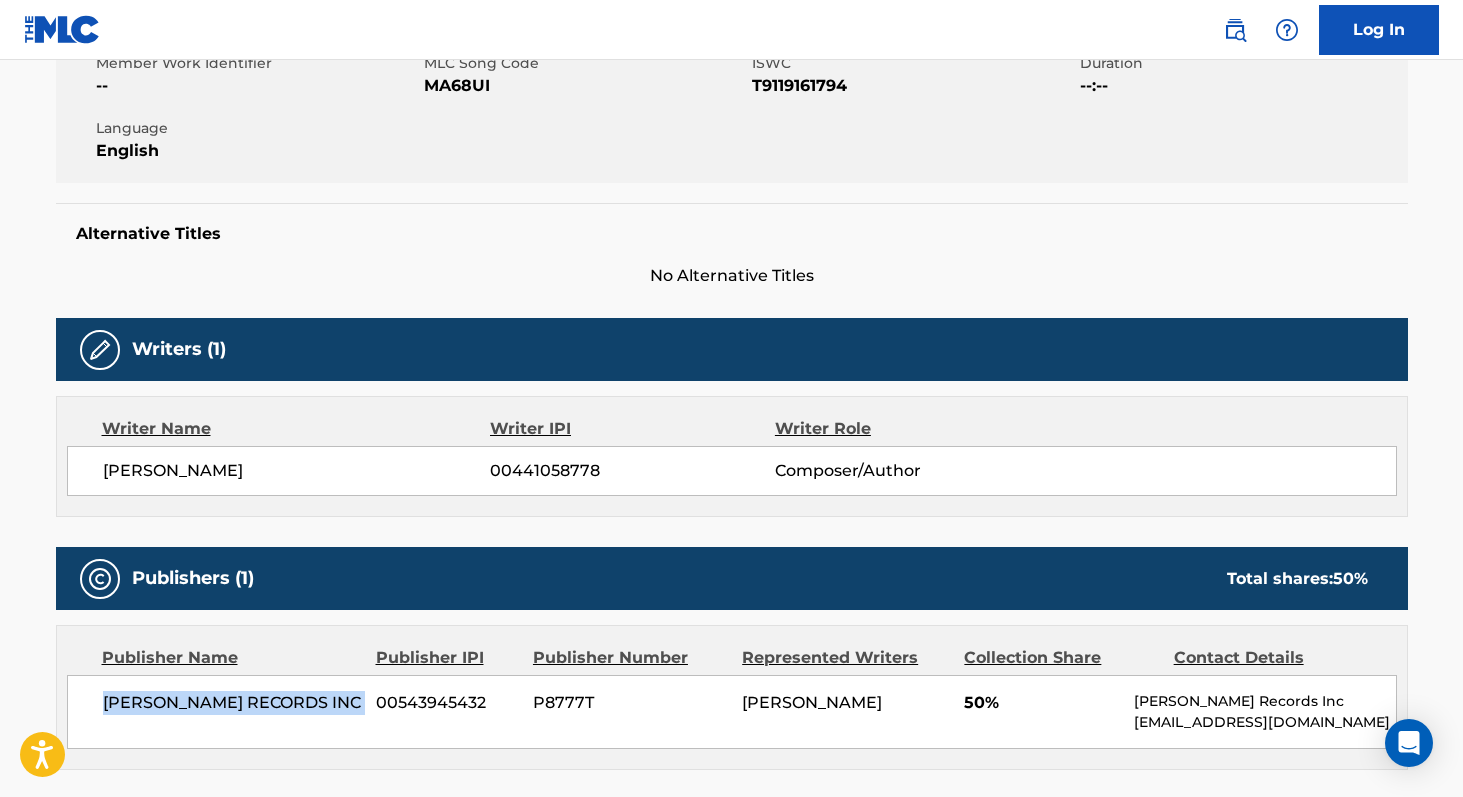 copy on "[PERSON_NAME] RECORDS INC" 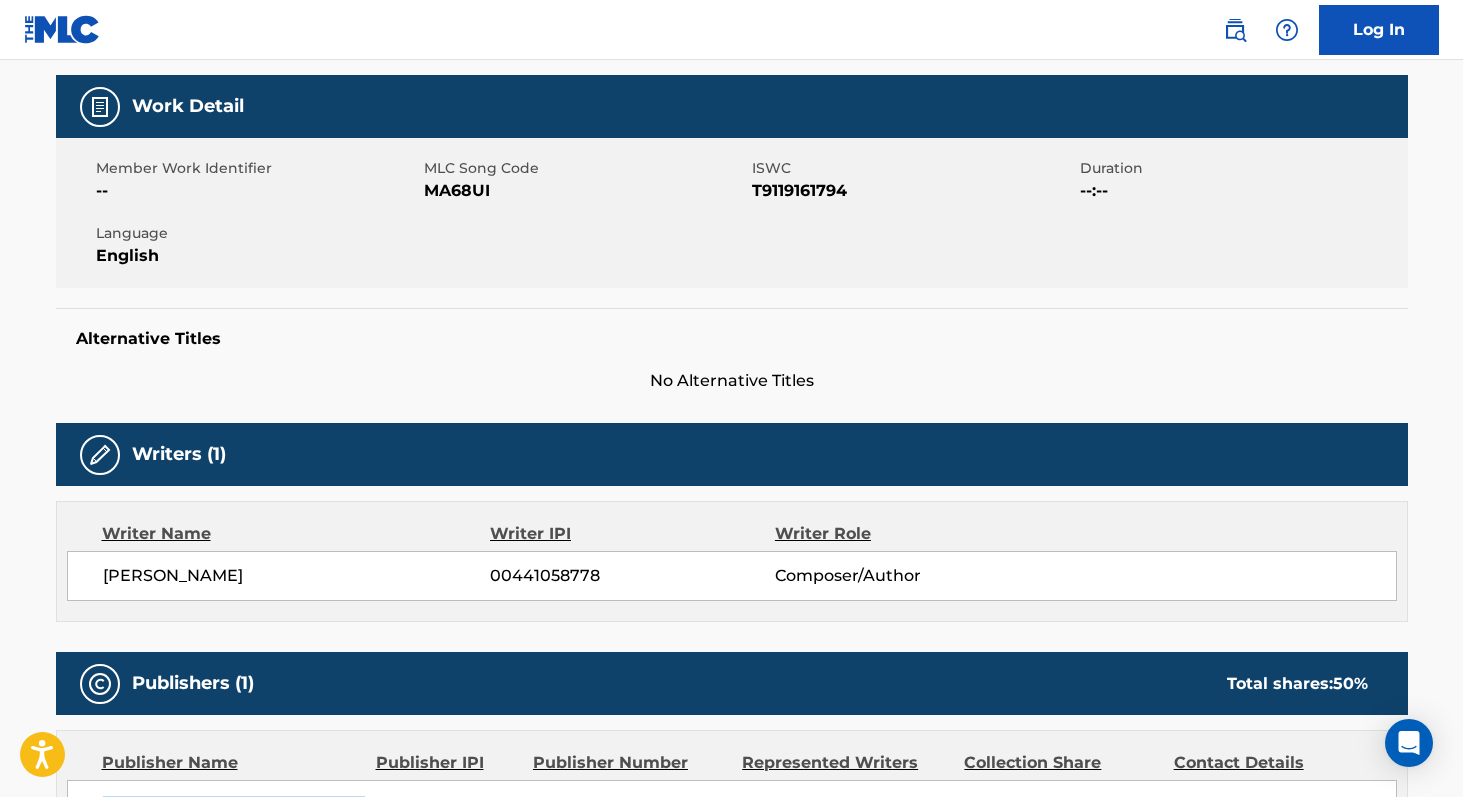 scroll, scrollTop: 267, scrollLeft: 0, axis: vertical 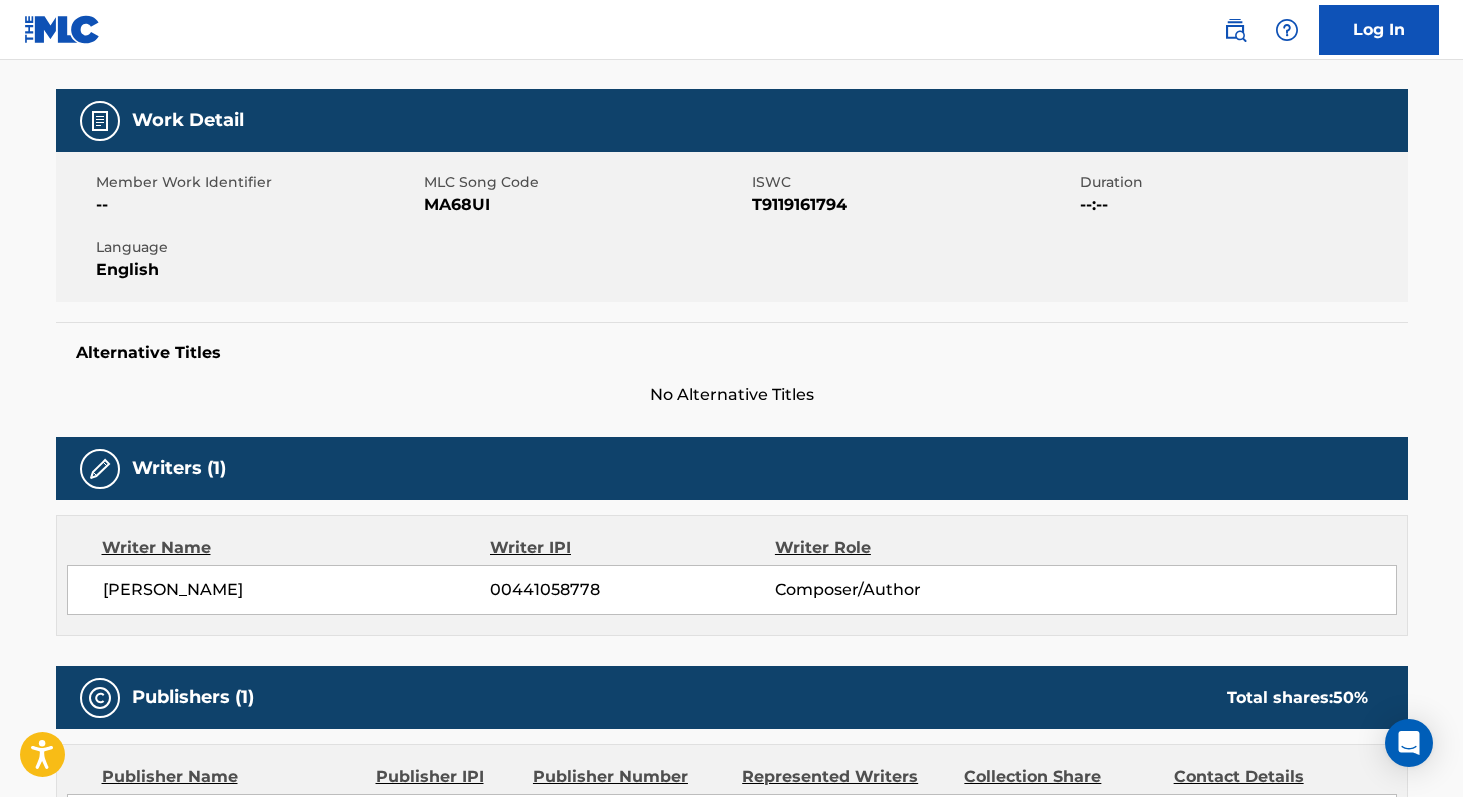 click on "MA68UI" at bounding box center [585, 205] 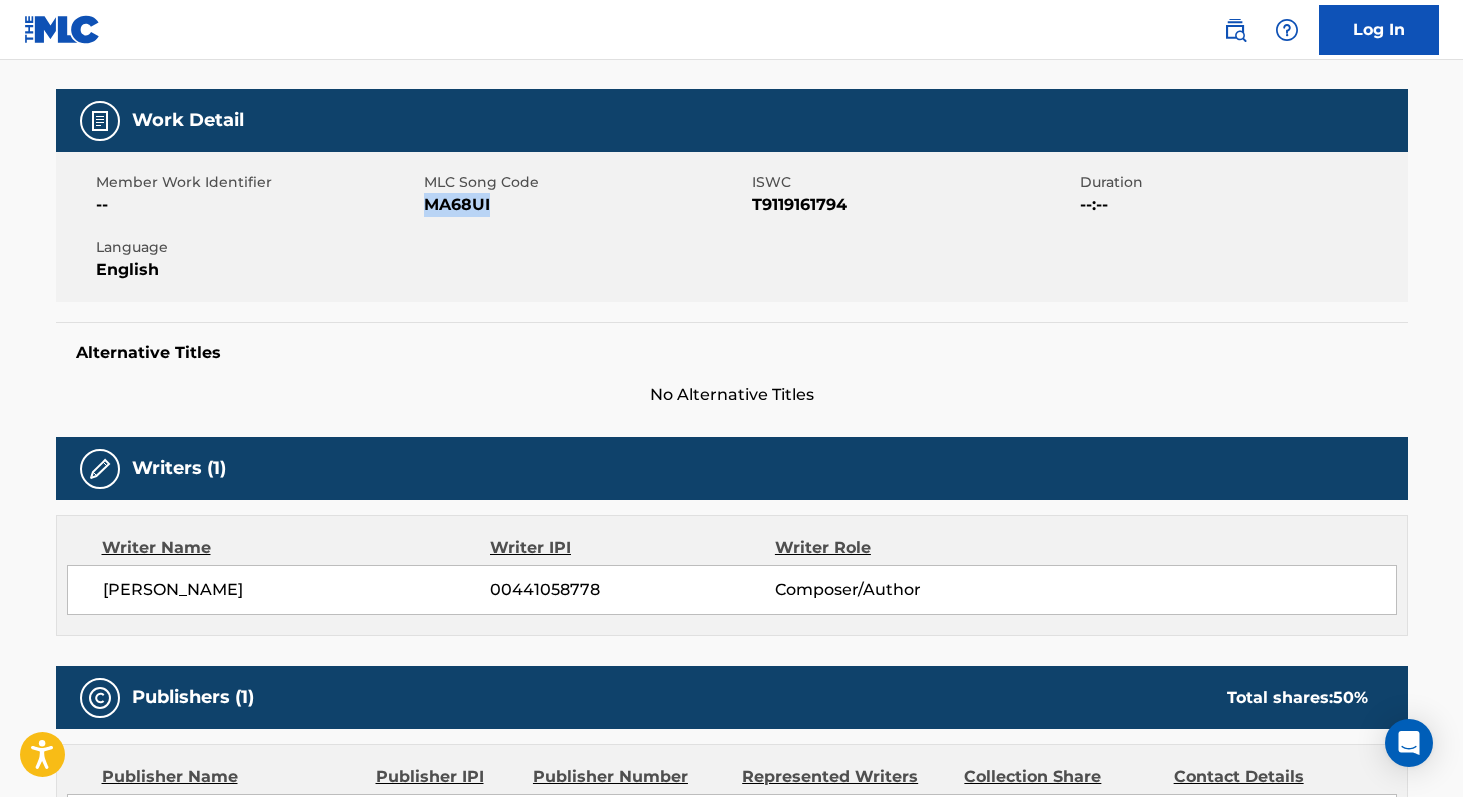 click on "MA68UI" at bounding box center (585, 205) 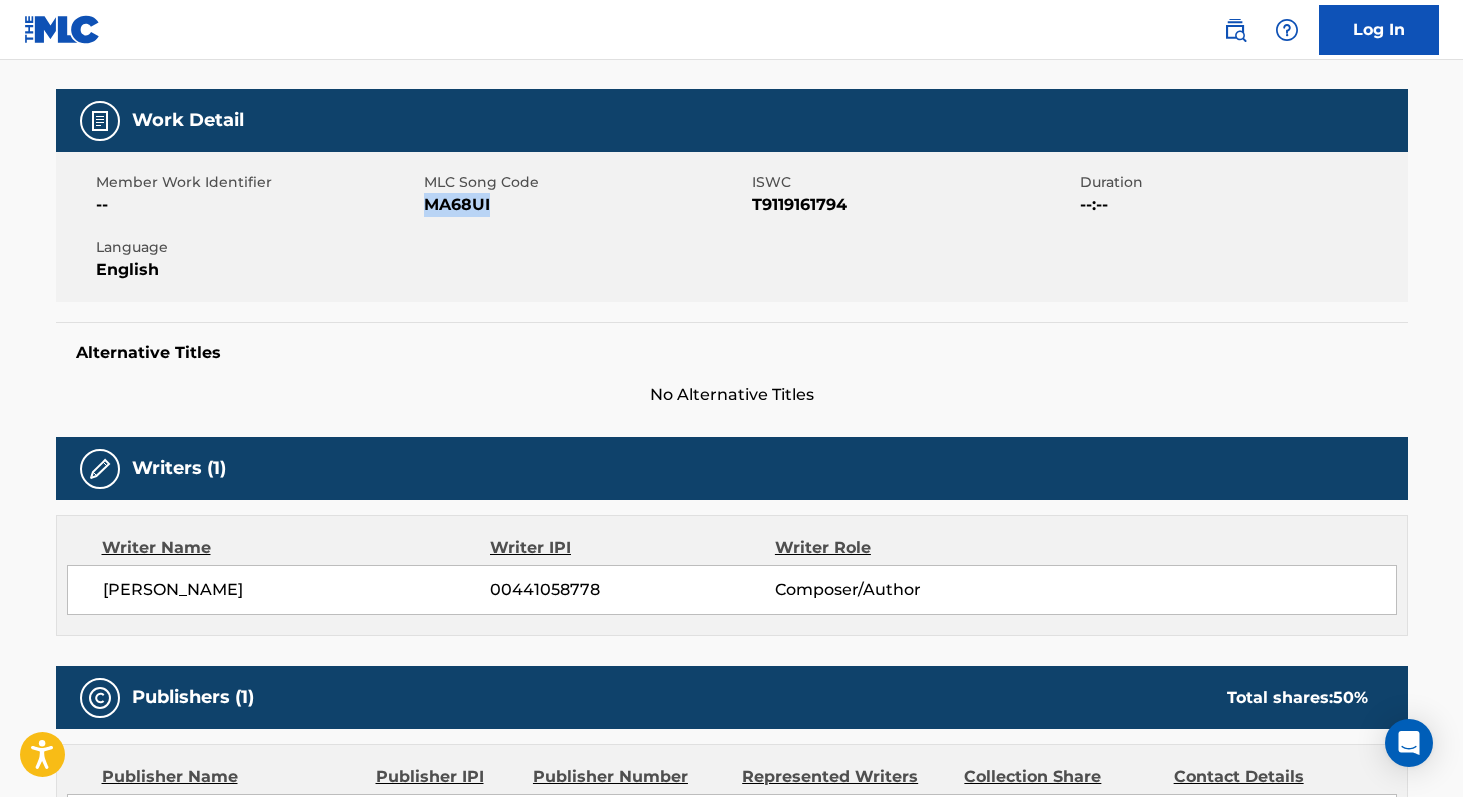 copy on "MA68UI" 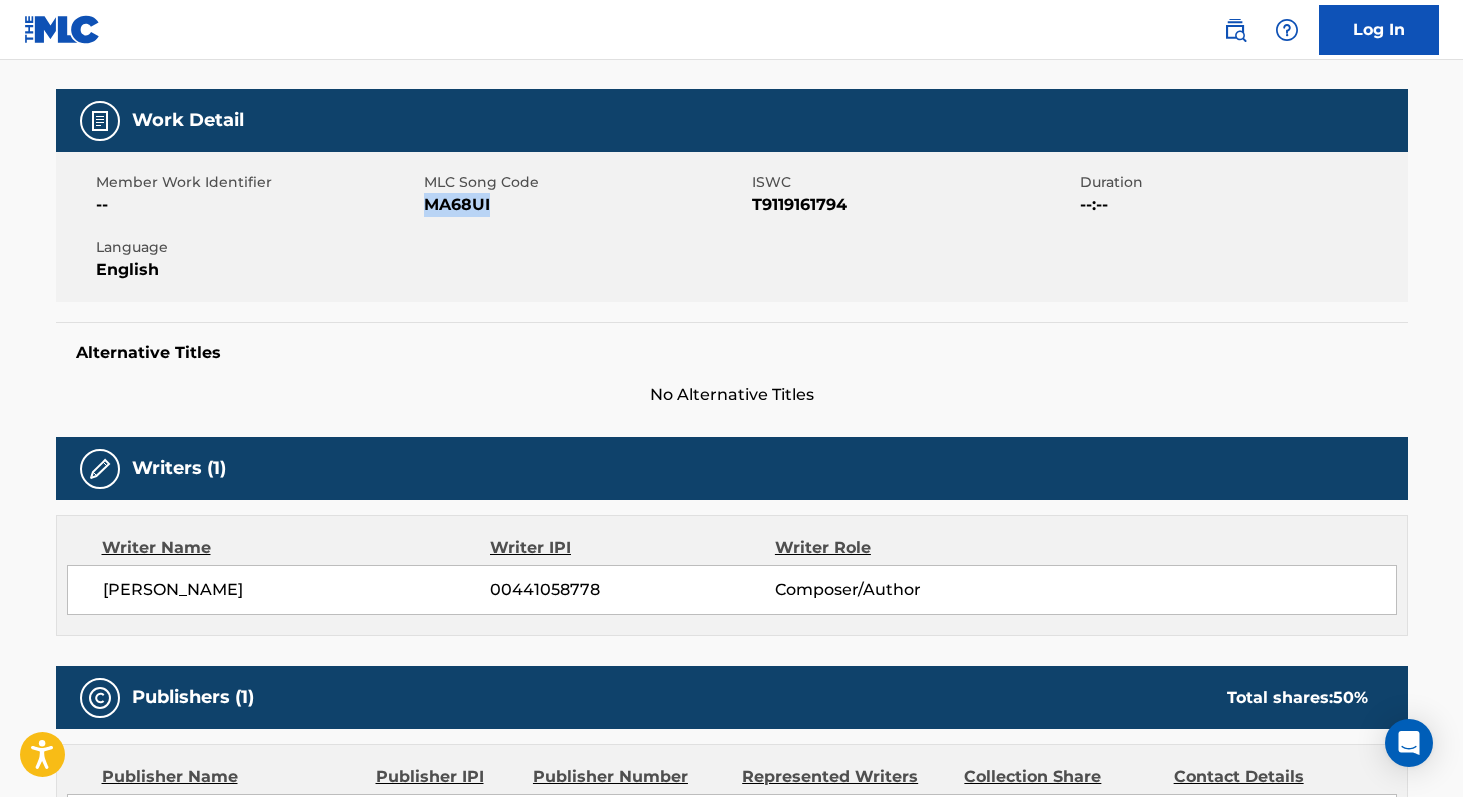 scroll, scrollTop: 0, scrollLeft: 0, axis: both 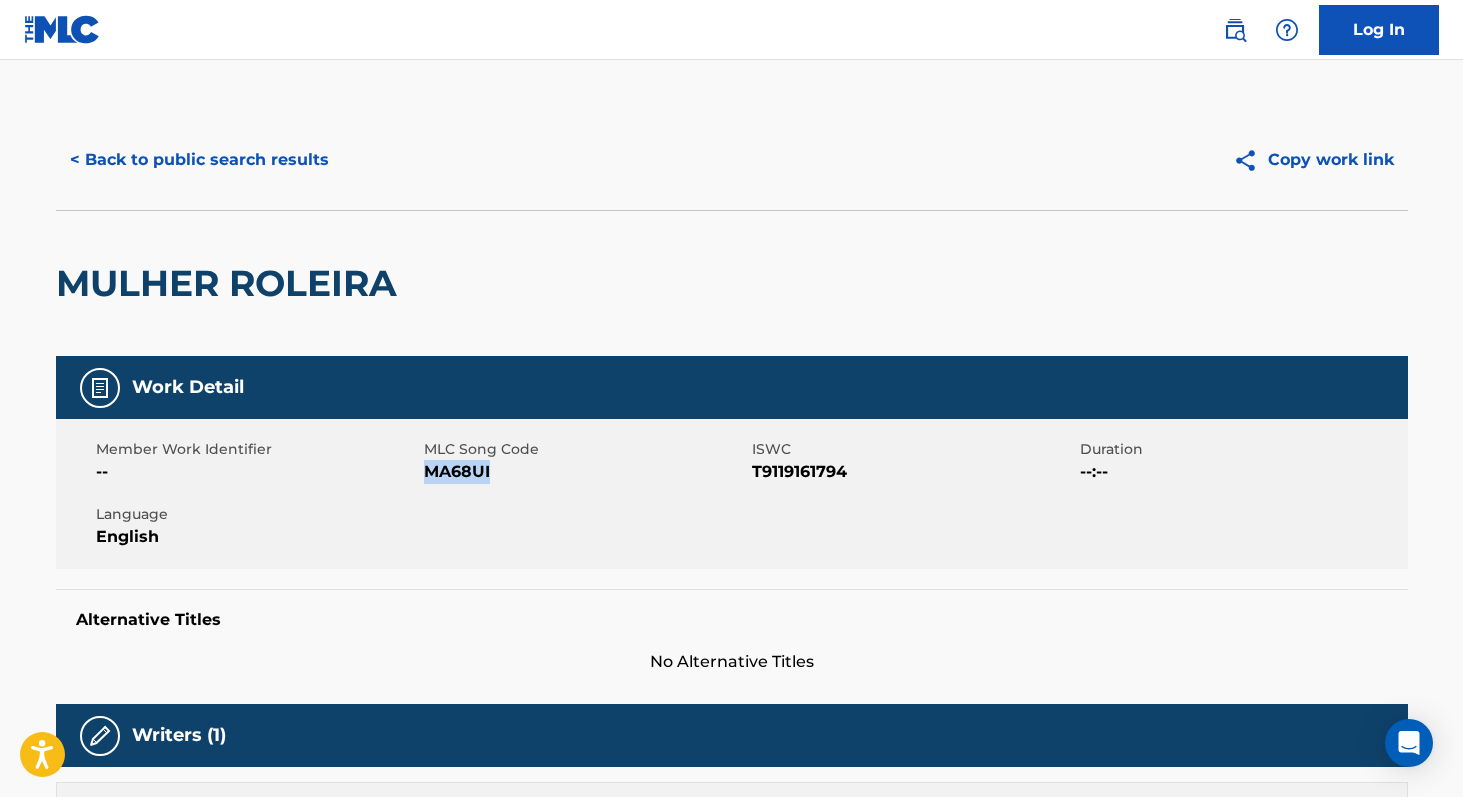 click on "< Back to public search results" at bounding box center [199, 160] 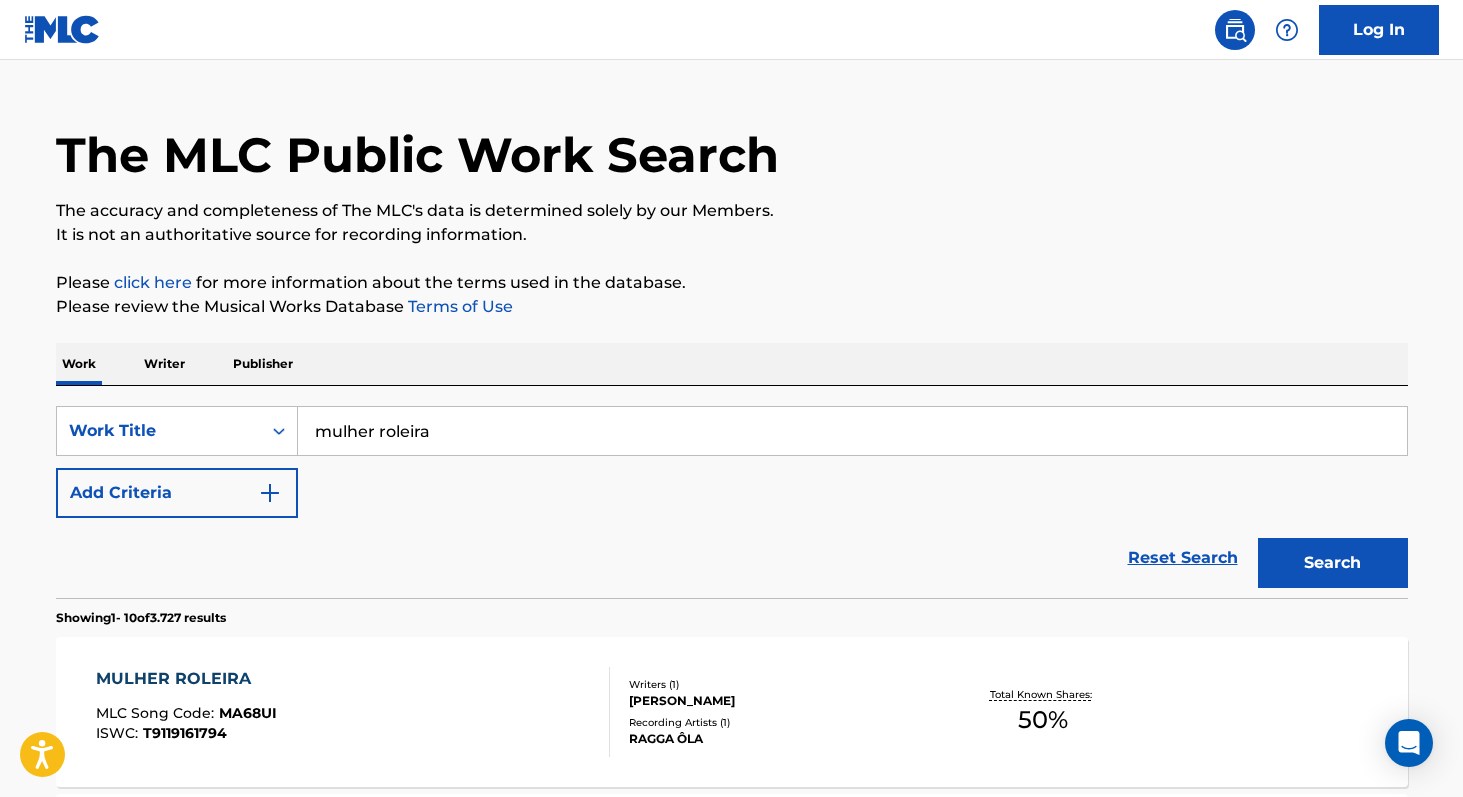 scroll, scrollTop: 29, scrollLeft: 0, axis: vertical 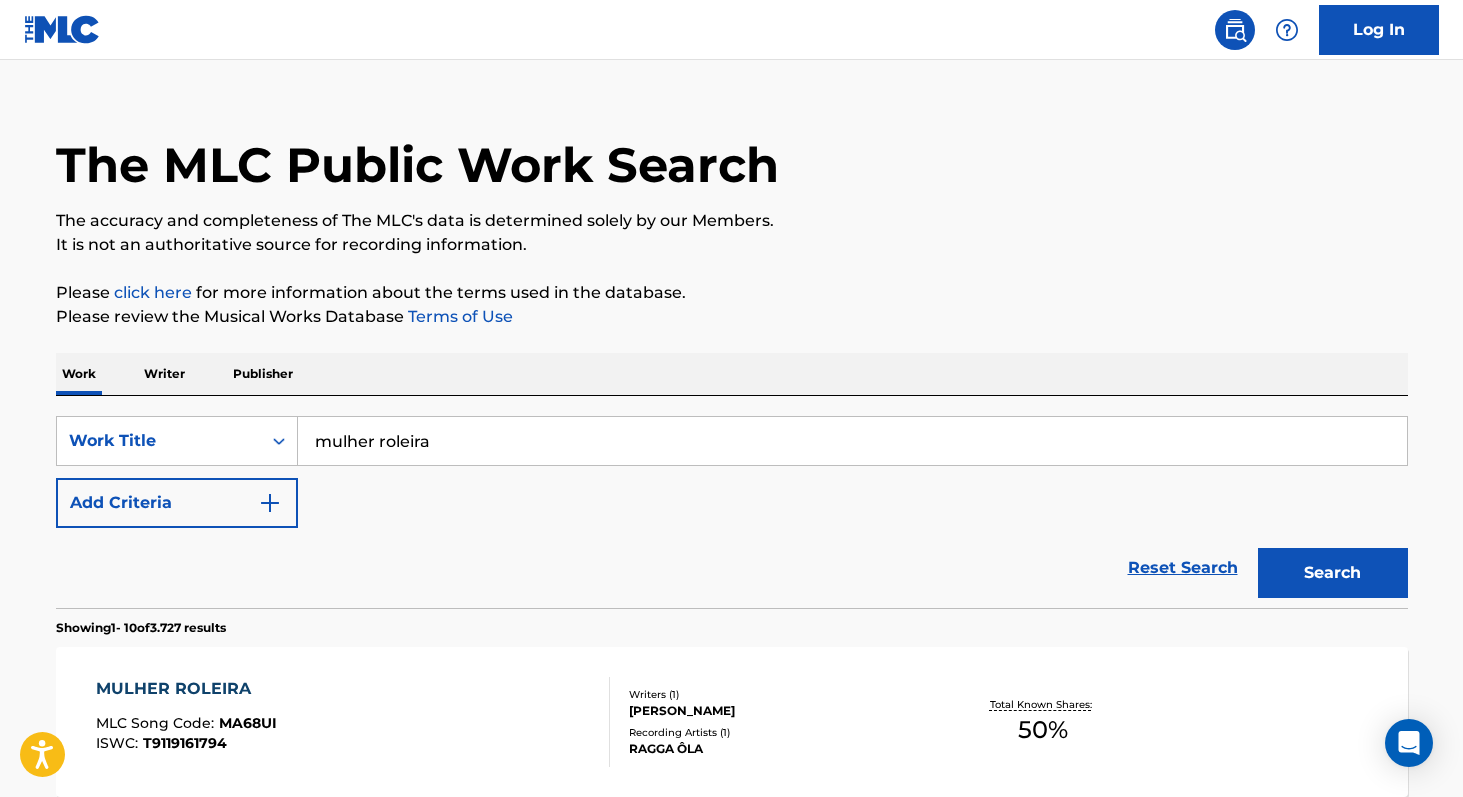 click on "Work" at bounding box center [79, 374] 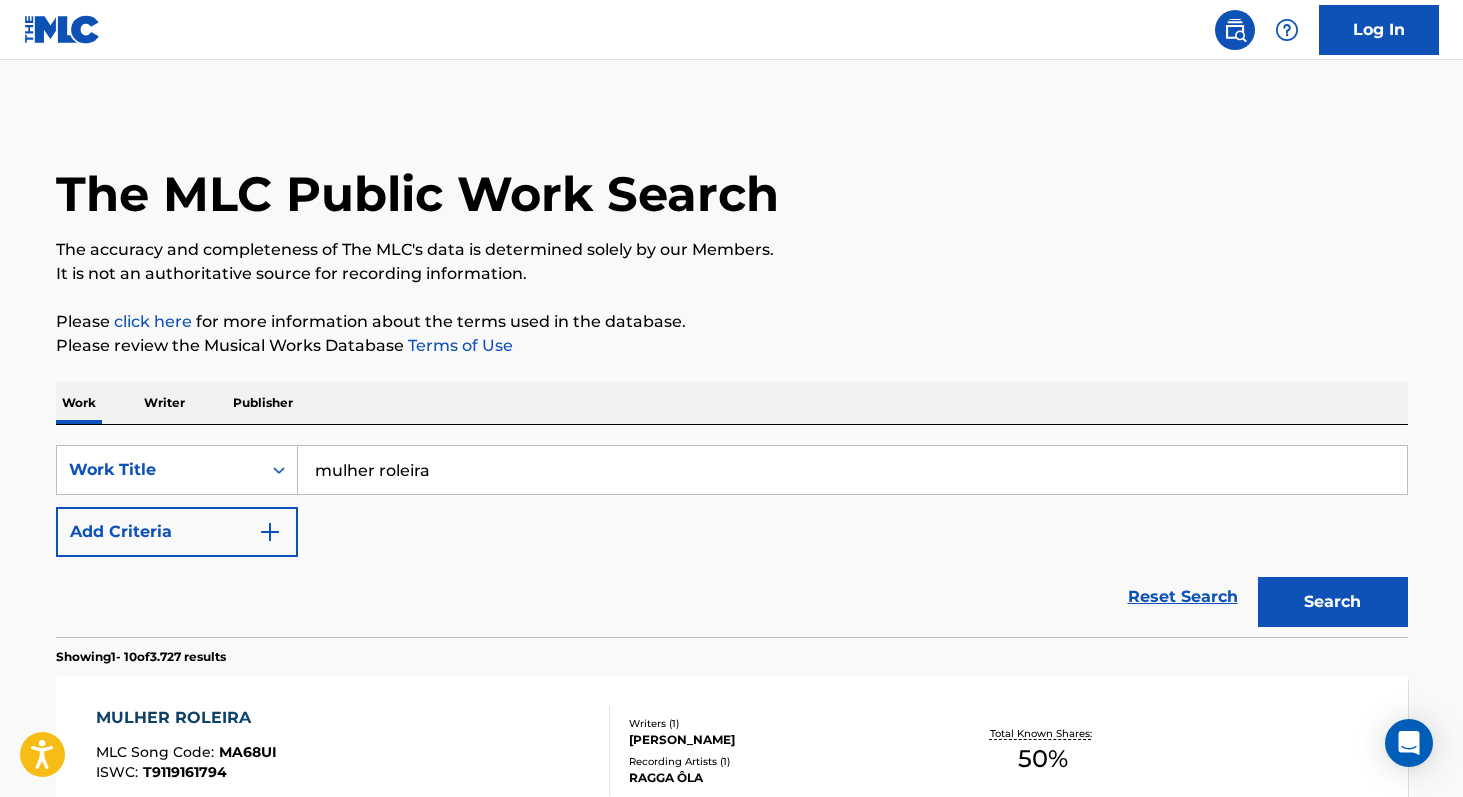 click on "mulher roleira" at bounding box center [852, 470] 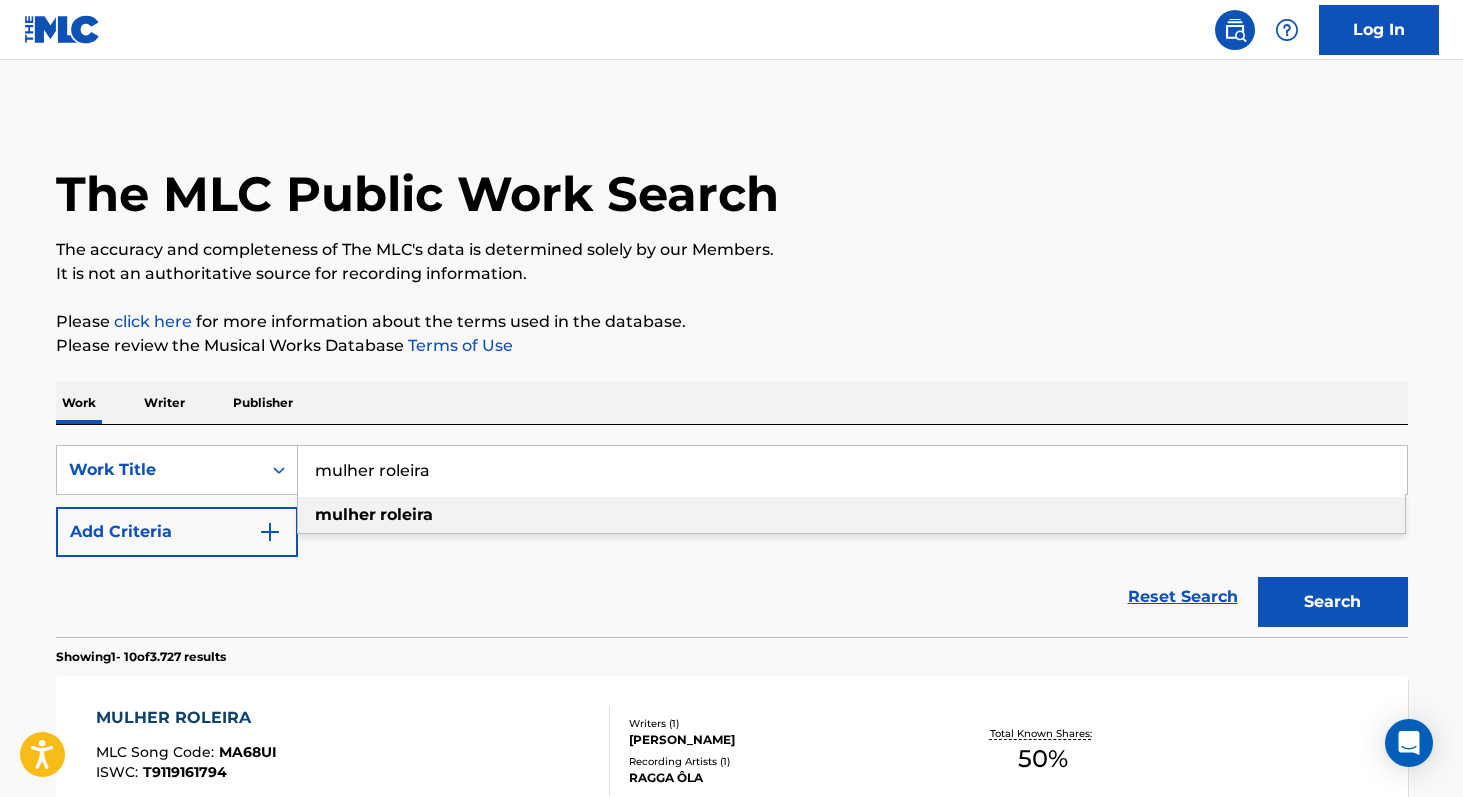 paste on "Beija Flor" 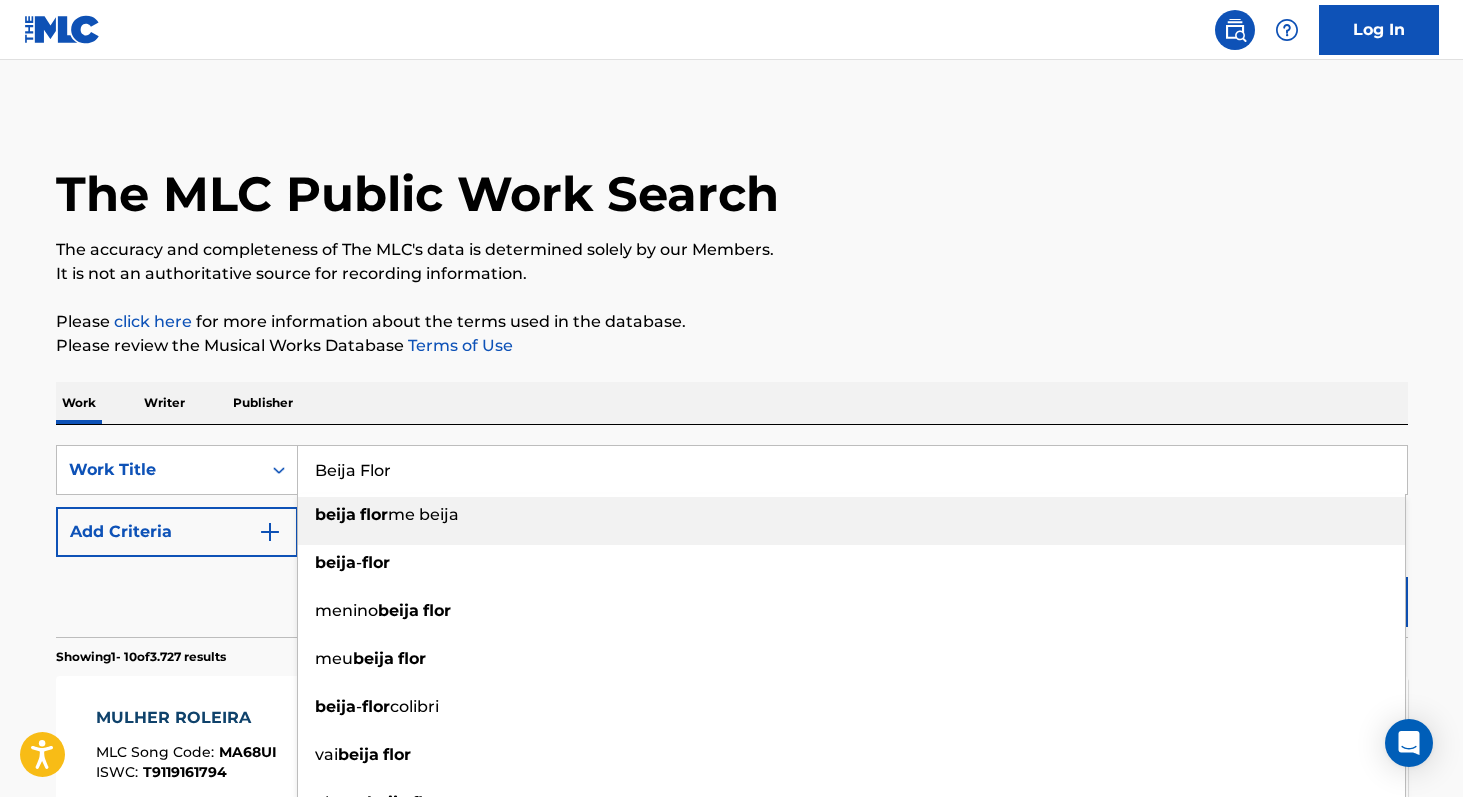 type on "Beija Flor" 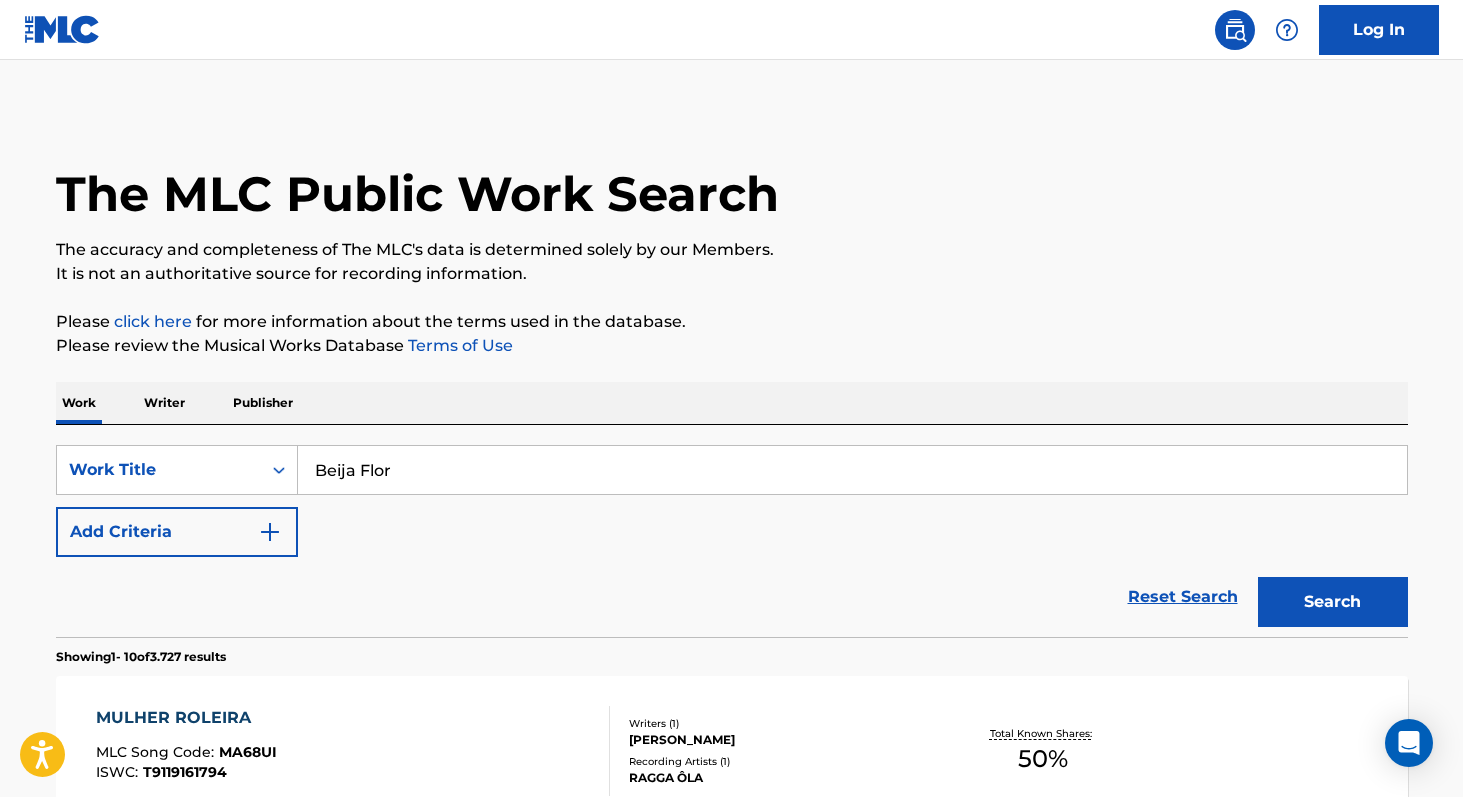 click on "The MLC Public Work Search The accuracy and completeness of The MLC's data is determined solely by our Members. It is not an authoritative source for recording information. Please   click here   for more information about the terms used in the database. Please review the Musical Works Database   Terms of Use Work Writer Publisher SearchWithCriteria52ff51da-d521-4191-90d1-0688f1784b36 Work Title Beija Flor Add Criteria Reset Search Search Showing  1  -   10  of  3.727   results   MULHER ROLEIRA MLC Song Code : MA68UI ISWC : T9119161794 Writers ( 1 ) [PERSON_NAME] Recording Artists ( 1 ) RAGGA ÔLA Total Known Shares: 50 % MULHER MULHER MULHER MLC Song Code : Z2188B ISWC : Writers ( 2 ) [PERSON_NAME], [PERSON_NAME] Recording Artists ( 3 ) NEGUINHO DA BEIJA-FLOR, NEGUINHO DA BEIJA-FLOR, NEGUINHO DA BEIJA-FLOR Total Known Shares: 100 % MULHER MULHER MLC Song Code : MB87ZV ISWC : T0393833254 Writers ( 2 ) [PERSON_NAME], [PERSON_NAME] Recording Artists ( )" at bounding box center (732, 1226) 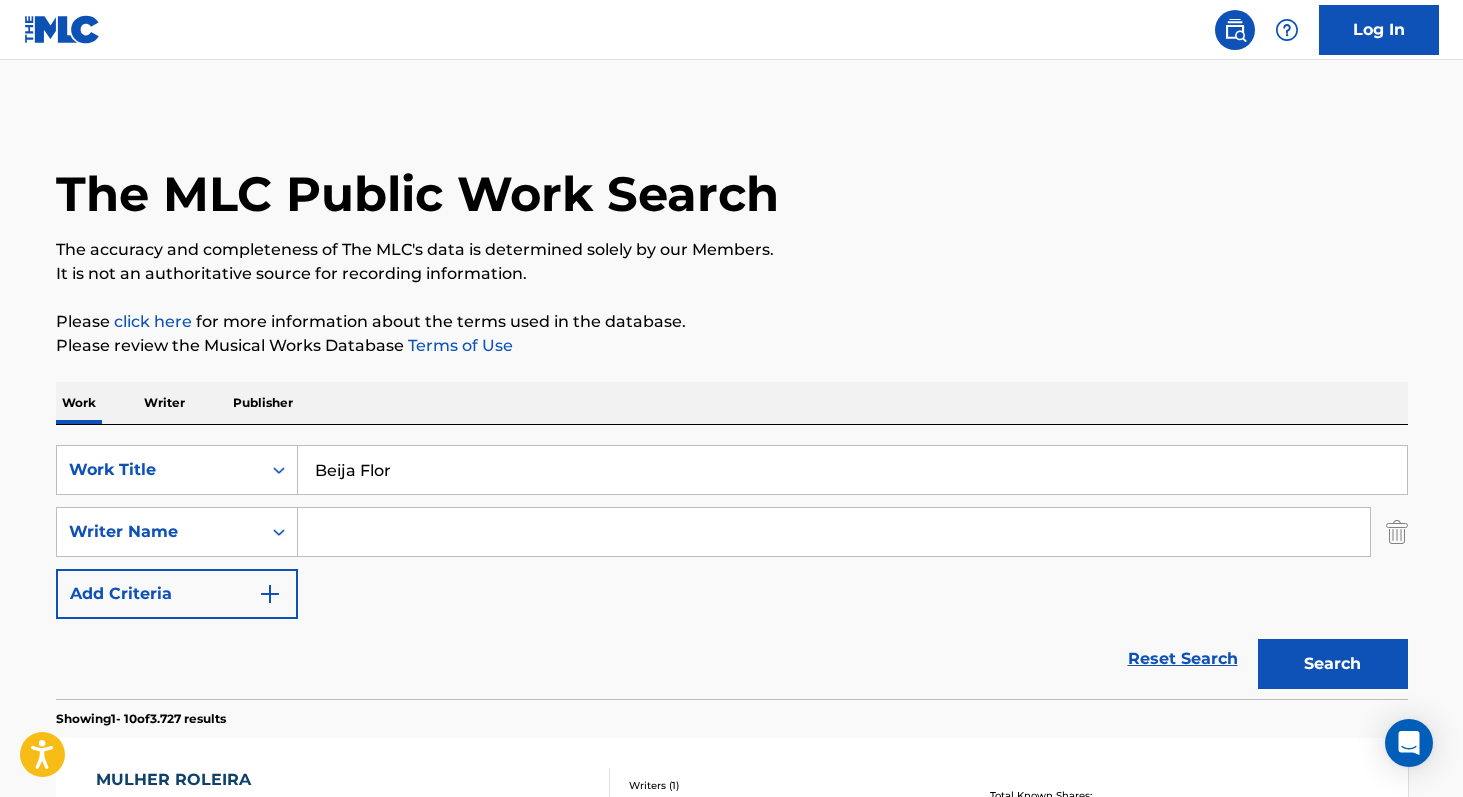 click at bounding box center [834, 532] 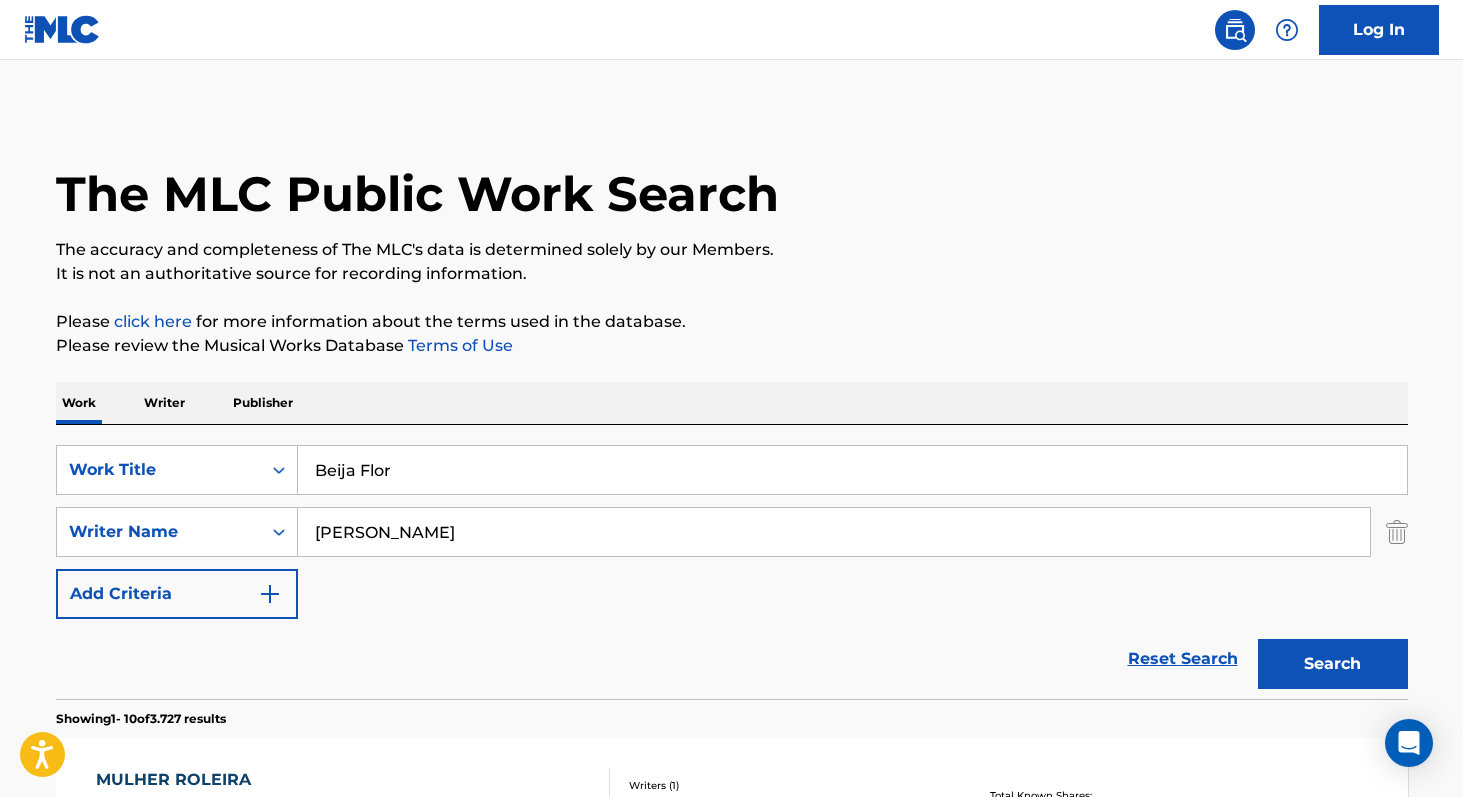 type on "[PERSON_NAME]" 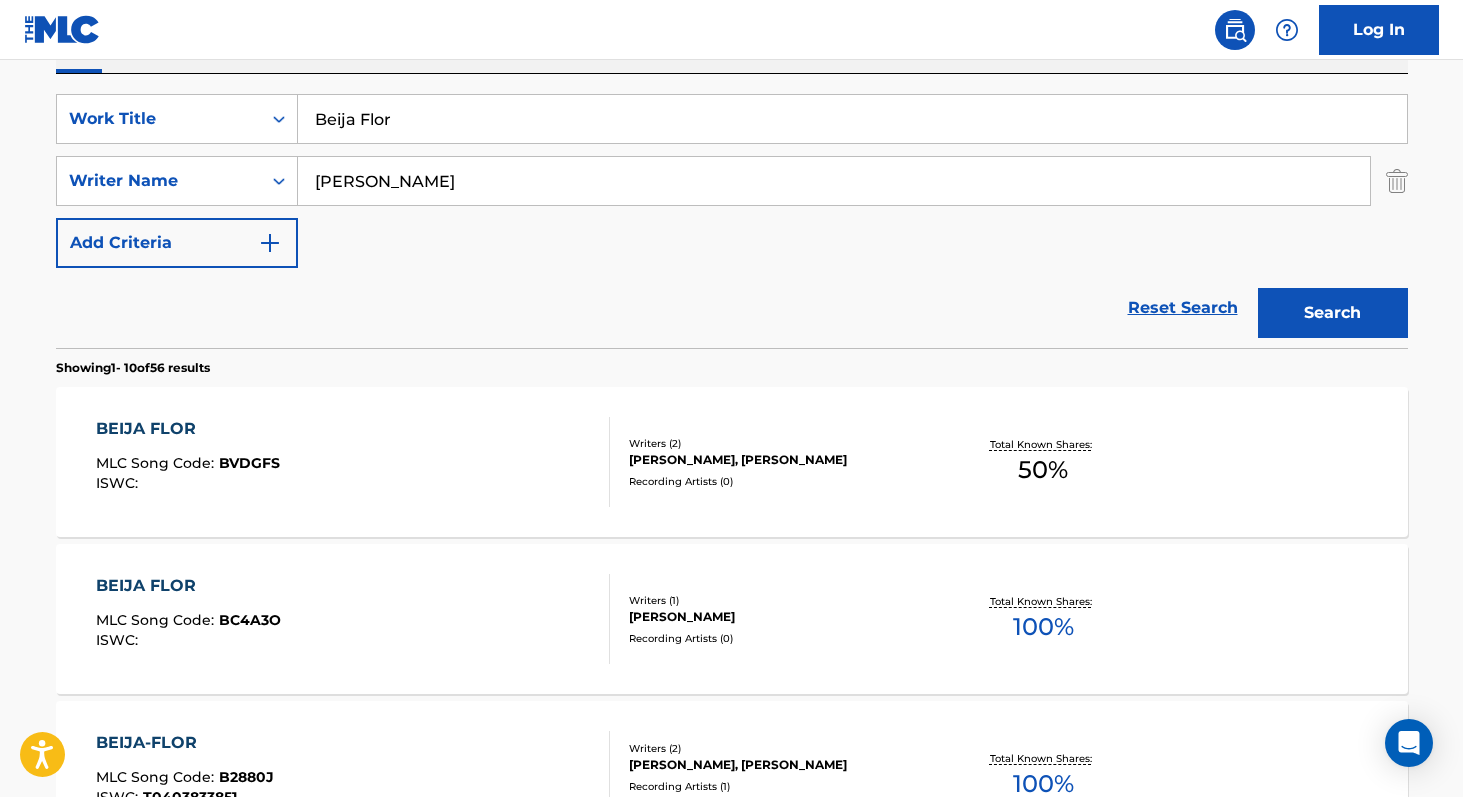 scroll, scrollTop: 353, scrollLeft: 0, axis: vertical 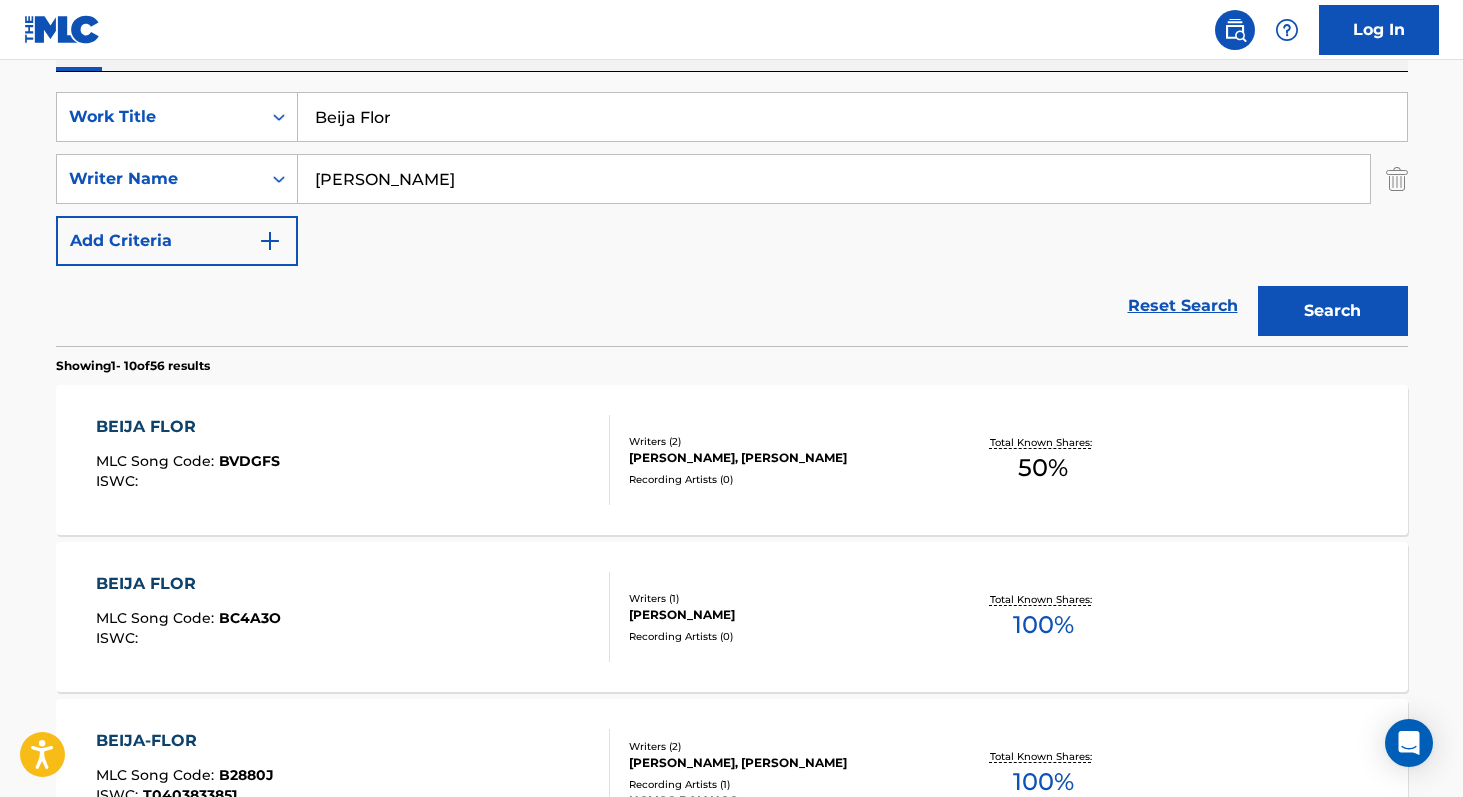 click on "100 %" at bounding box center [1043, 625] 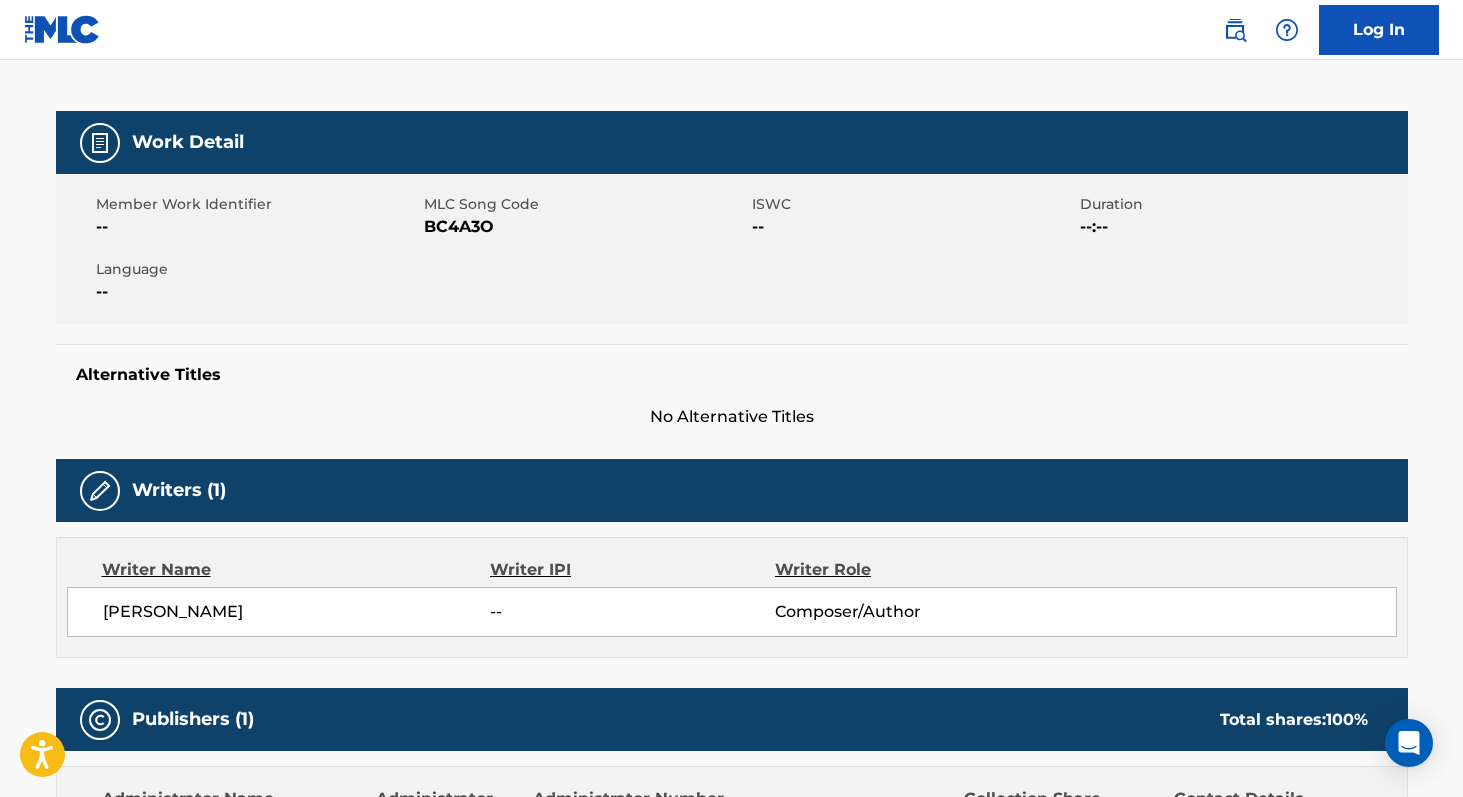 scroll, scrollTop: 250, scrollLeft: 0, axis: vertical 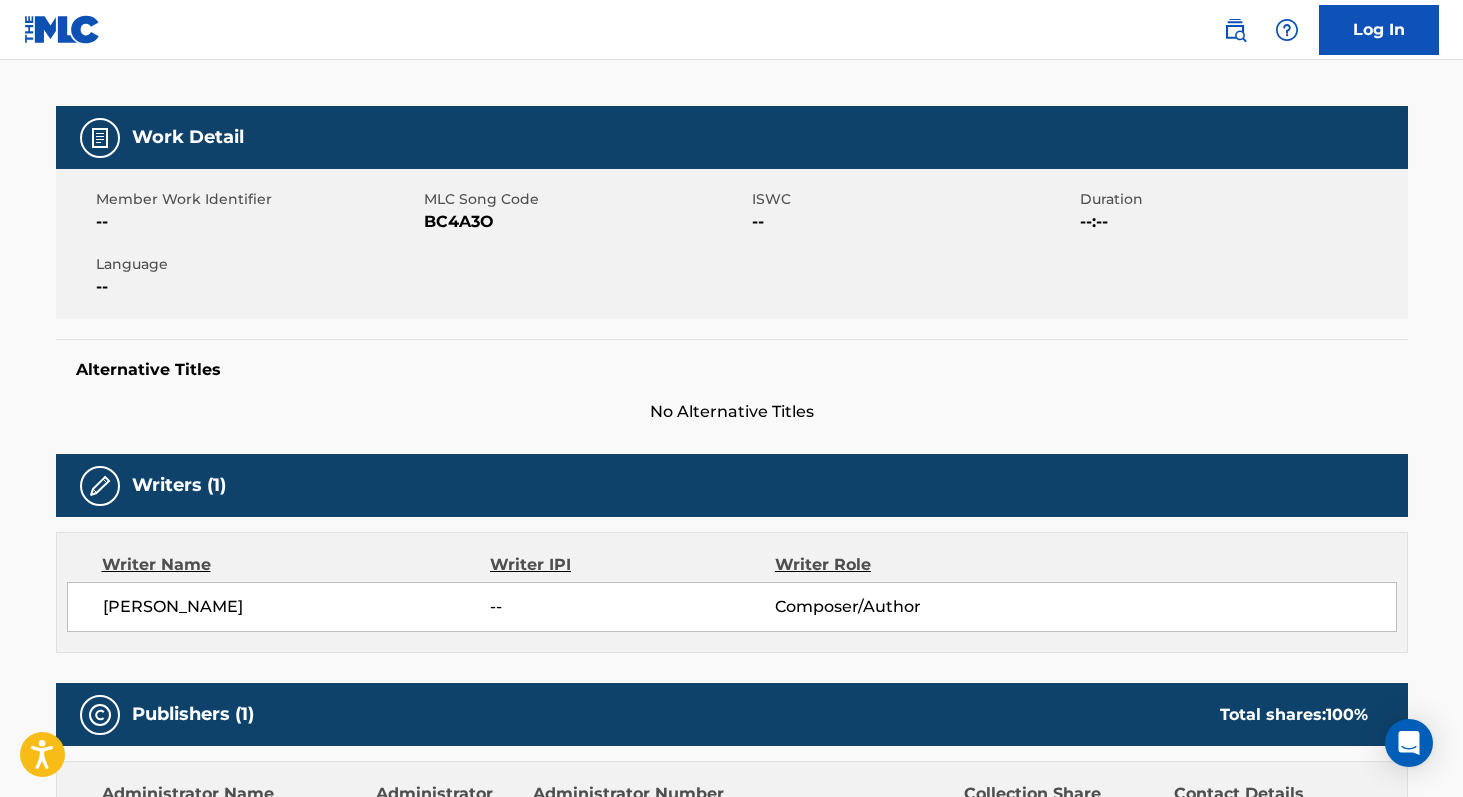 click on "[PERSON_NAME]" at bounding box center [297, 607] 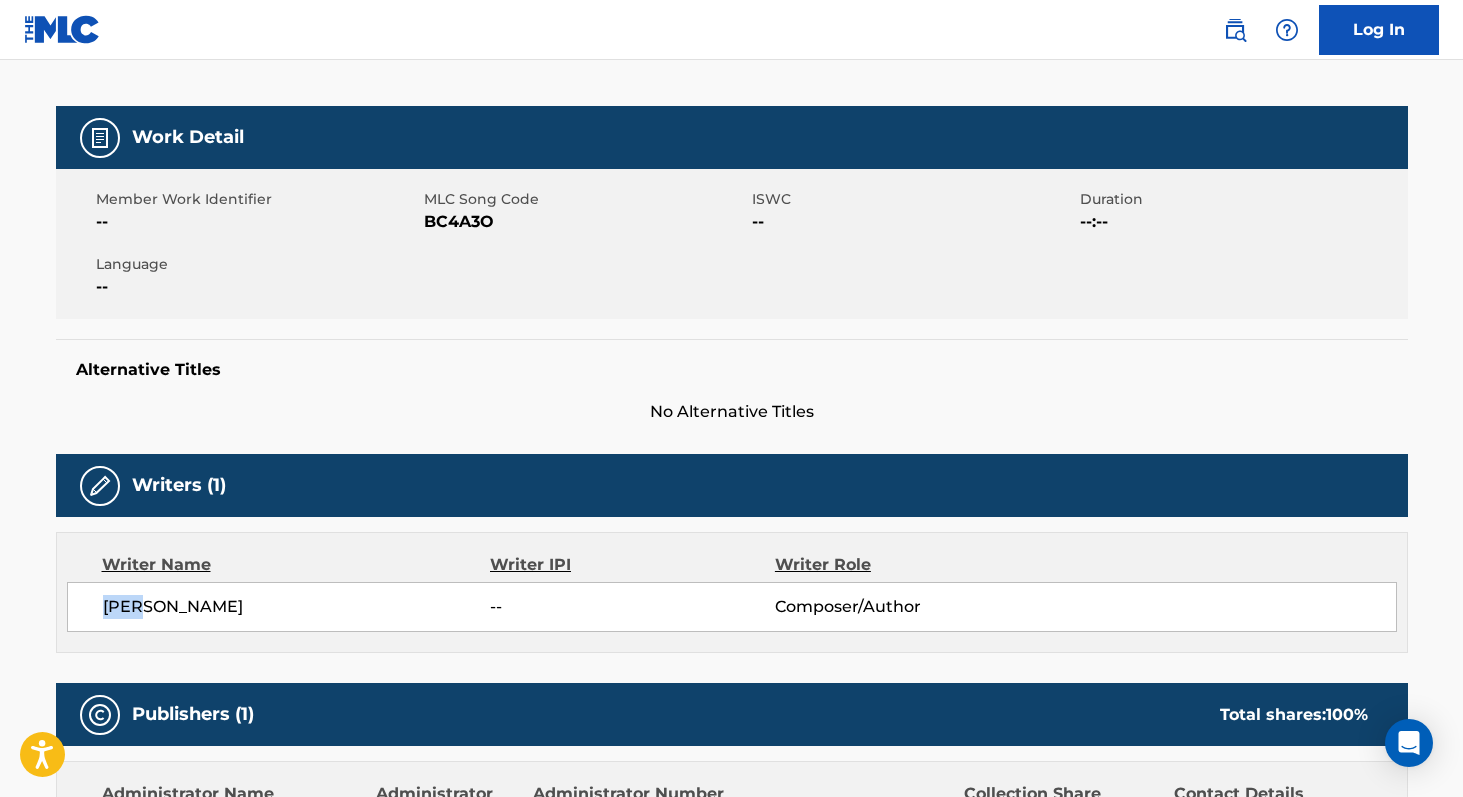 click on "[PERSON_NAME]" at bounding box center (297, 607) 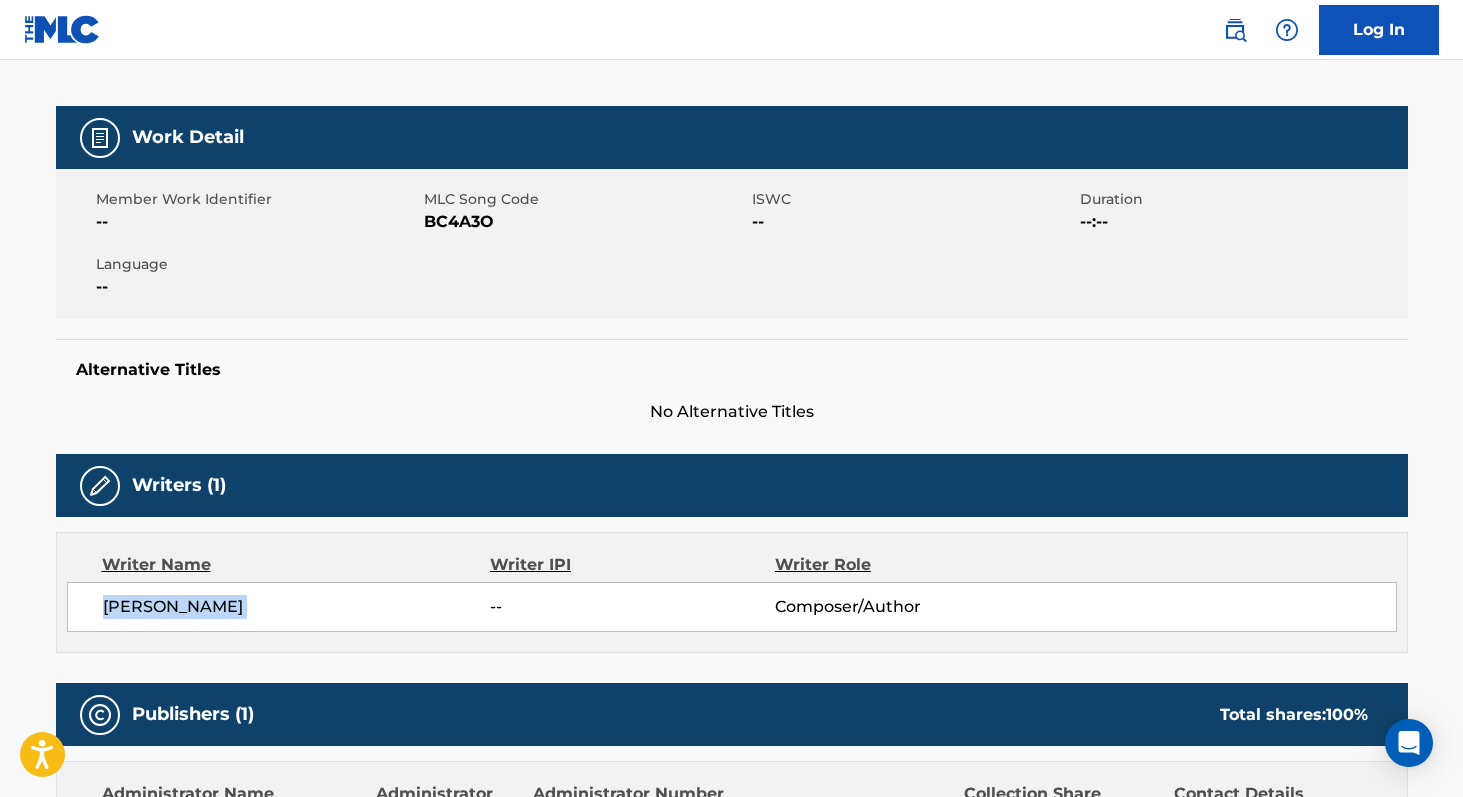 click on "[PERSON_NAME]" at bounding box center (297, 607) 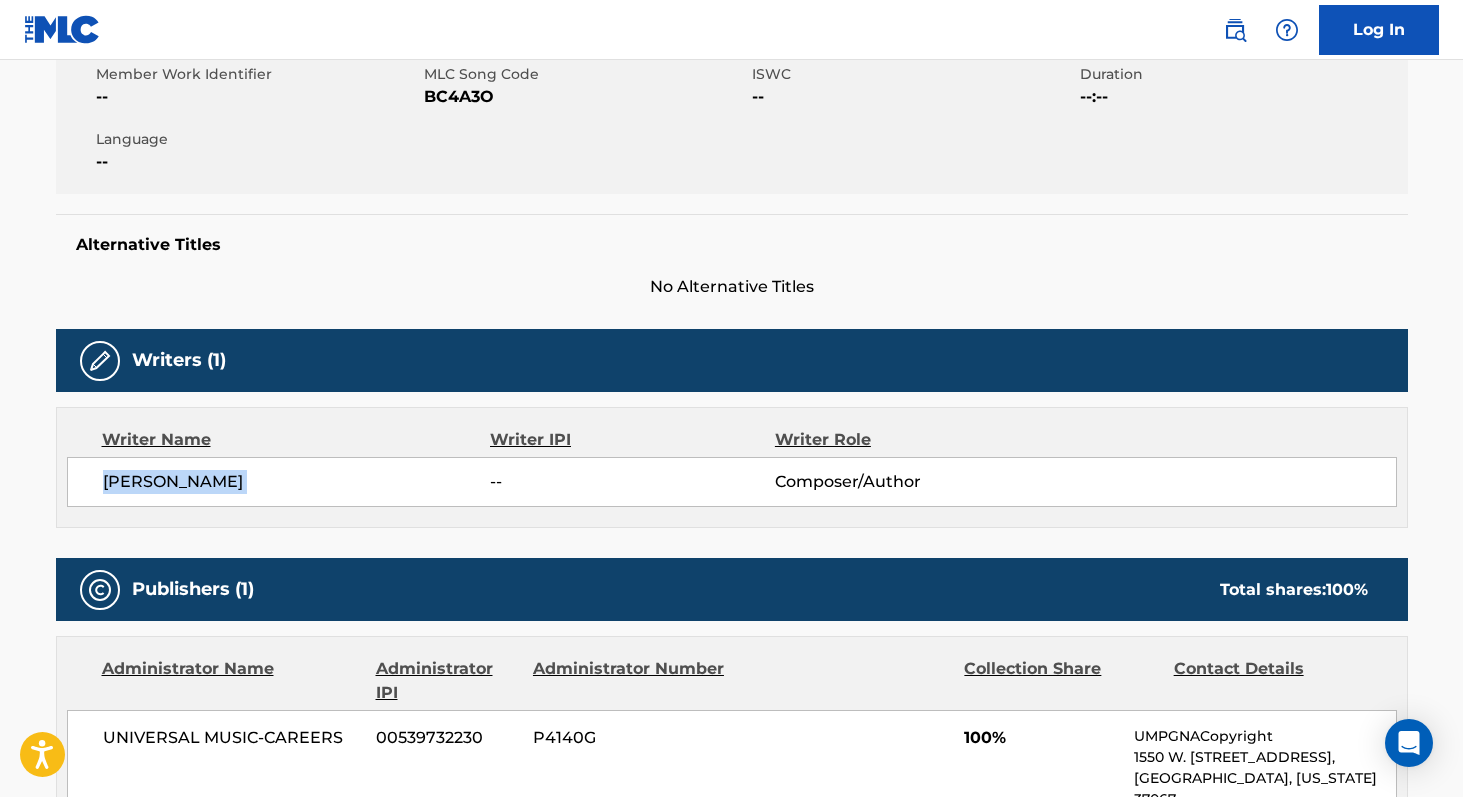 scroll, scrollTop: 390, scrollLeft: 0, axis: vertical 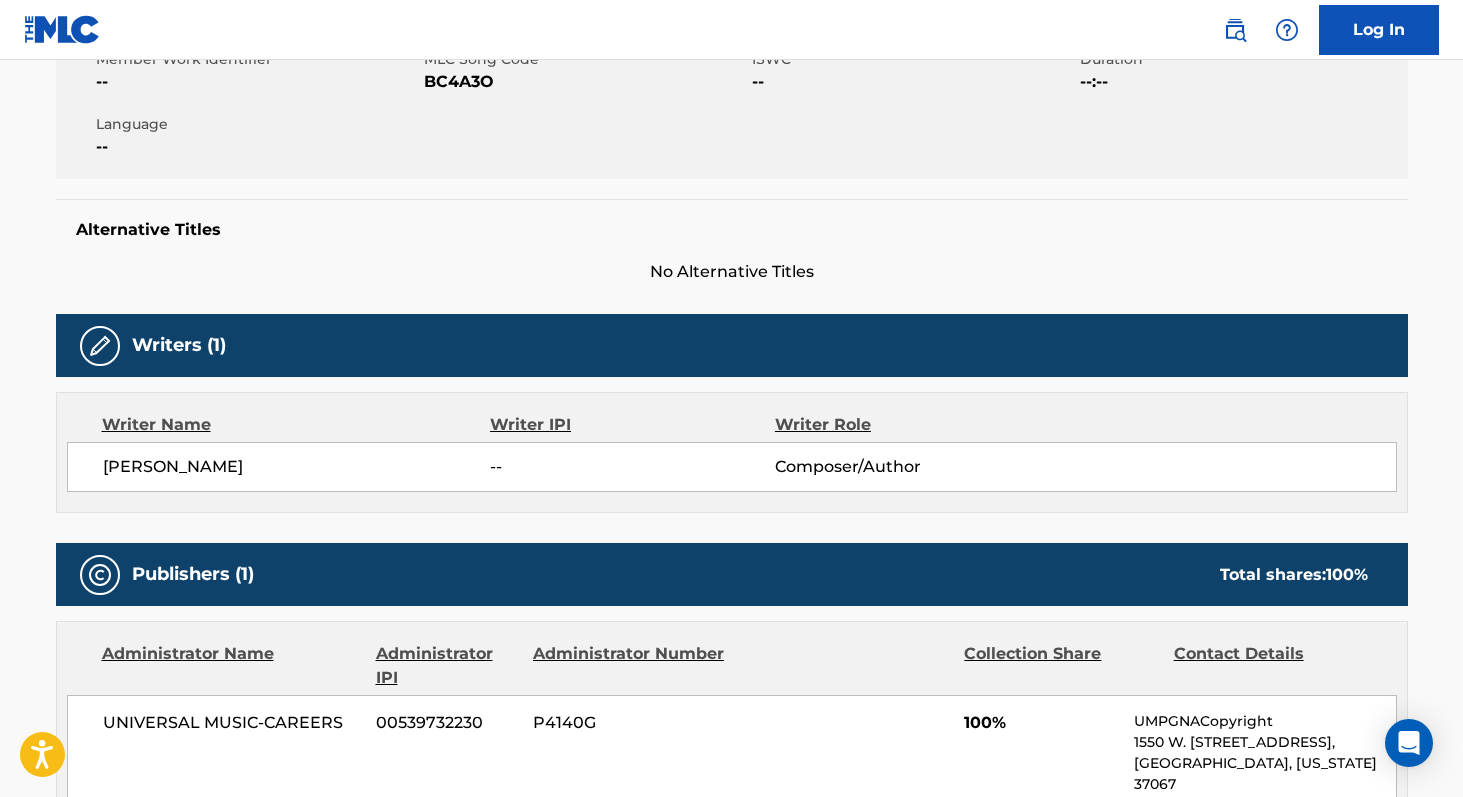 click on "BC4A3O" at bounding box center (585, 82) 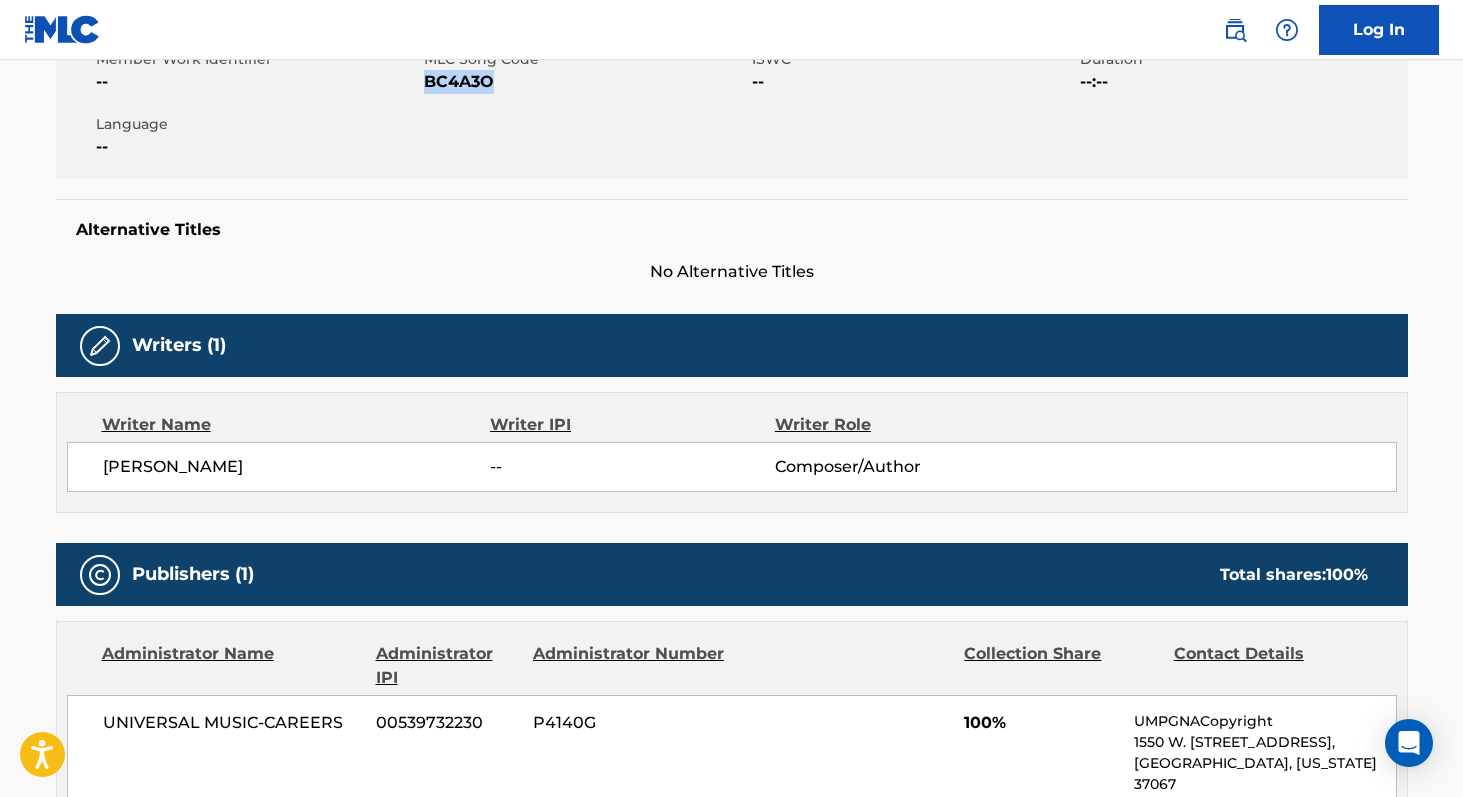 click on "BC4A3O" at bounding box center [585, 82] 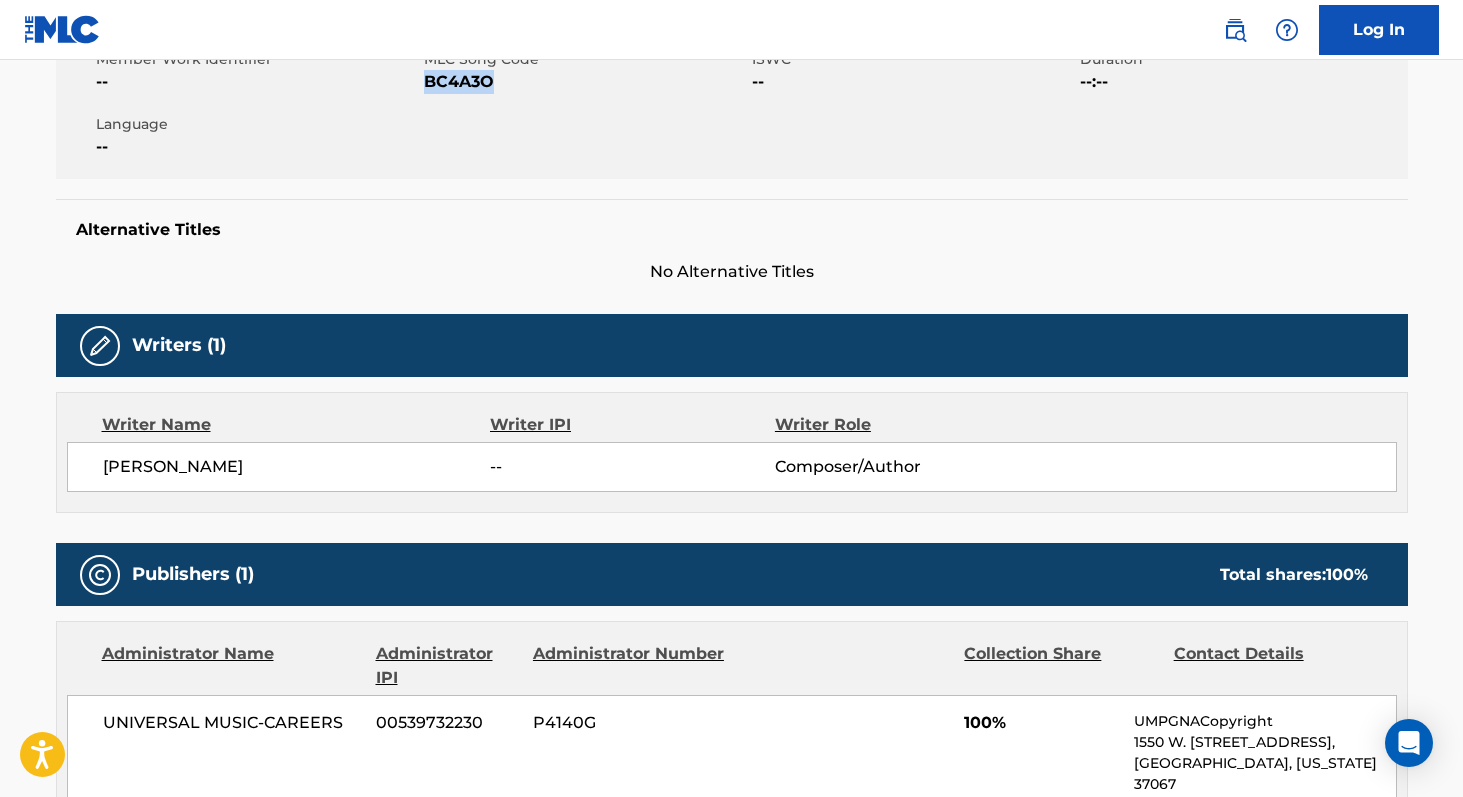 copy on "BC4A3O" 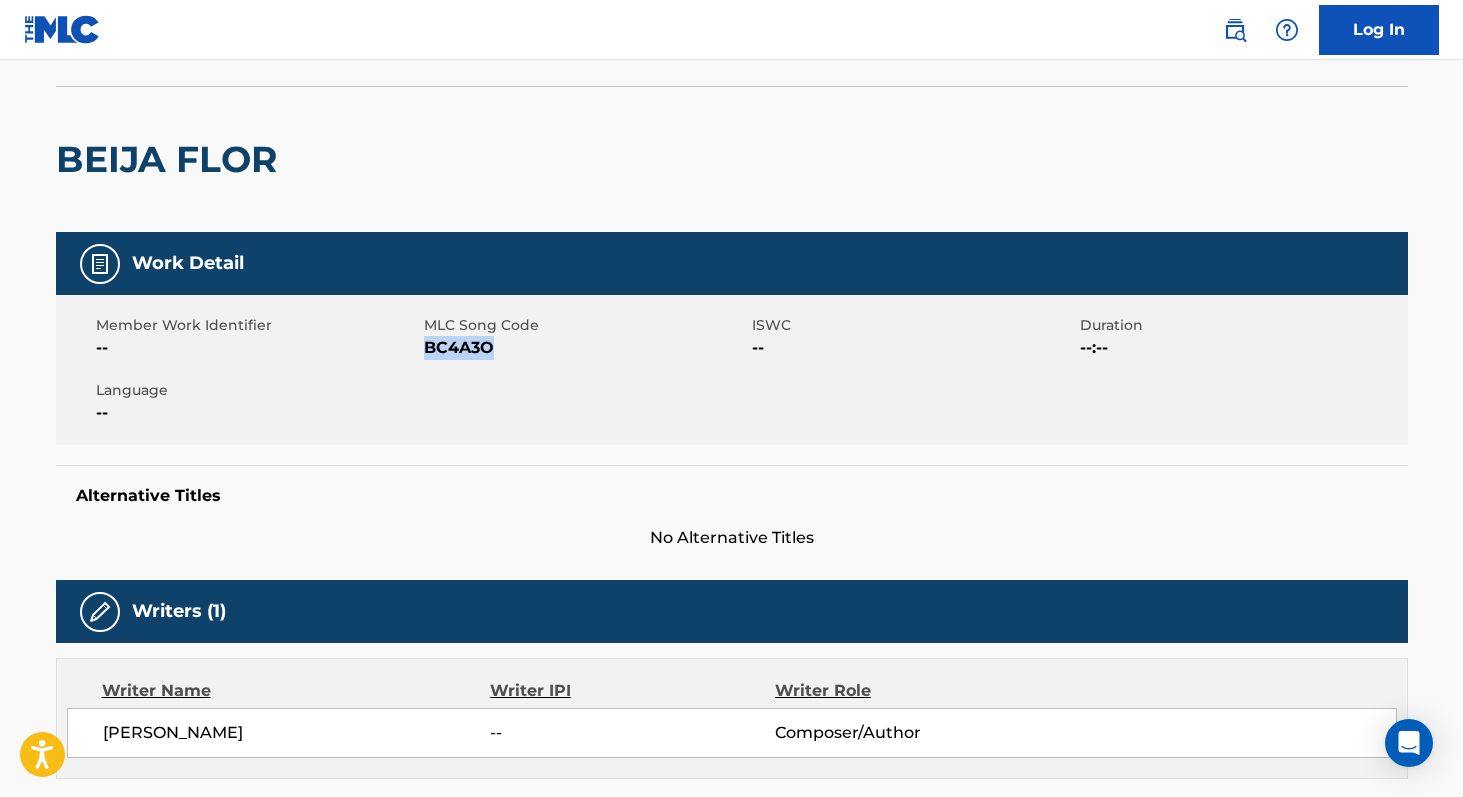 scroll, scrollTop: 0, scrollLeft: 0, axis: both 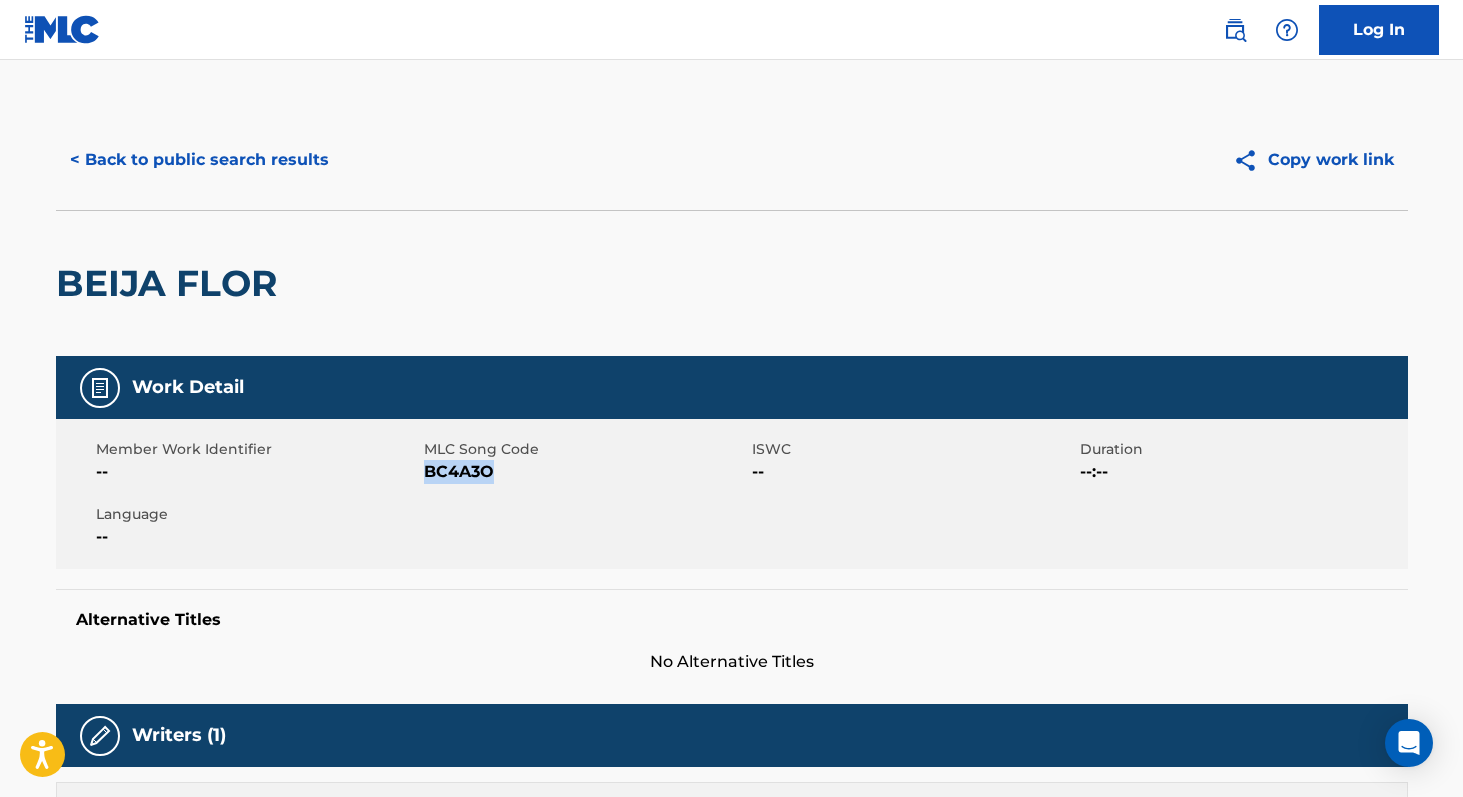 click on "< Back to public search results" at bounding box center (199, 160) 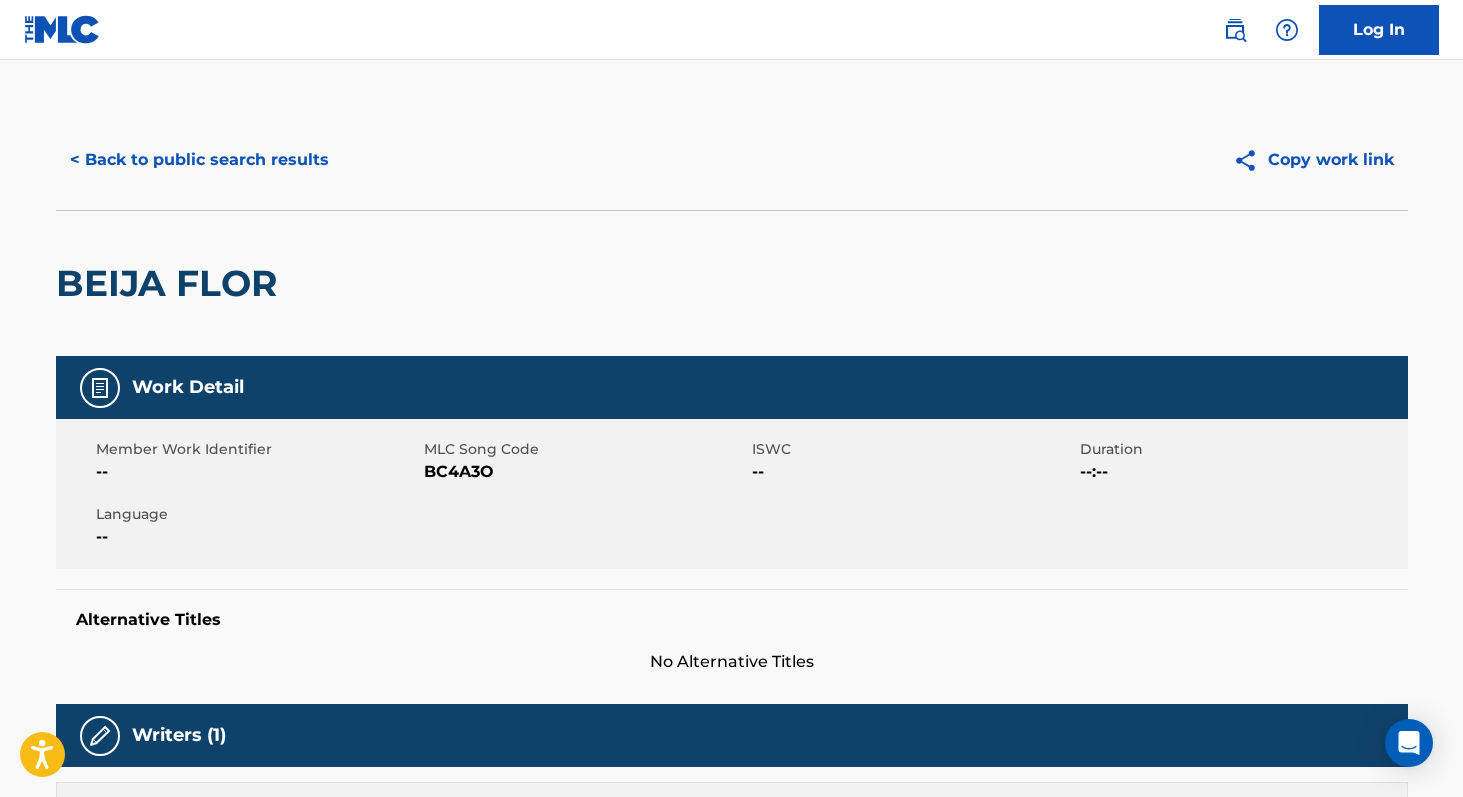 scroll, scrollTop: 353, scrollLeft: 0, axis: vertical 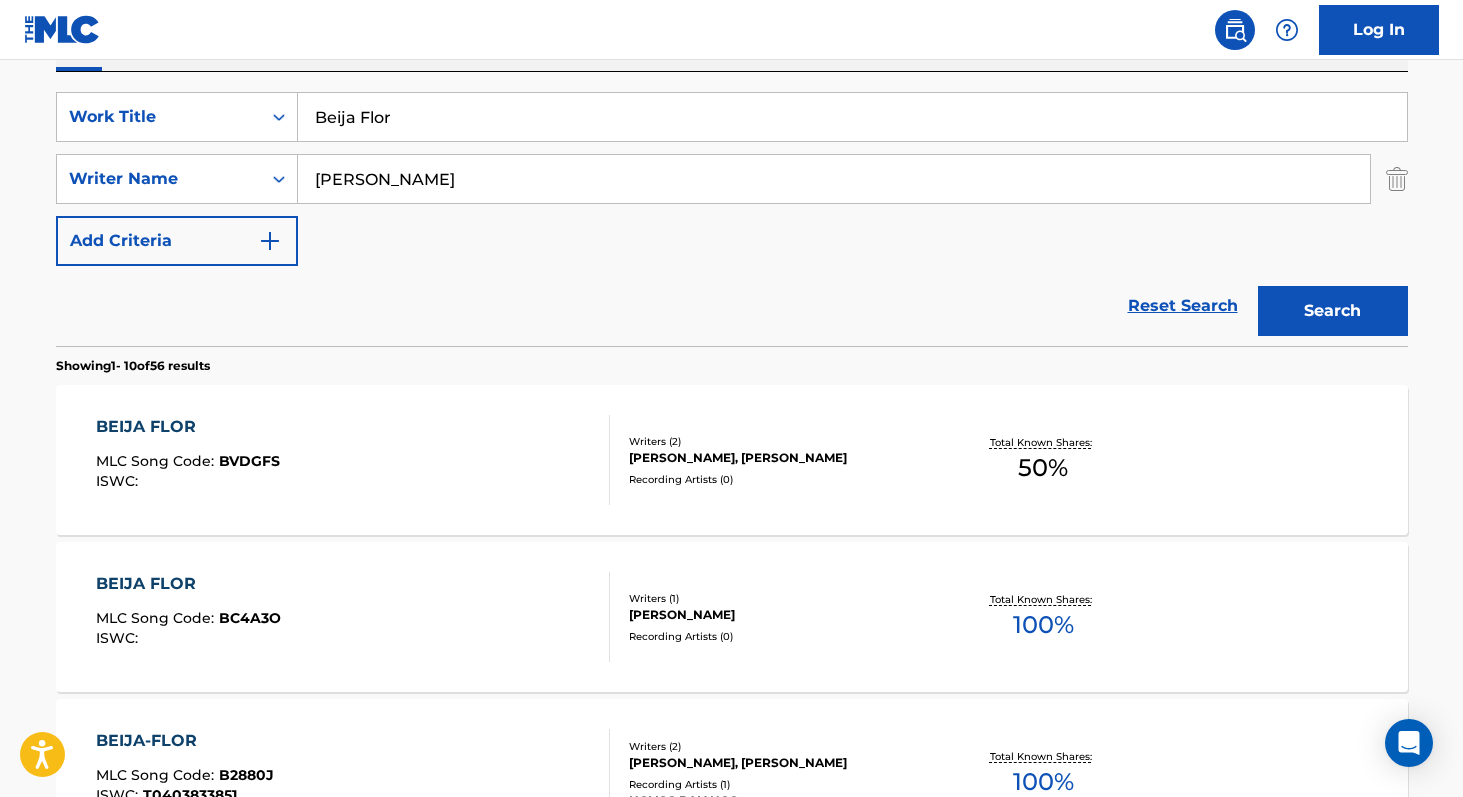 click at bounding box center (1397, 179) 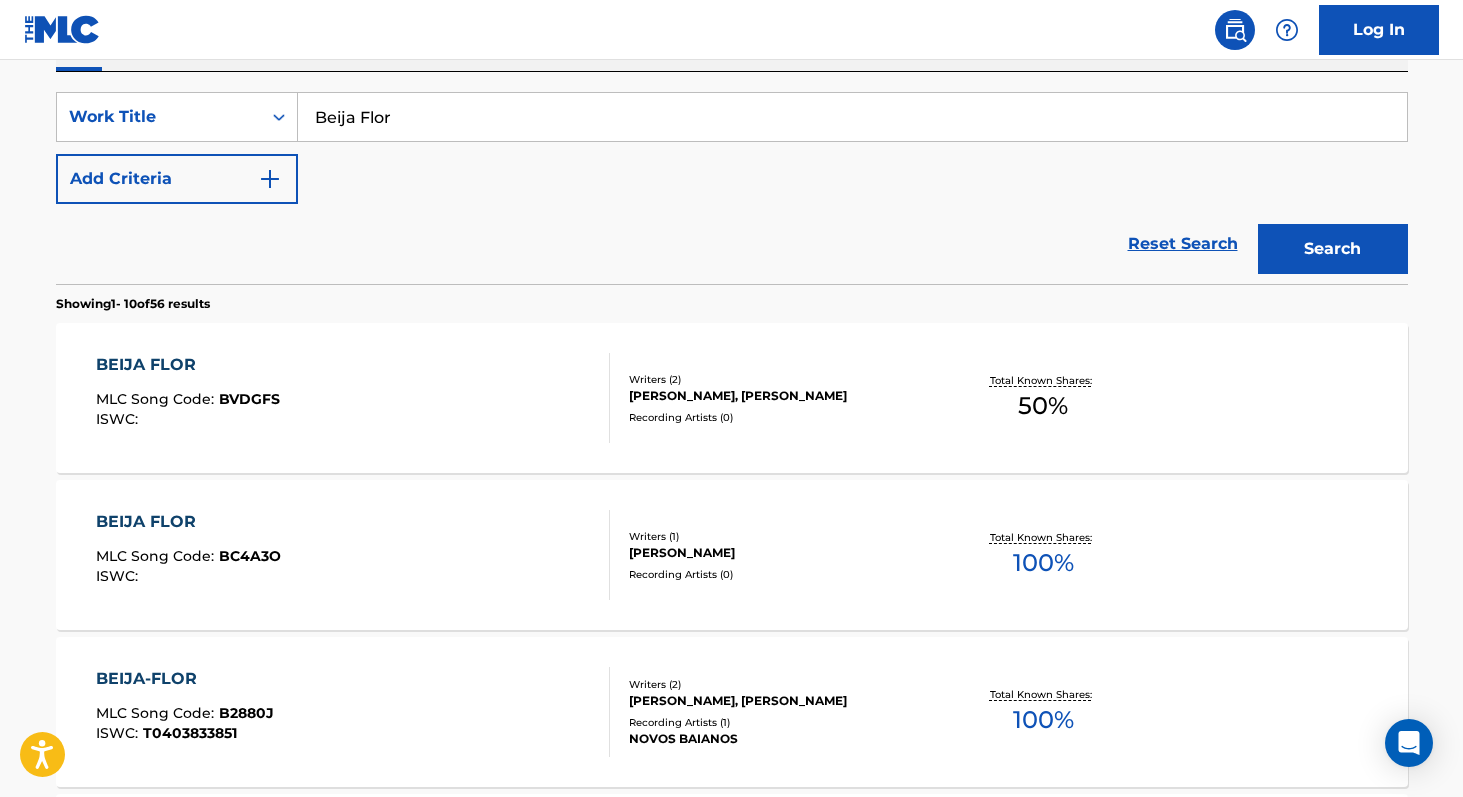 click on "Beija Flor" at bounding box center (852, 117) 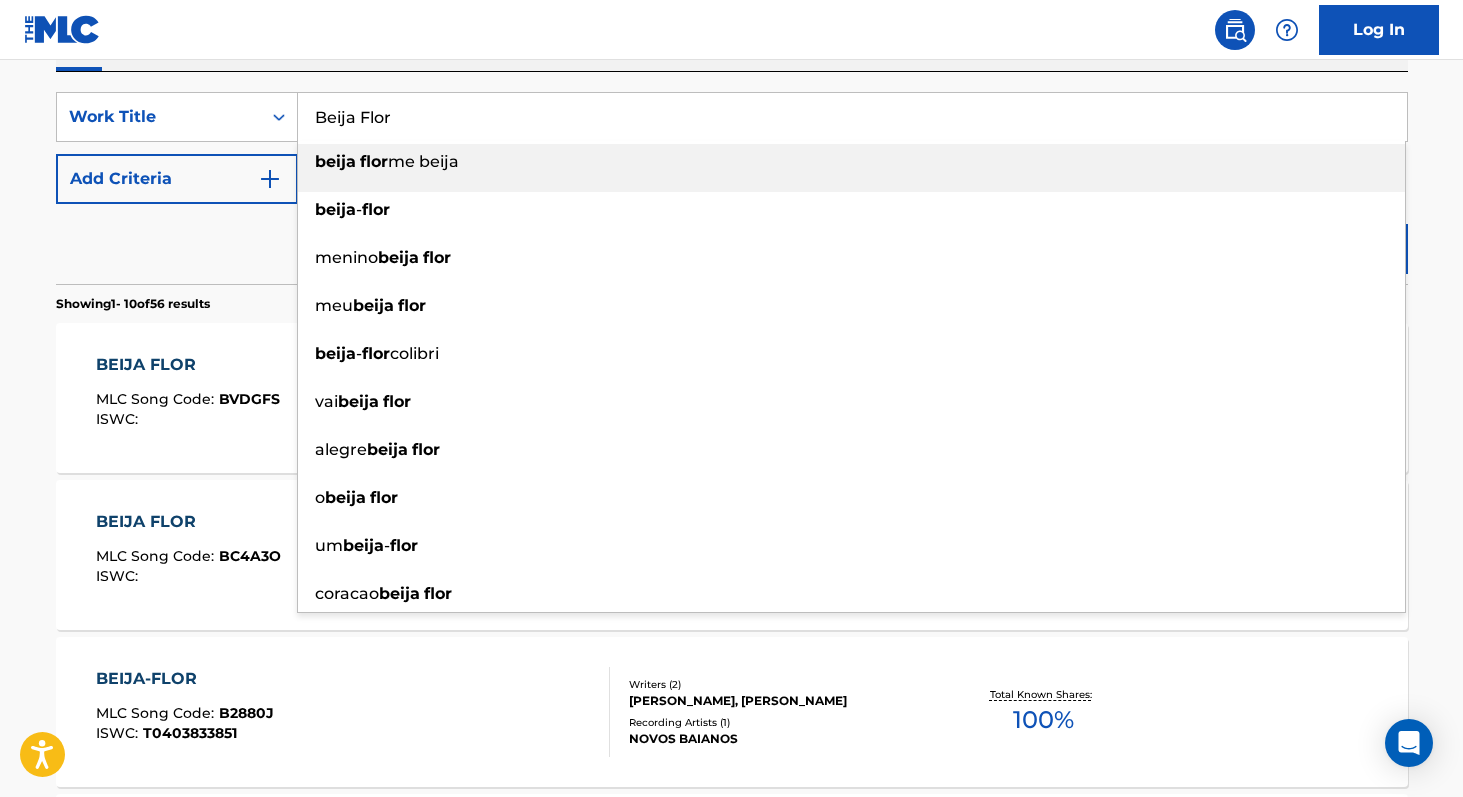 paste on "Canção do Exercito" 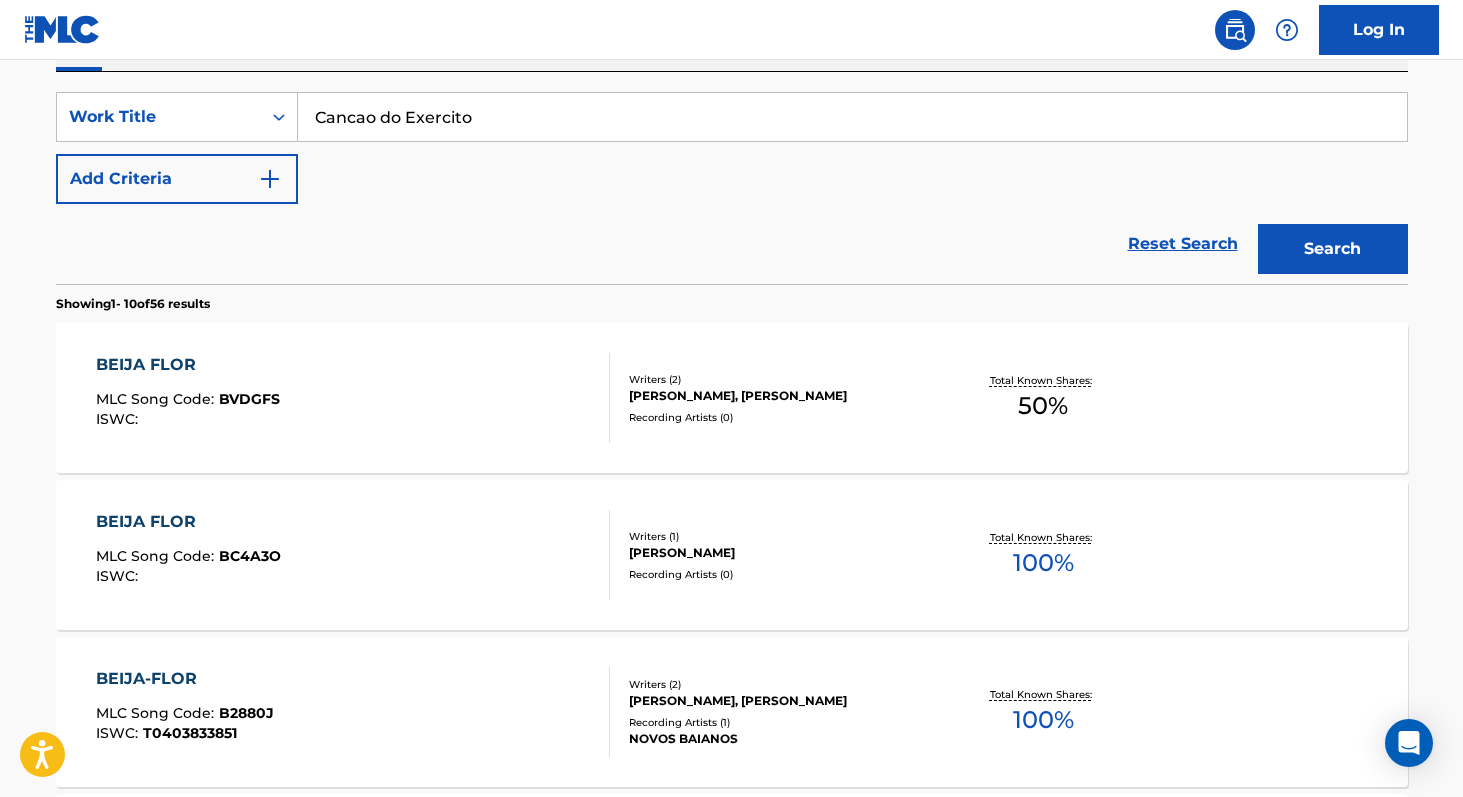 type on "Cancao do Exercito" 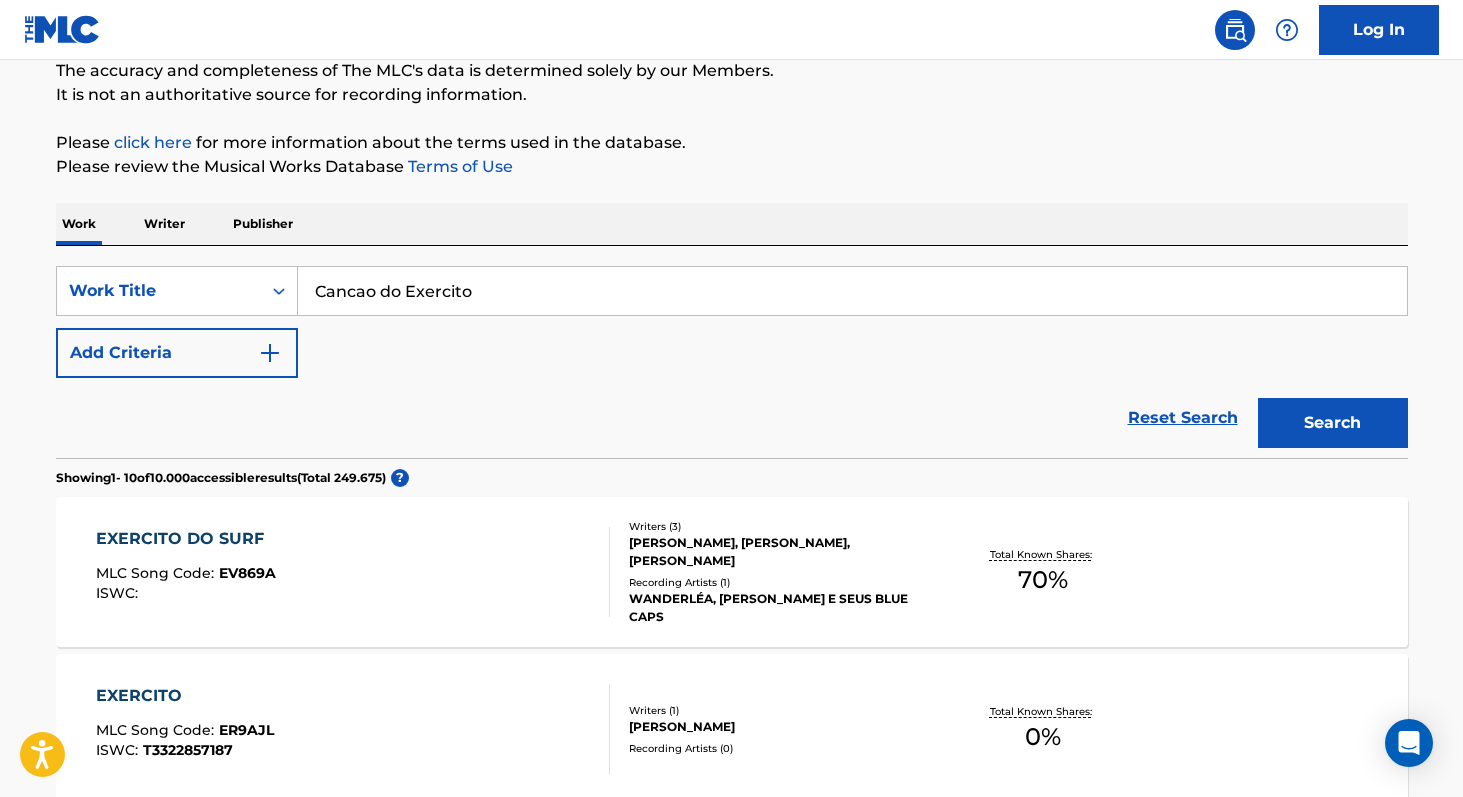 scroll, scrollTop: 170, scrollLeft: 0, axis: vertical 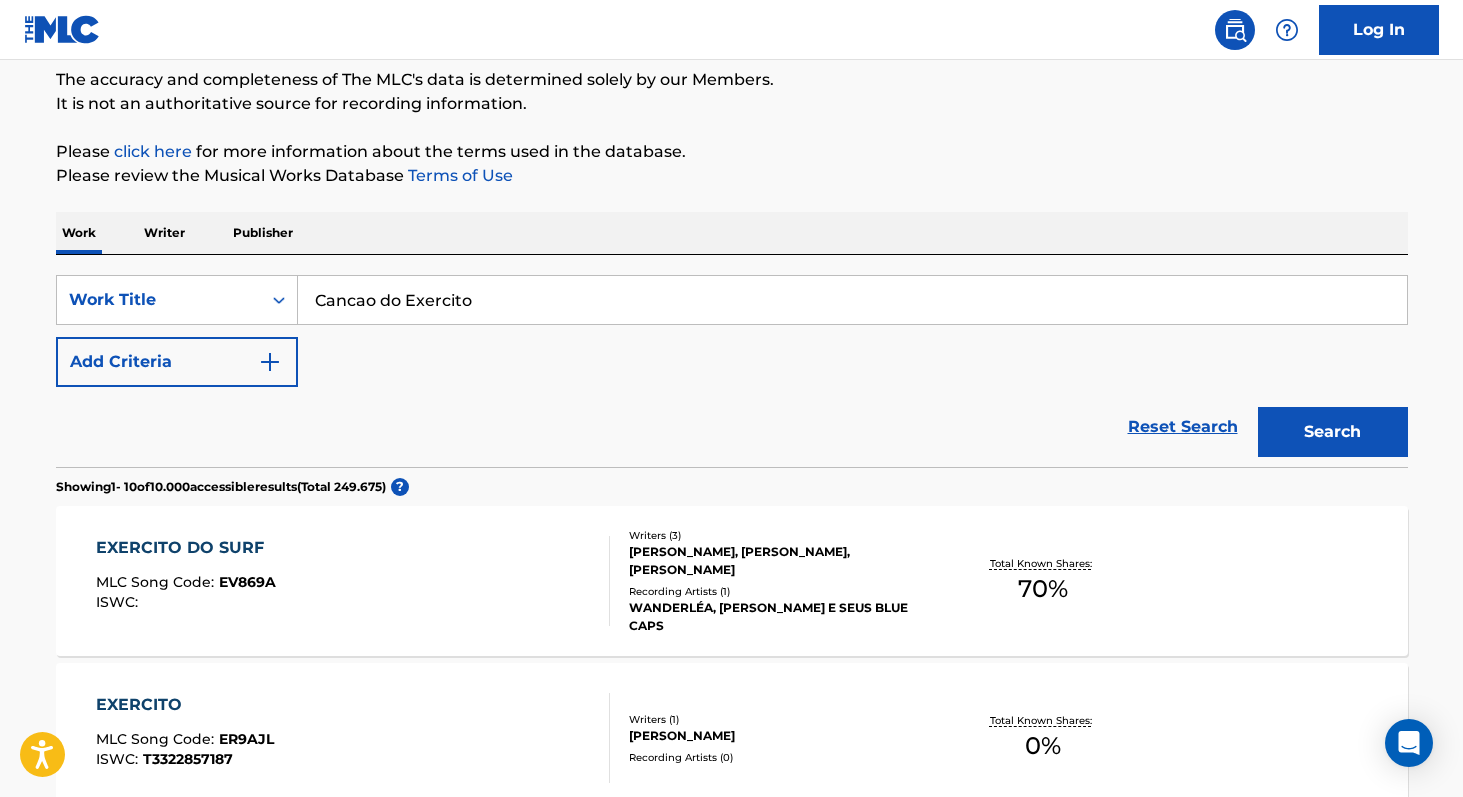 click on "Work Writer Publisher" at bounding box center [732, 233] 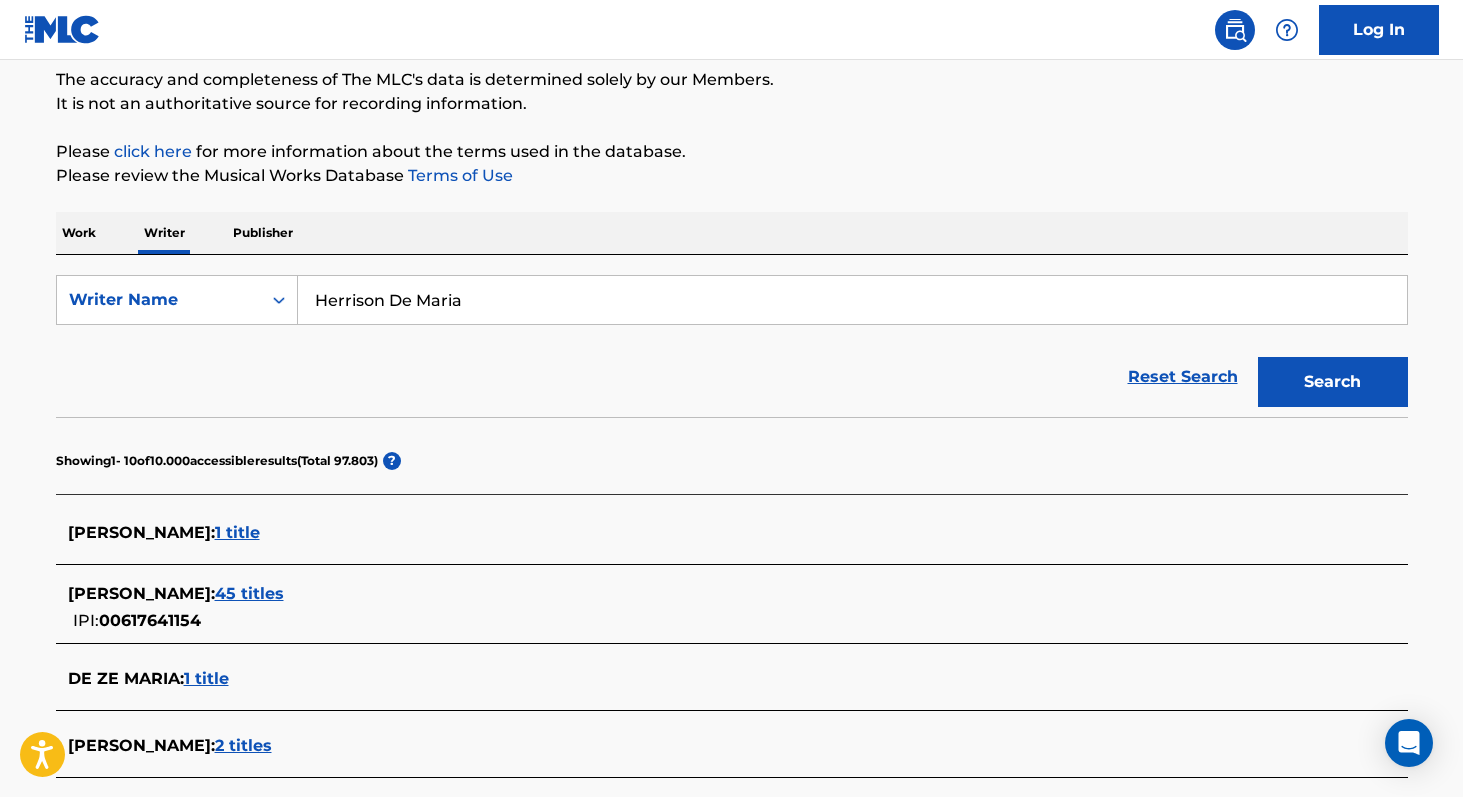scroll, scrollTop: 0, scrollLeft: 0, axis: both 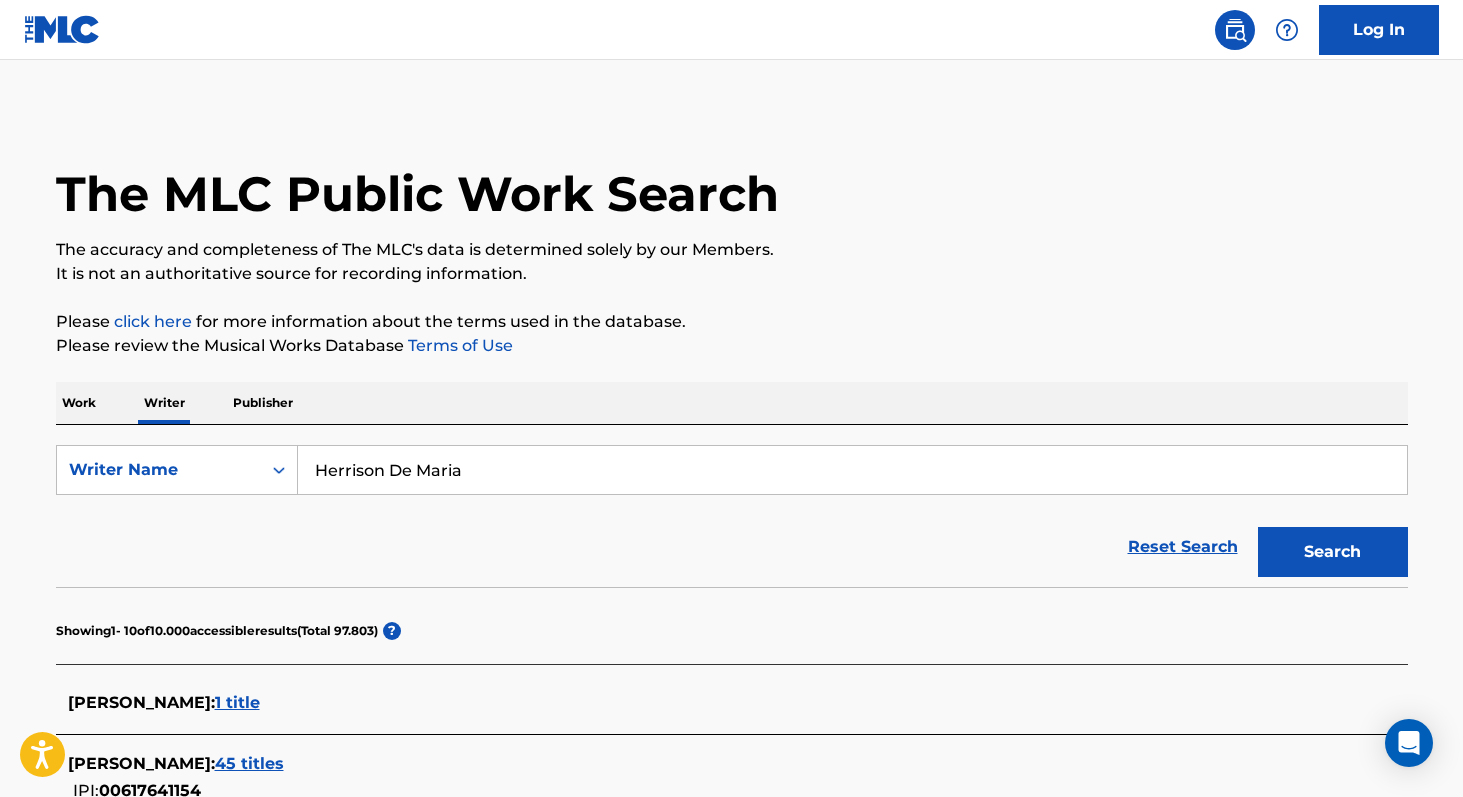 click on "Herrison De Maria" at bounding box center [852, 470] 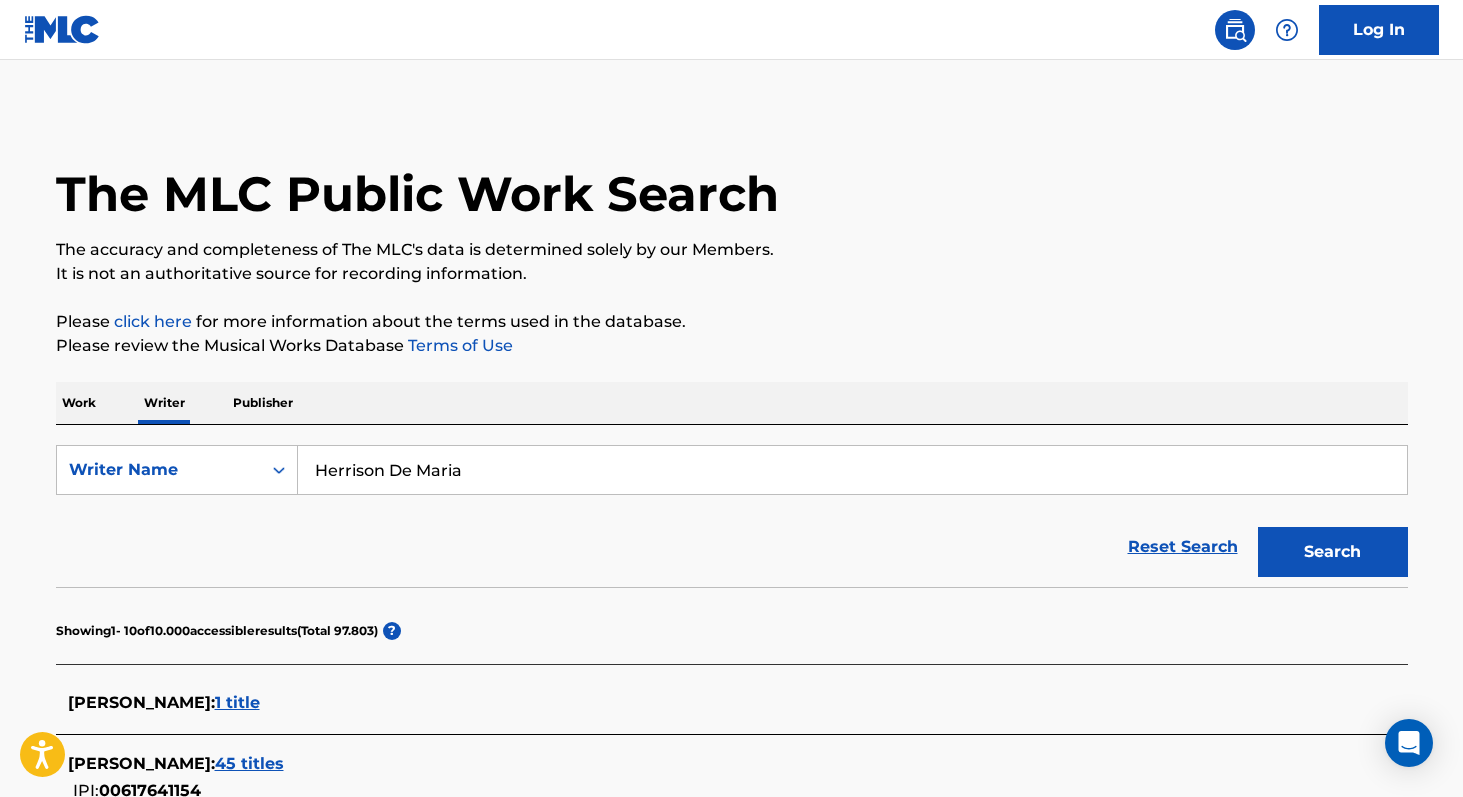 paste on "[PERSON_NAME]" 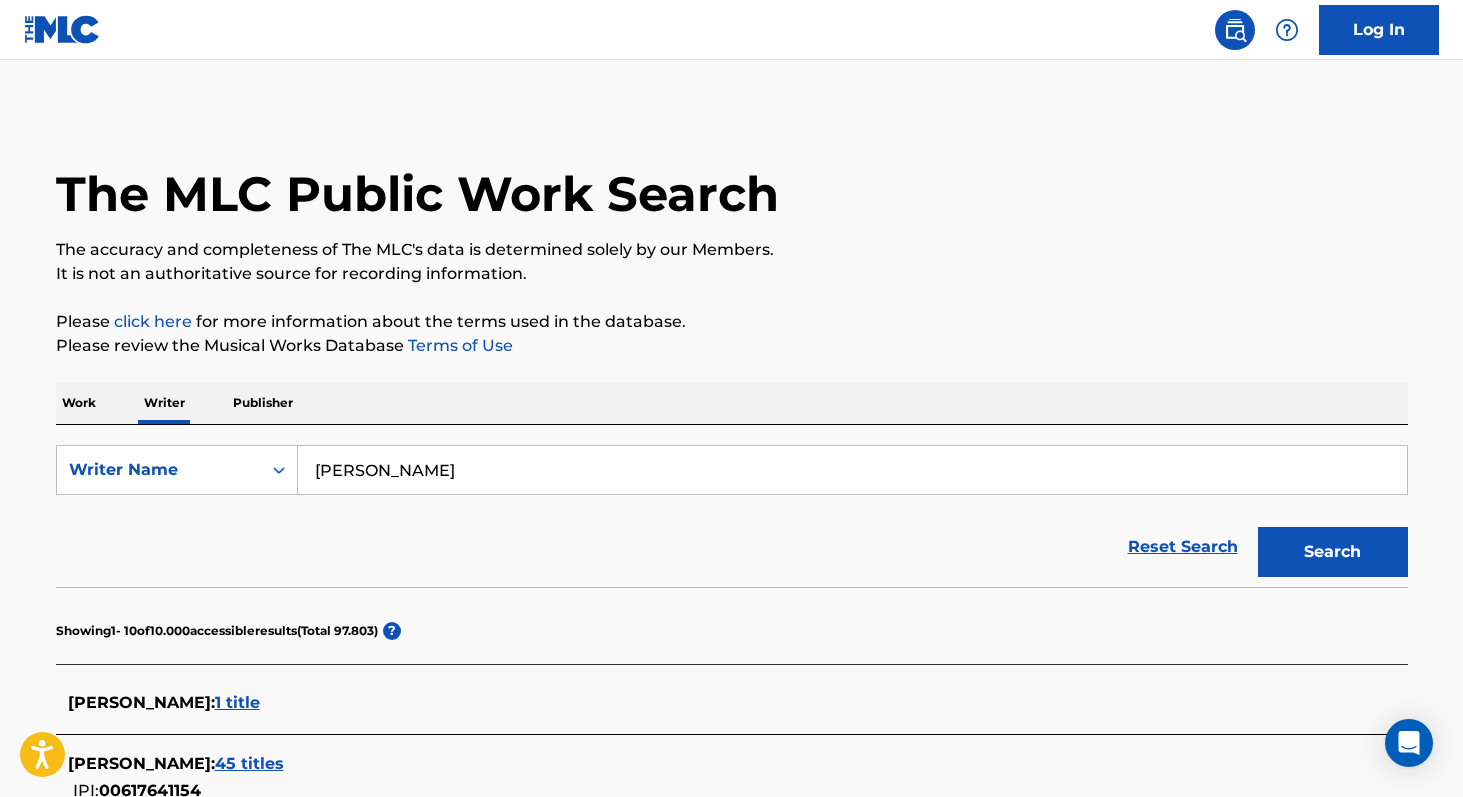 click on "Search" at bounding box center (1333, 552) 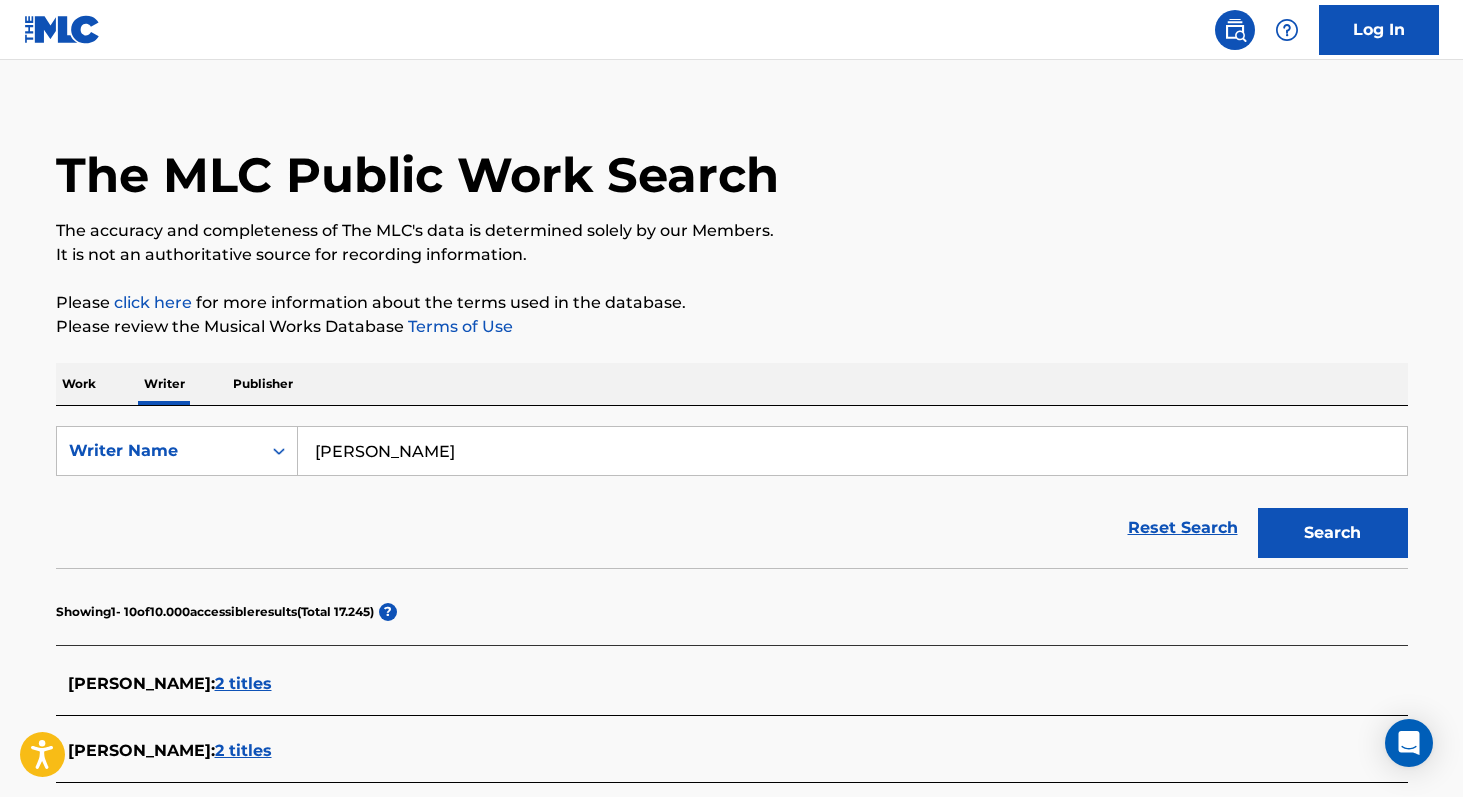 scroll, scrollTop: 0, scrollLeft: 0, axis: both 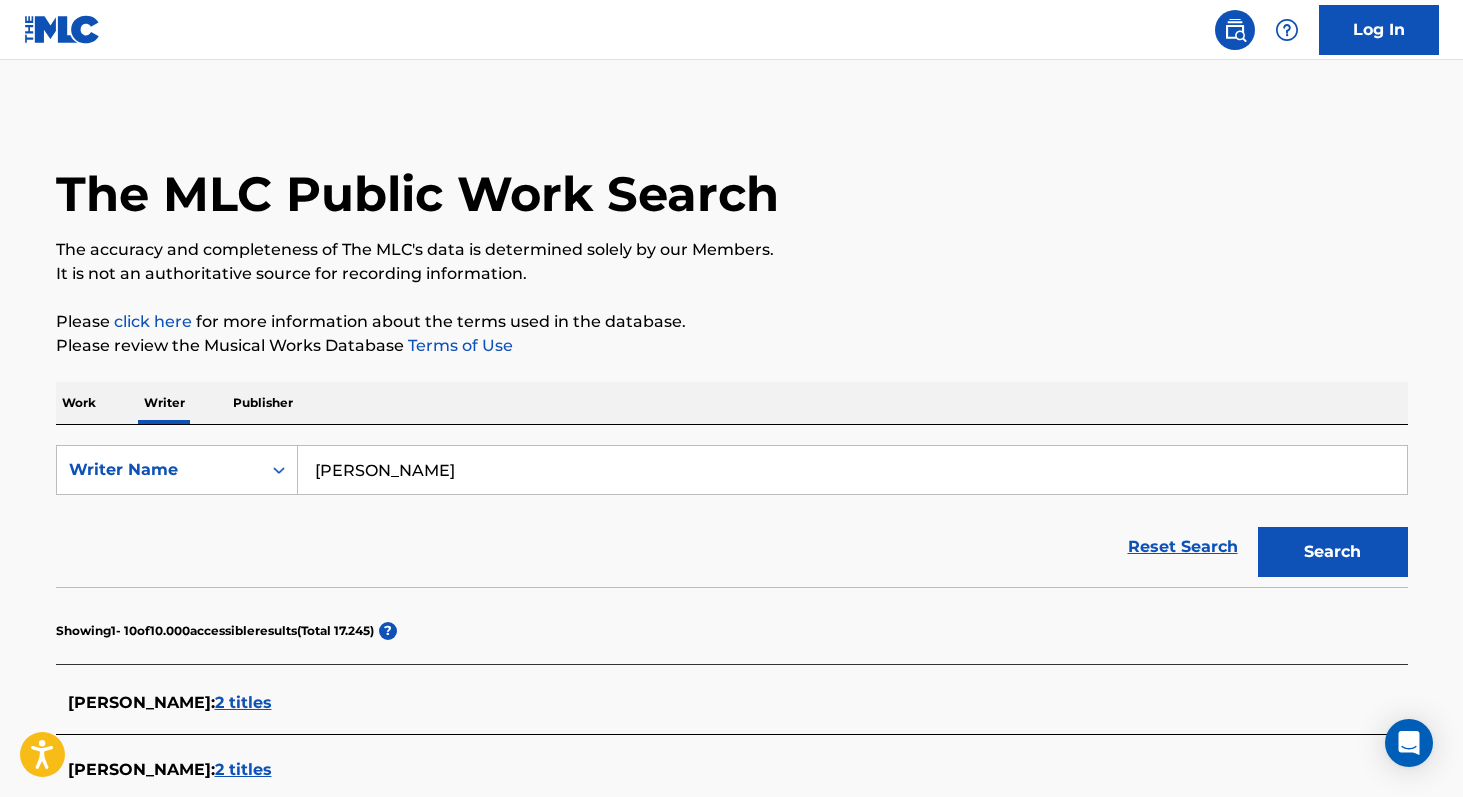 click on "Search" at bounding box center (1333, 552) 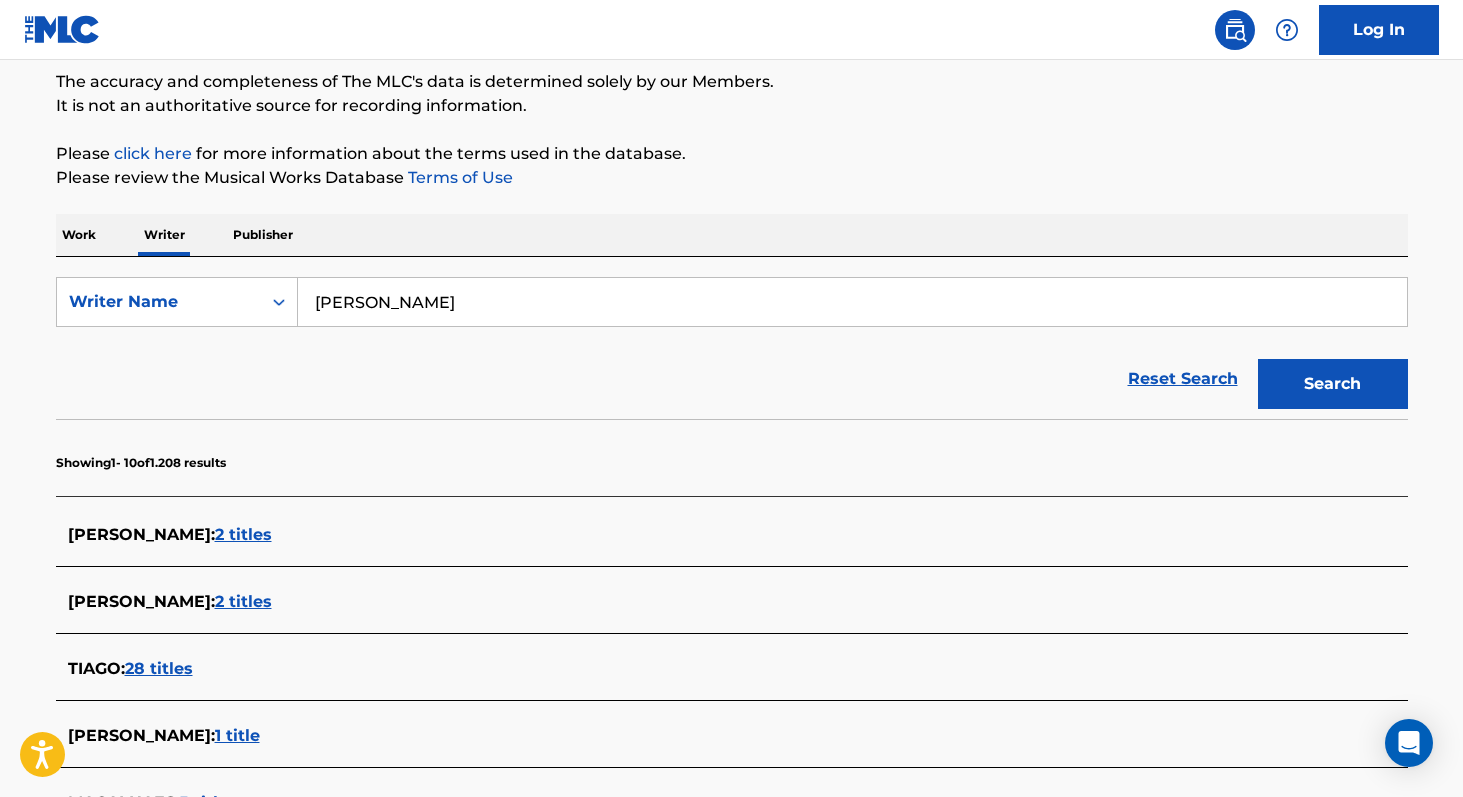 scroll, scrollTop: 0, scrollLeft: 0, axis: both 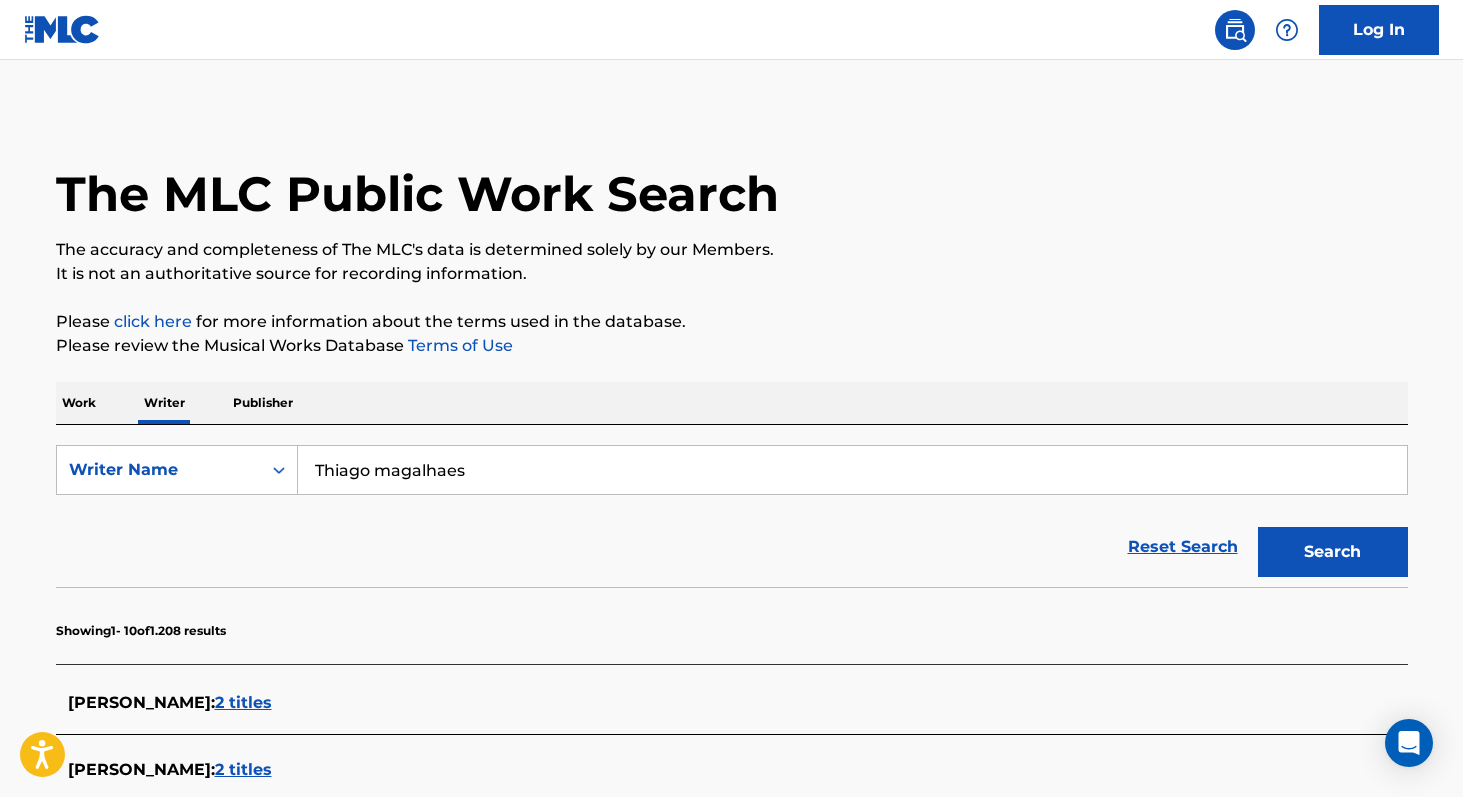 type on "Thiago magalhaes" 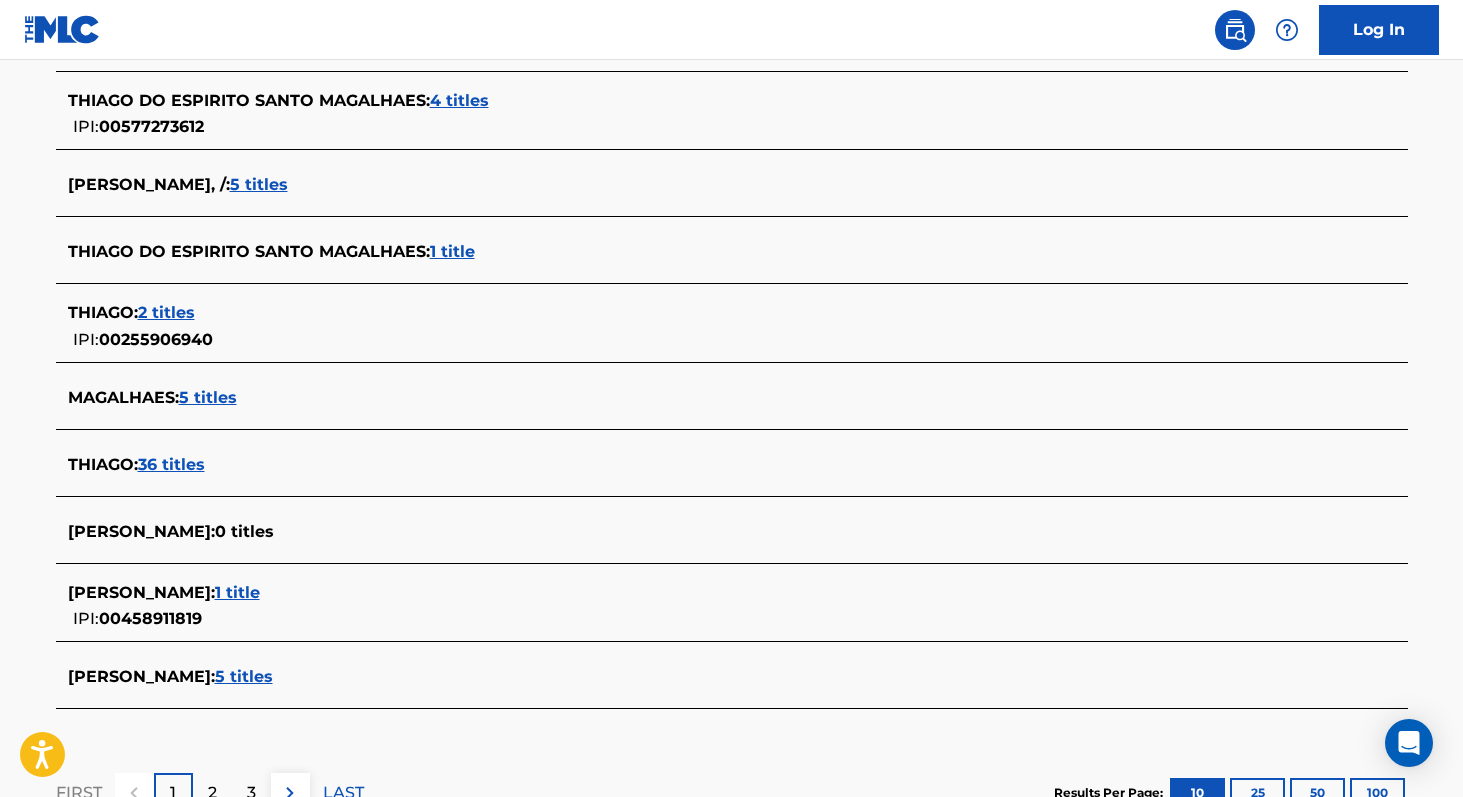 scroll, scrollTop: 672, scrollLeft: 0, axis: vertical 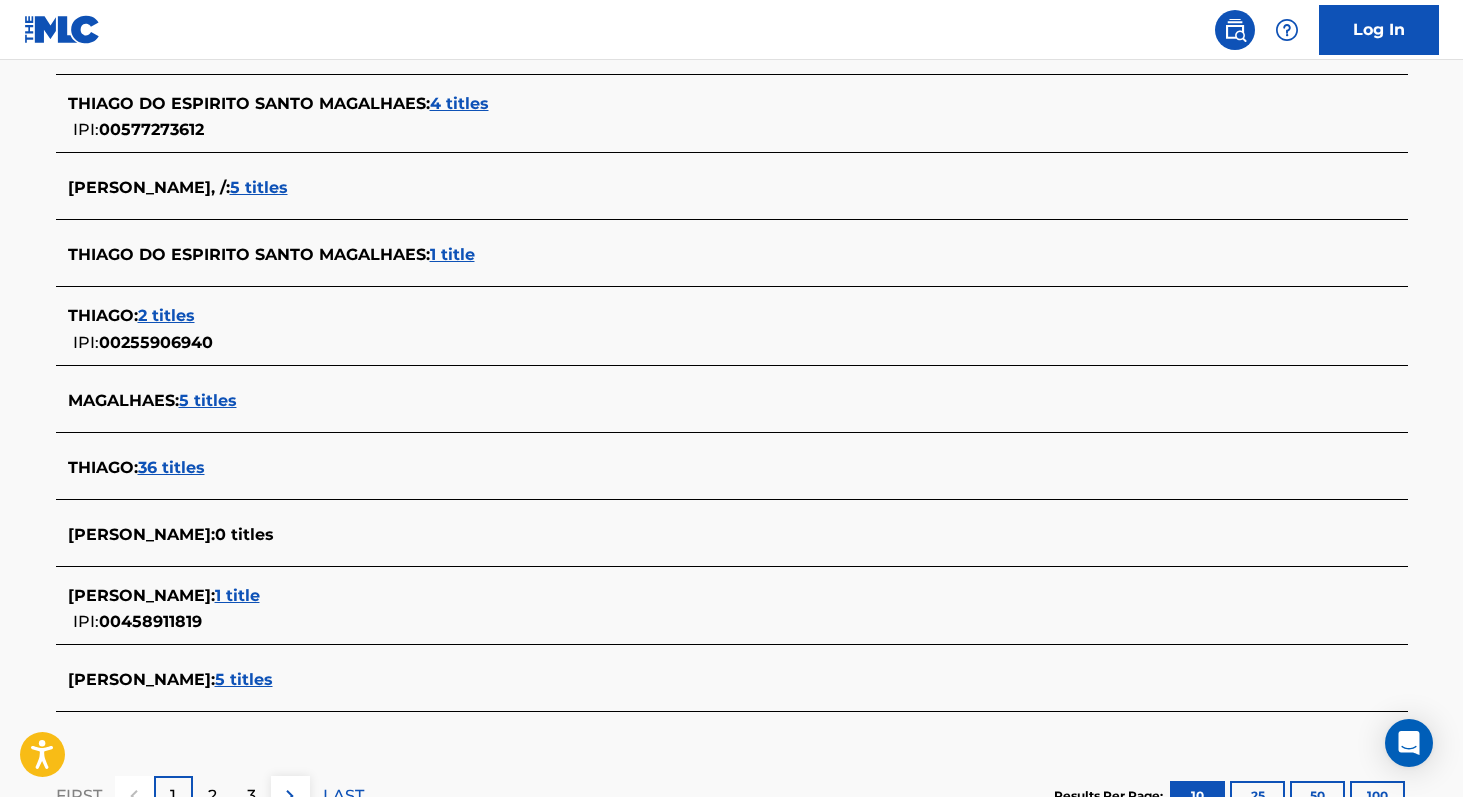 click on "4 titles" at bounding box center [459, 103] 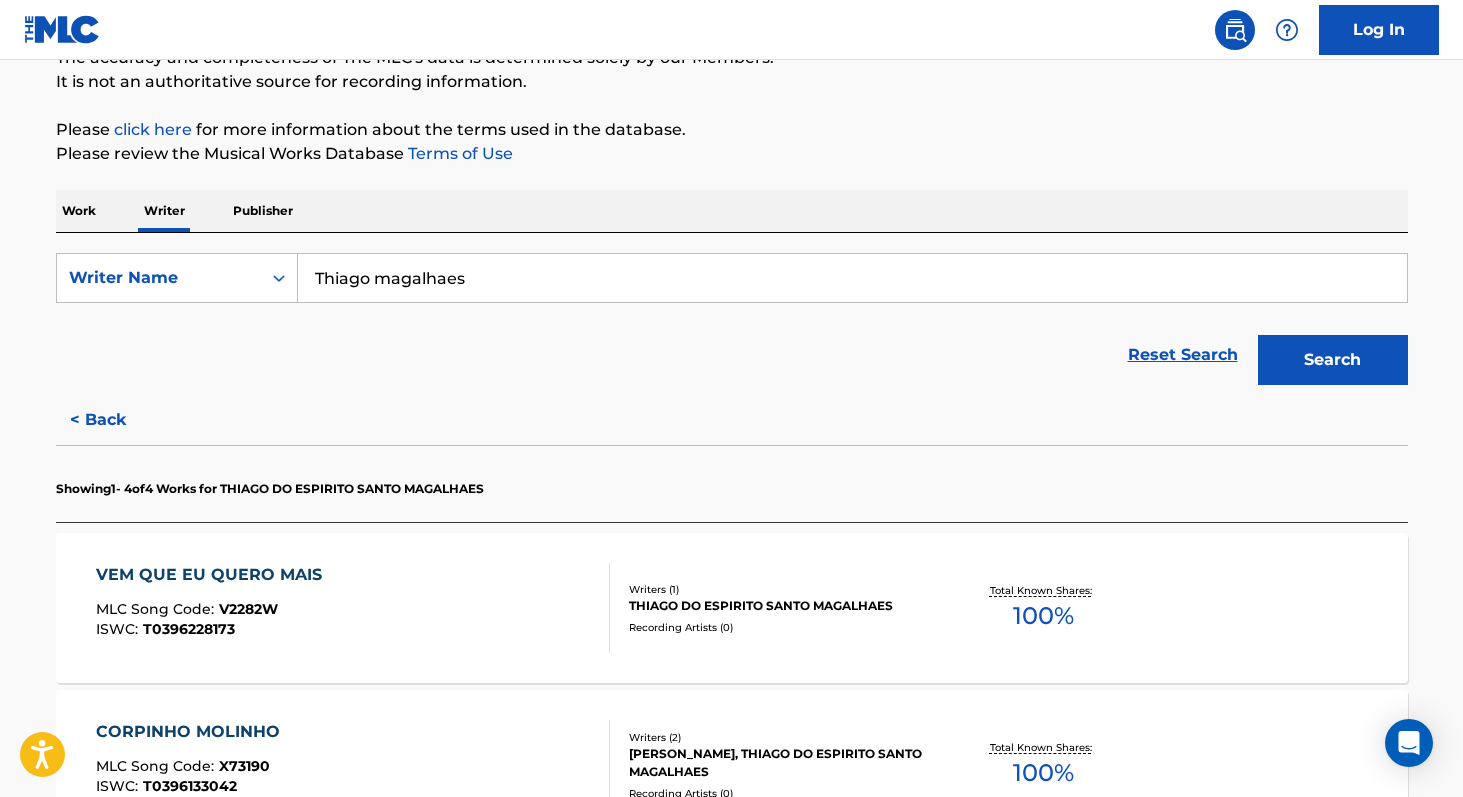 scroll, scrollTop: 0, scrollLeft: 0, axis: both 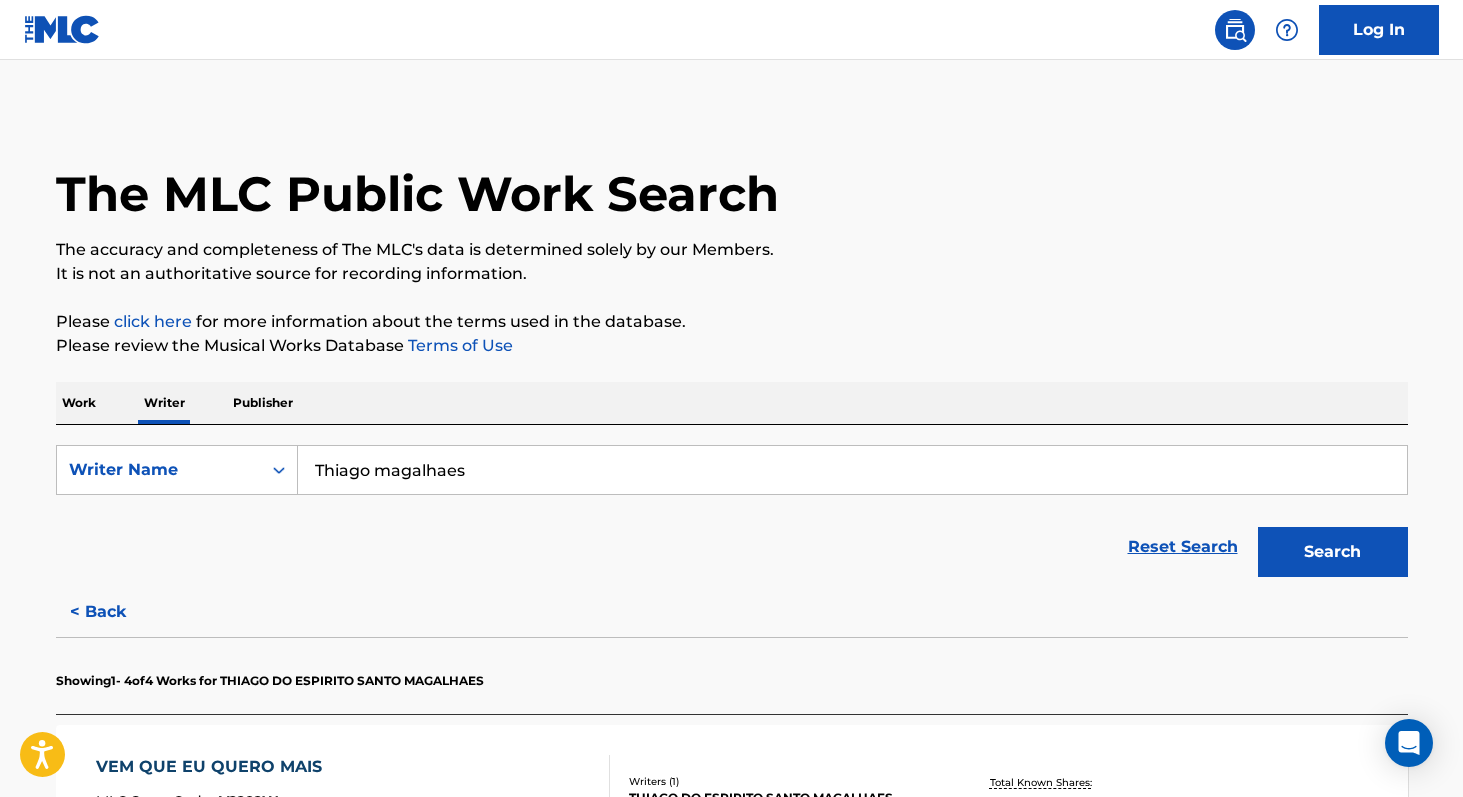 click on "Work" at bounding box center (79, 403) 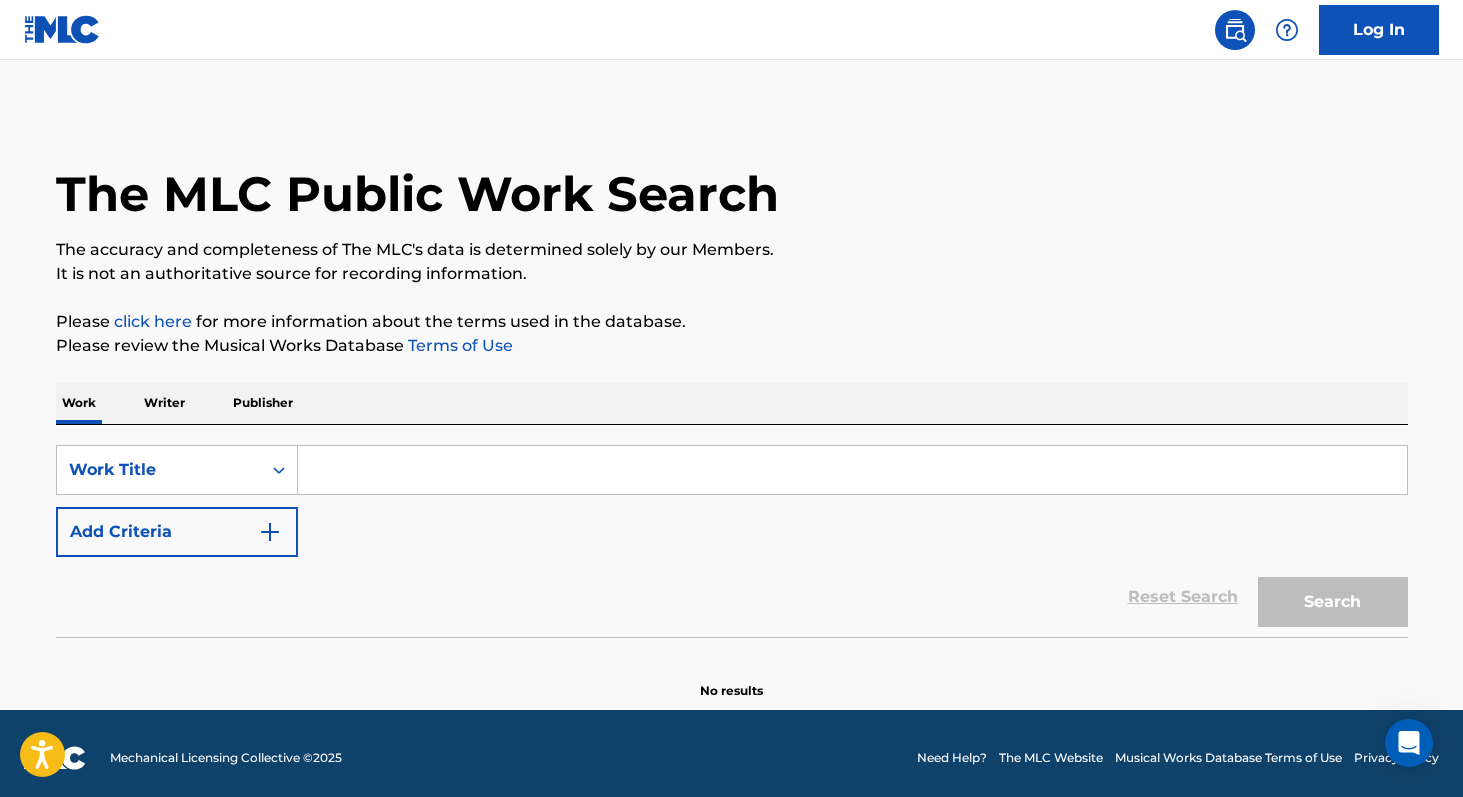 click at bounding box center [852, 470] 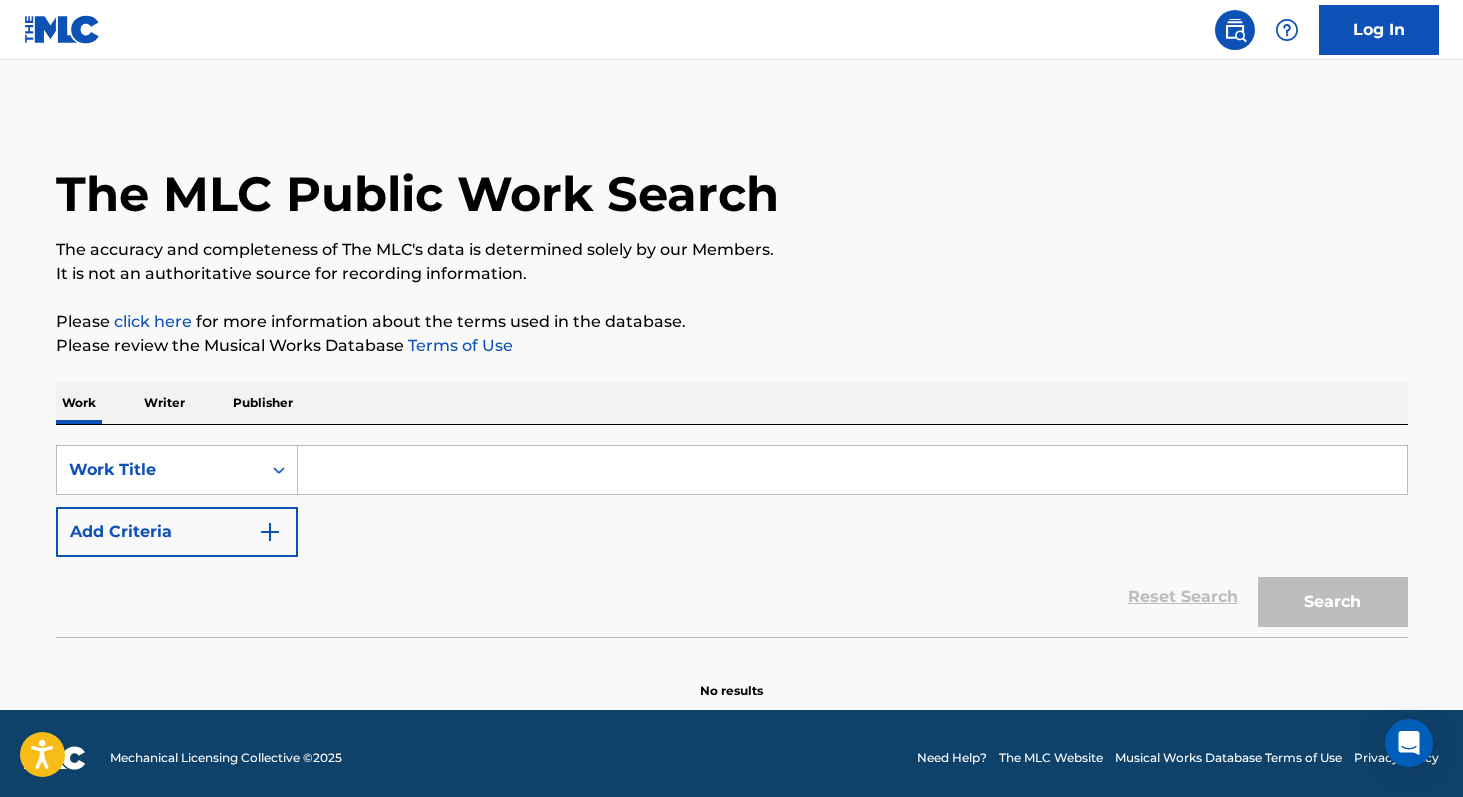 paste on "Himitsu da yo" 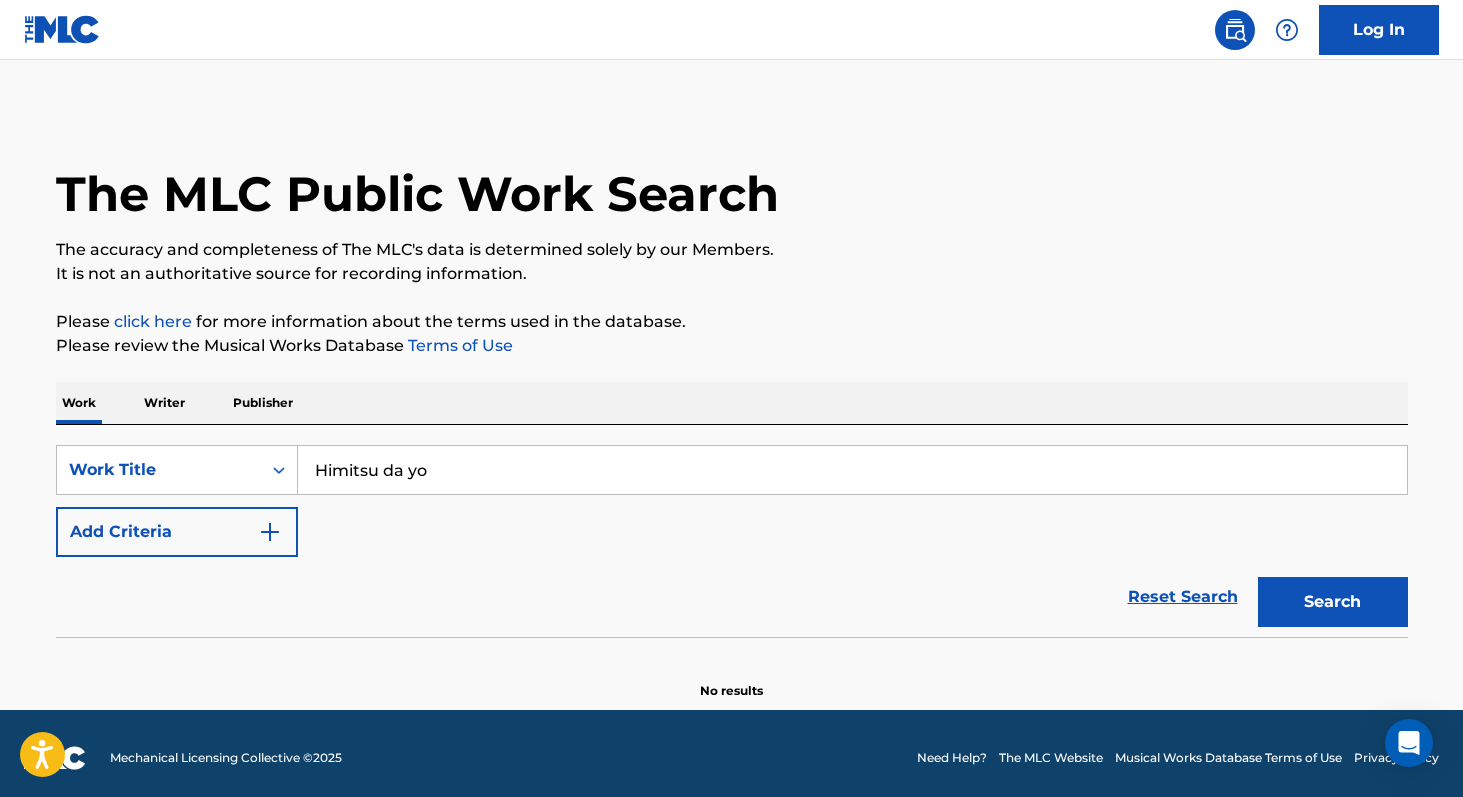 type on "Himitsu da yo" 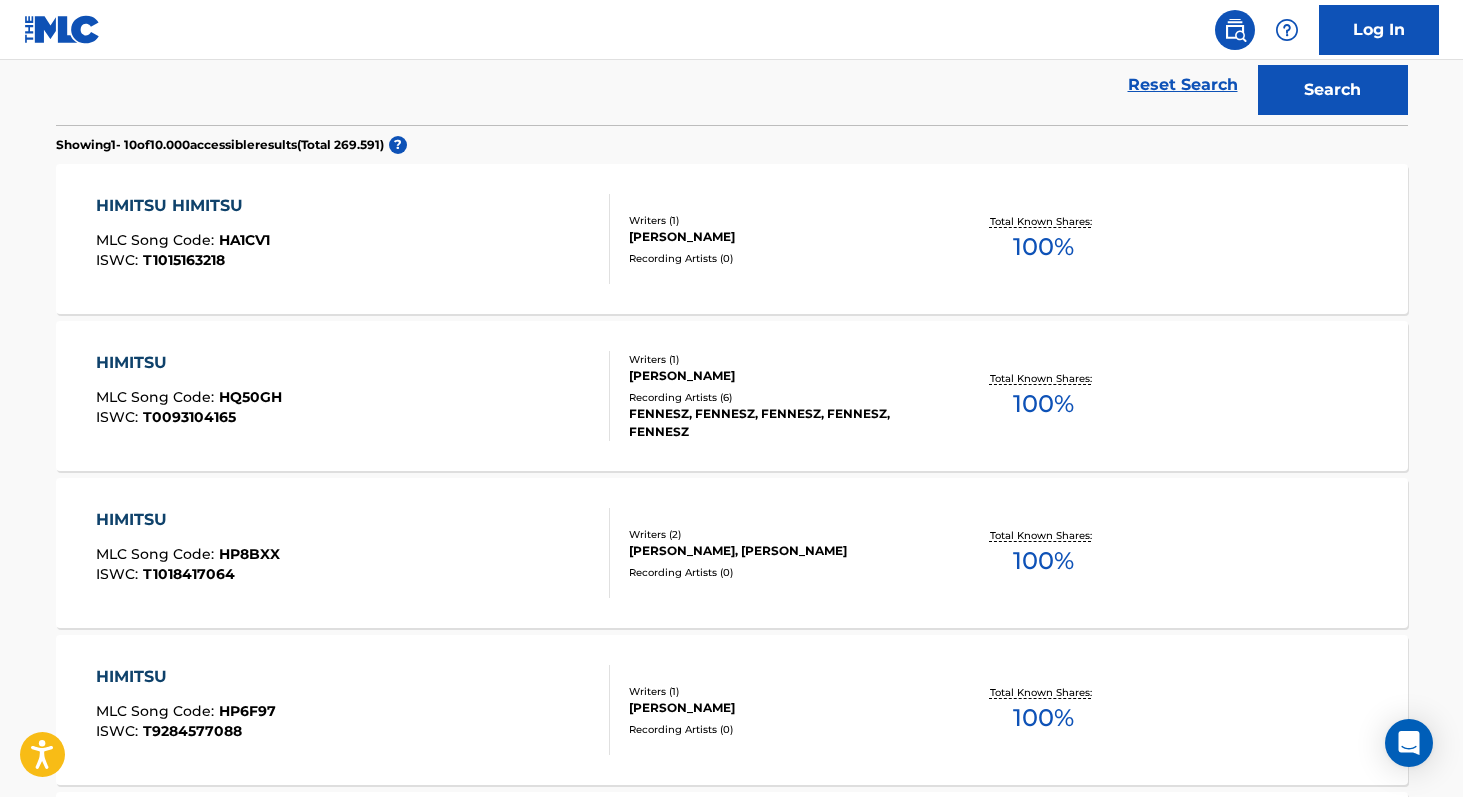 scroll, scrollTop: 510, scrollLeft: 0, axis: vertical 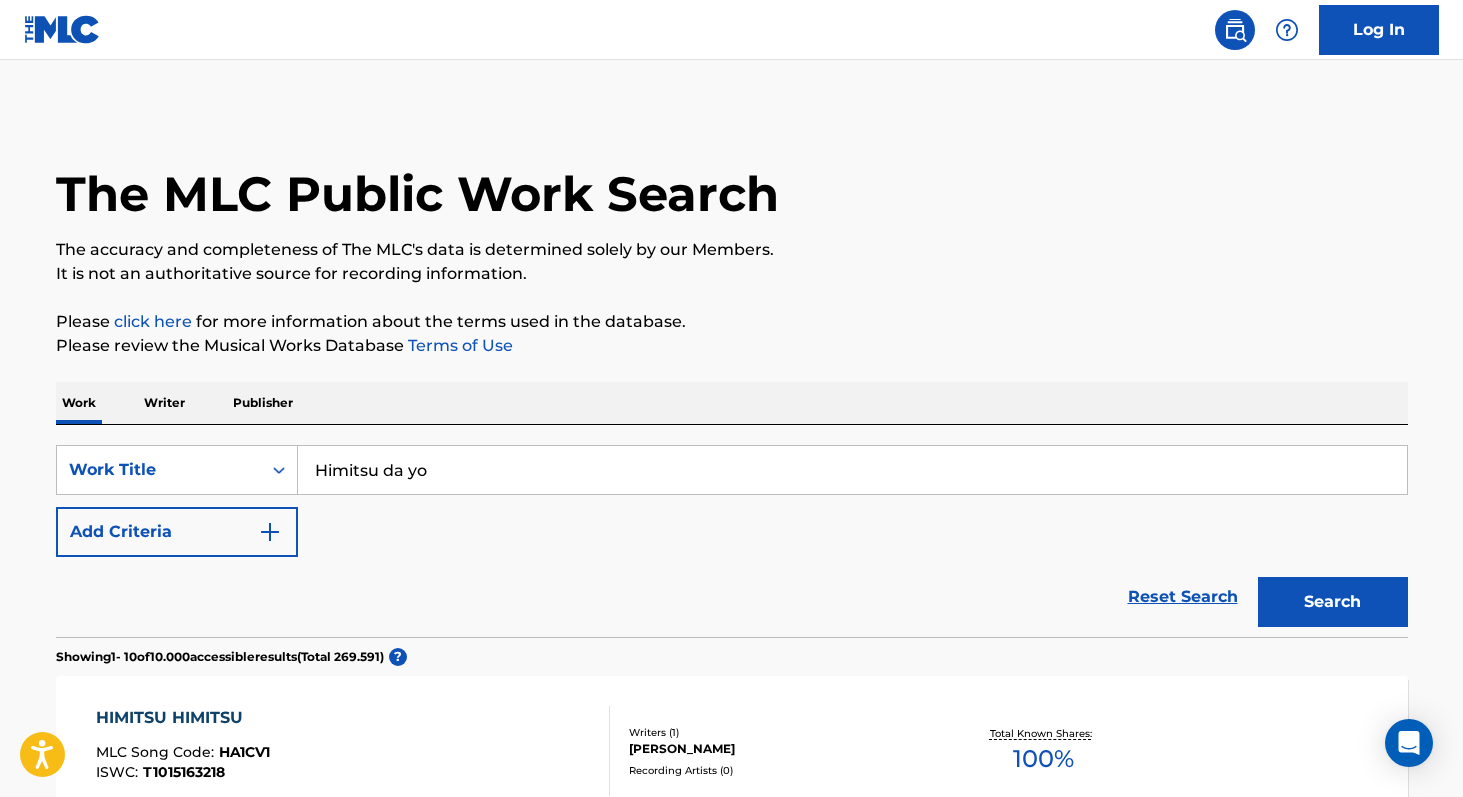 click on "Writer" at bounding box center [164, 403] 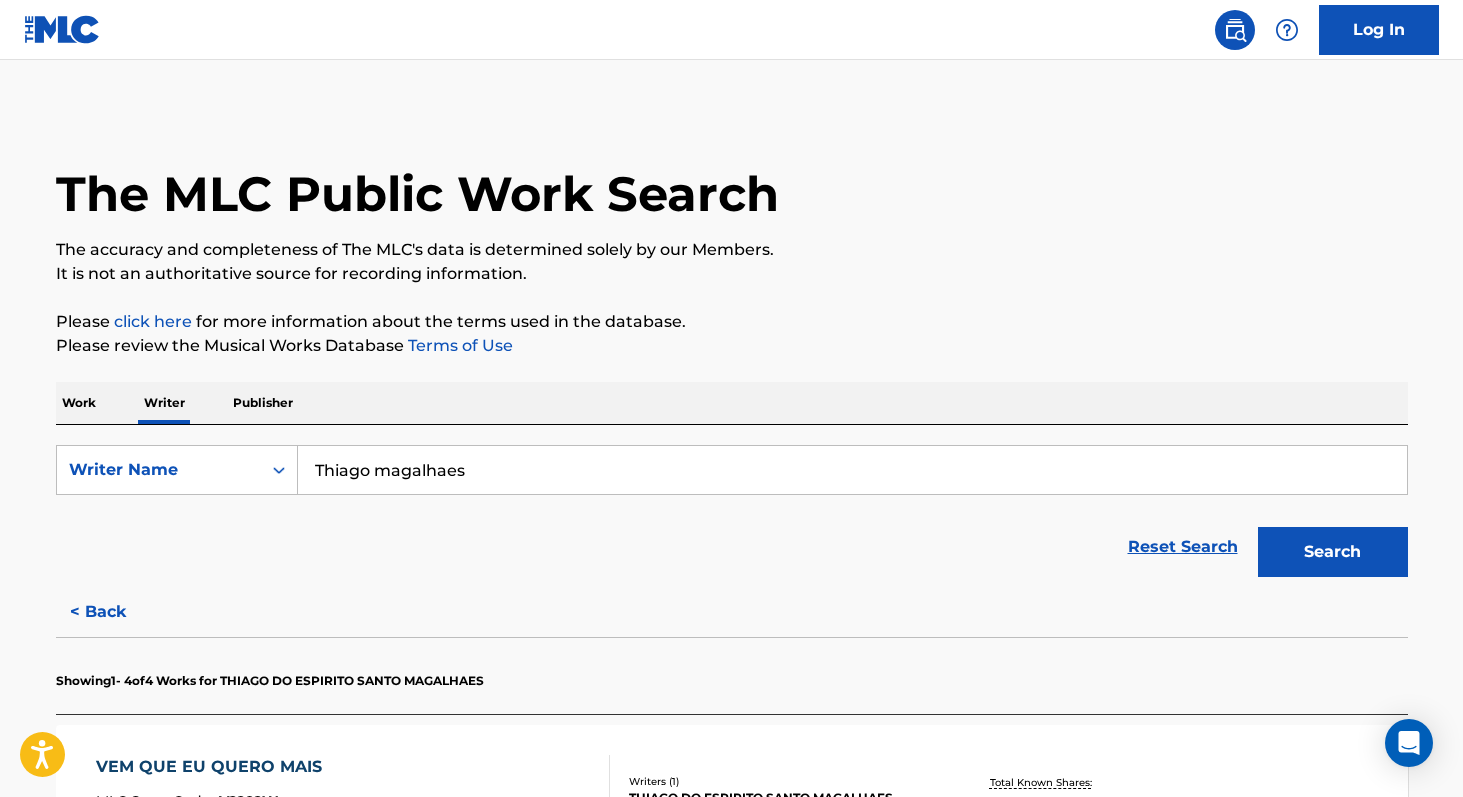 click on "Thiago magalhaes" at bounding box center (852, 470) 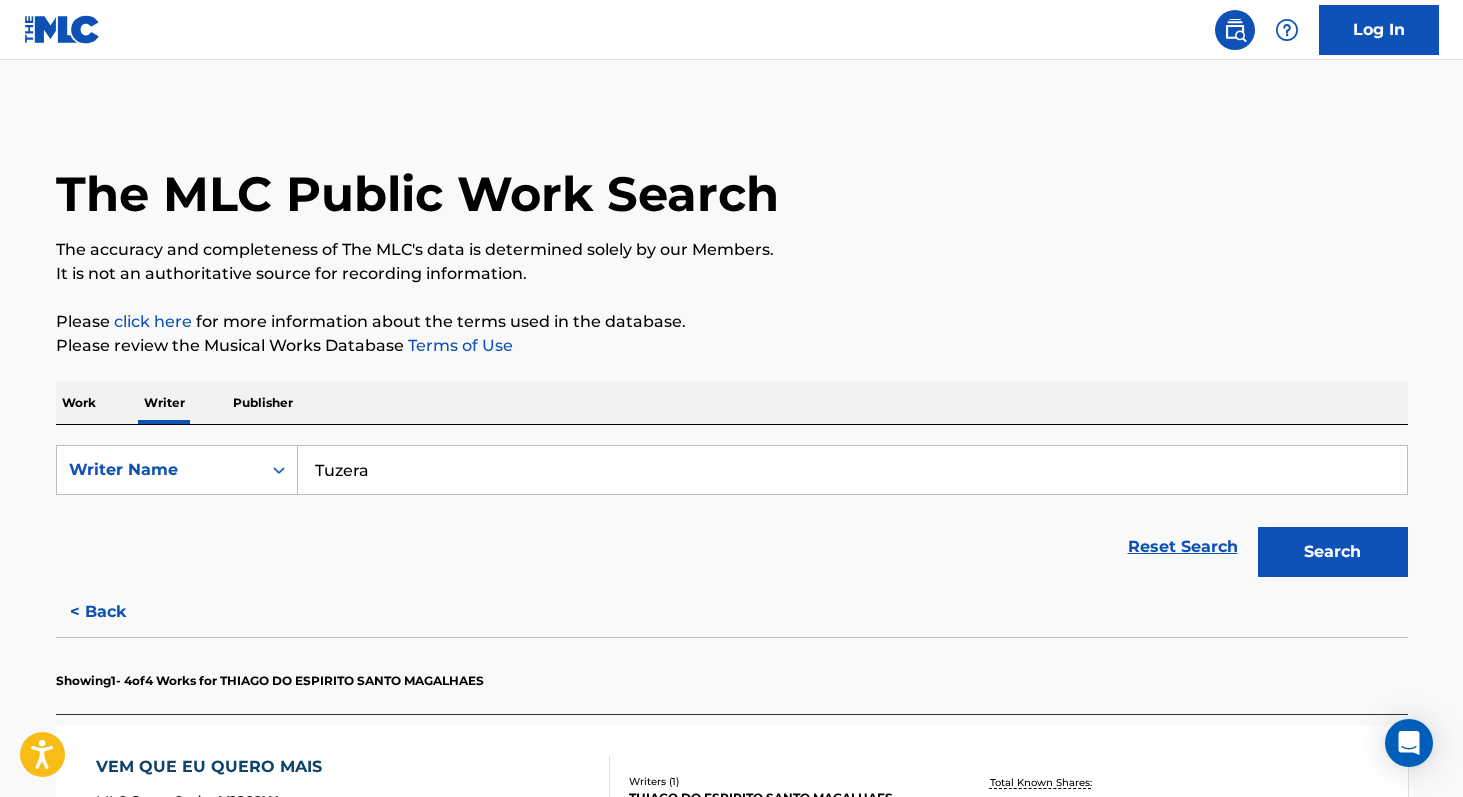 type on "Tuzera" 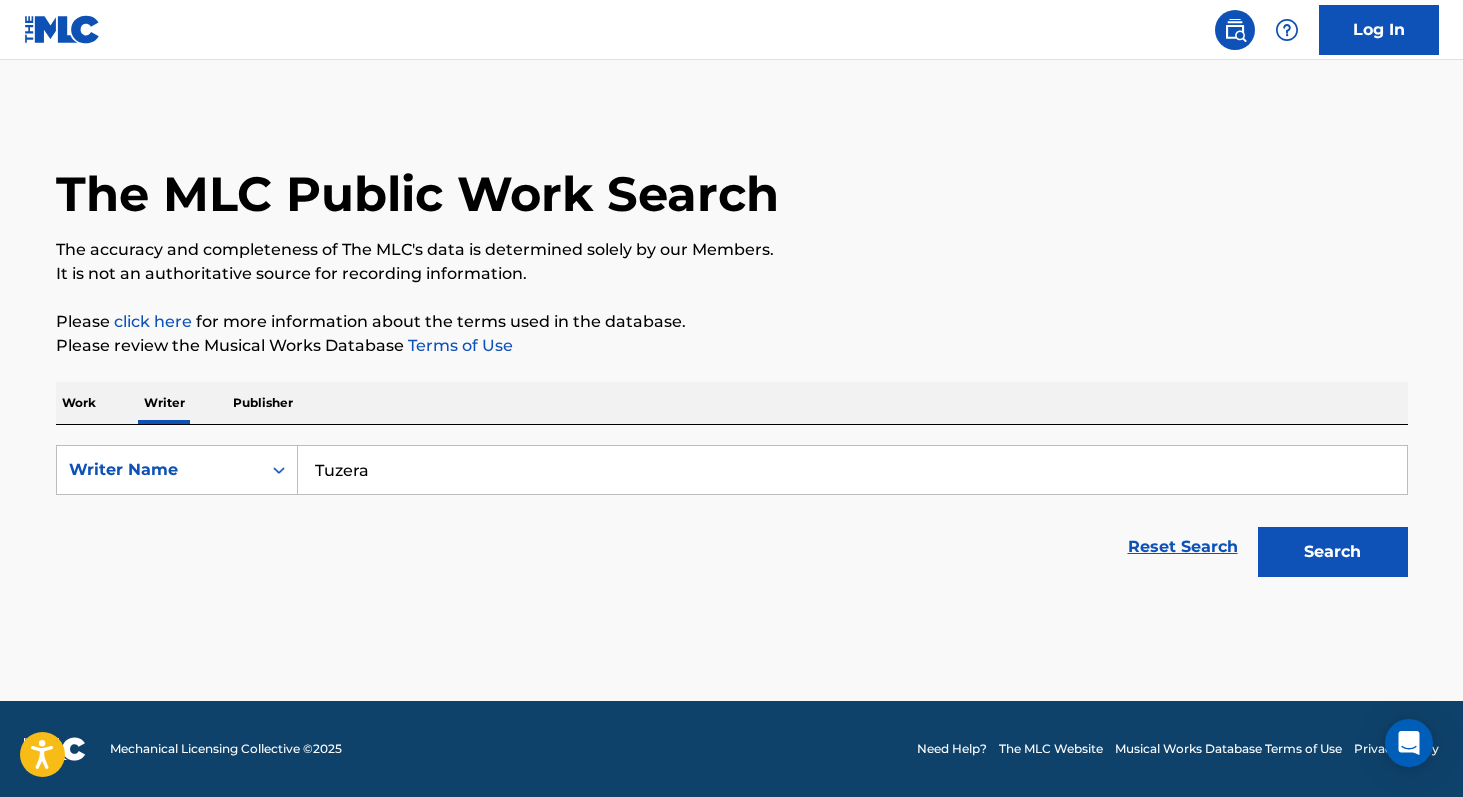 click on "Work" at bounding box center (79, 403) 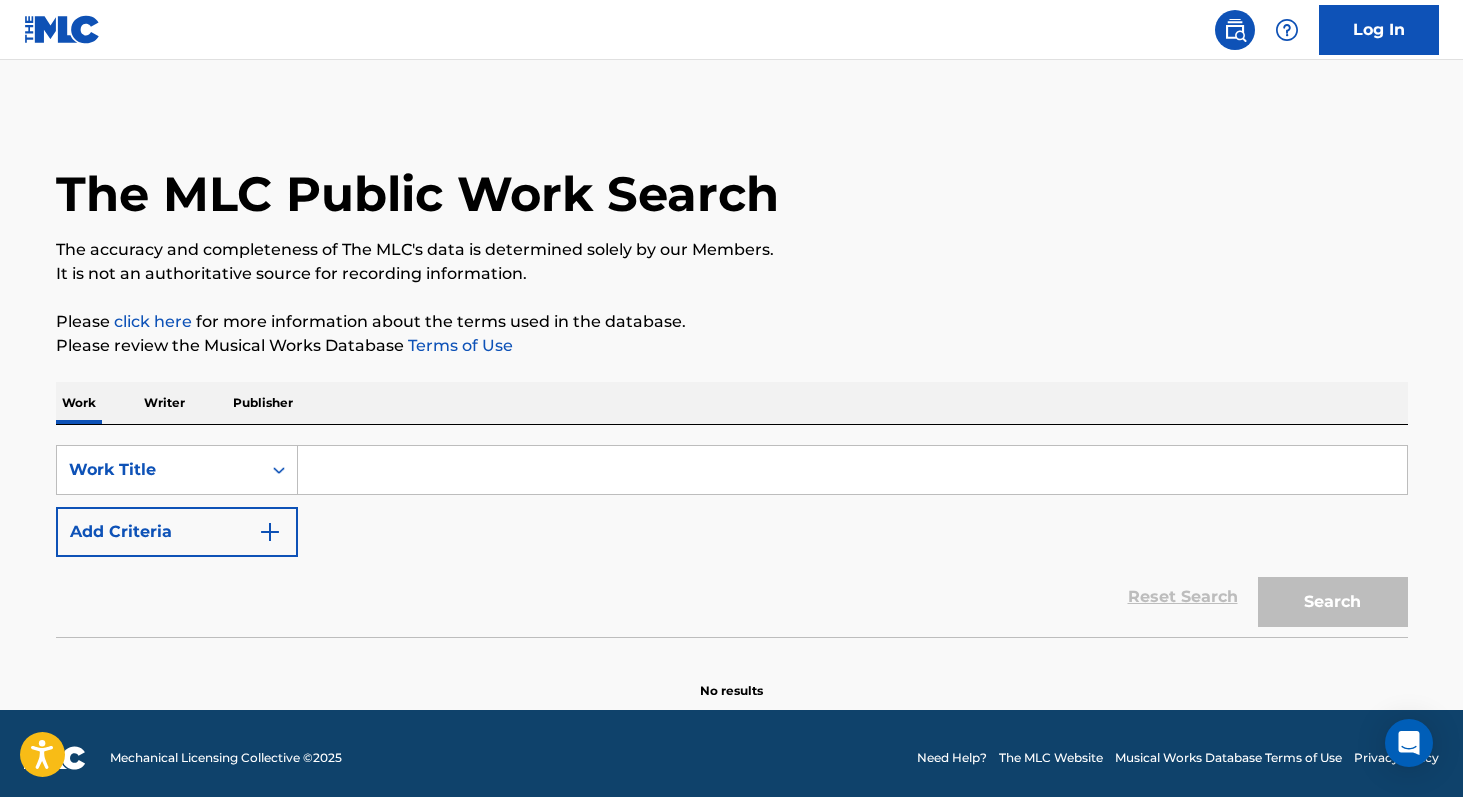 click at bounding box center (852, 470) 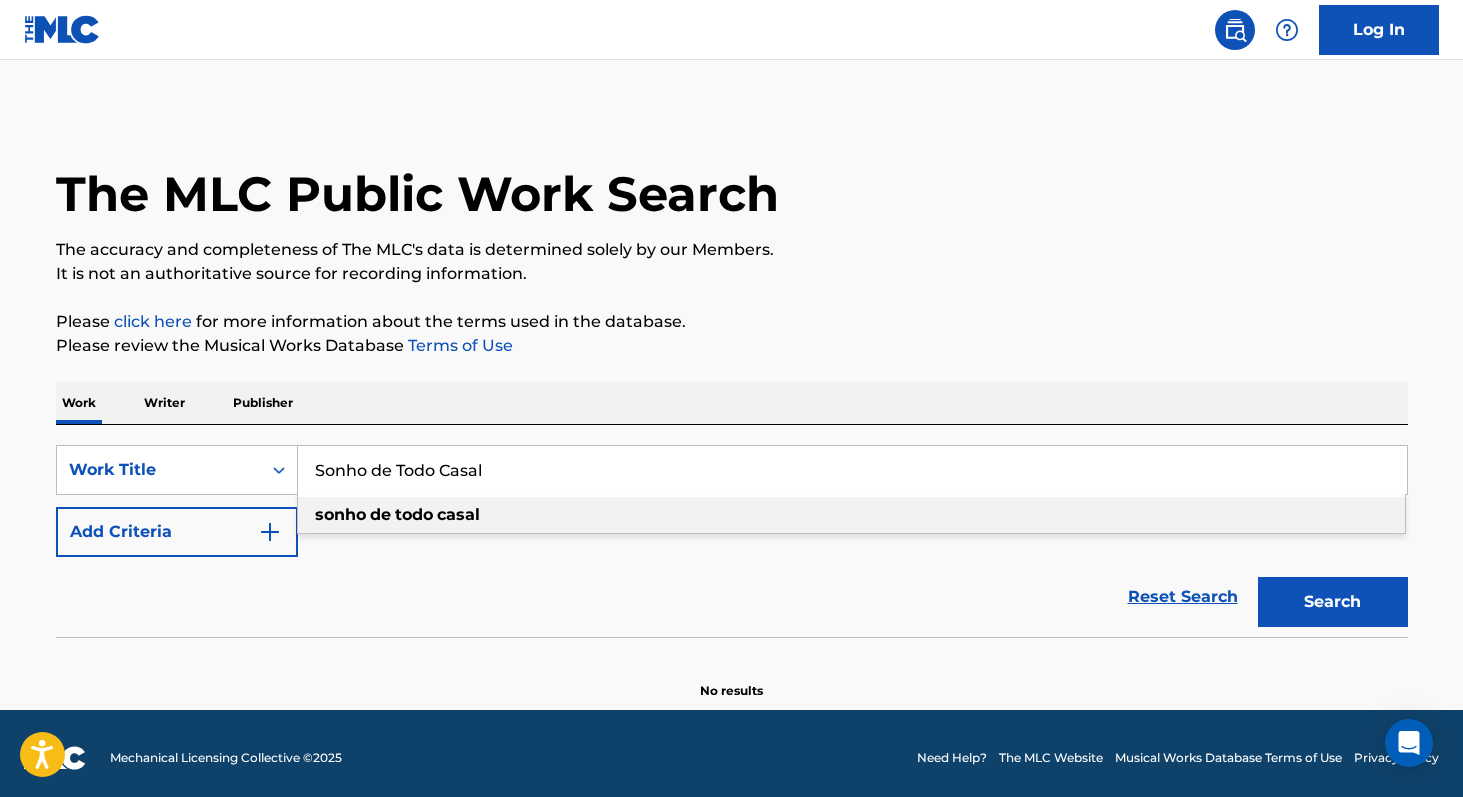 click on "sonho   de   todo   casal" at bounding box center [851, 515] 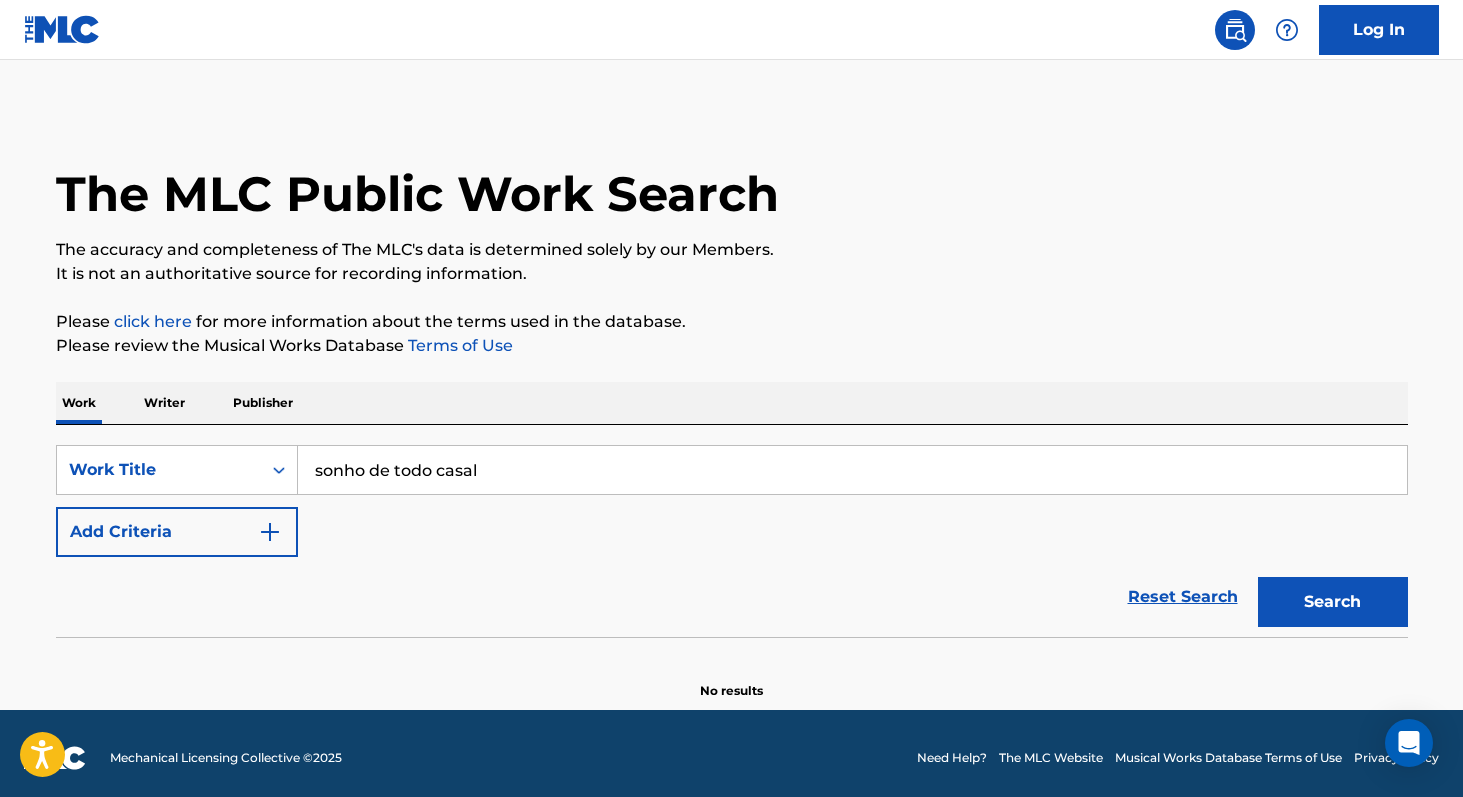 click on "Search" at bounding box center [1333, 602] 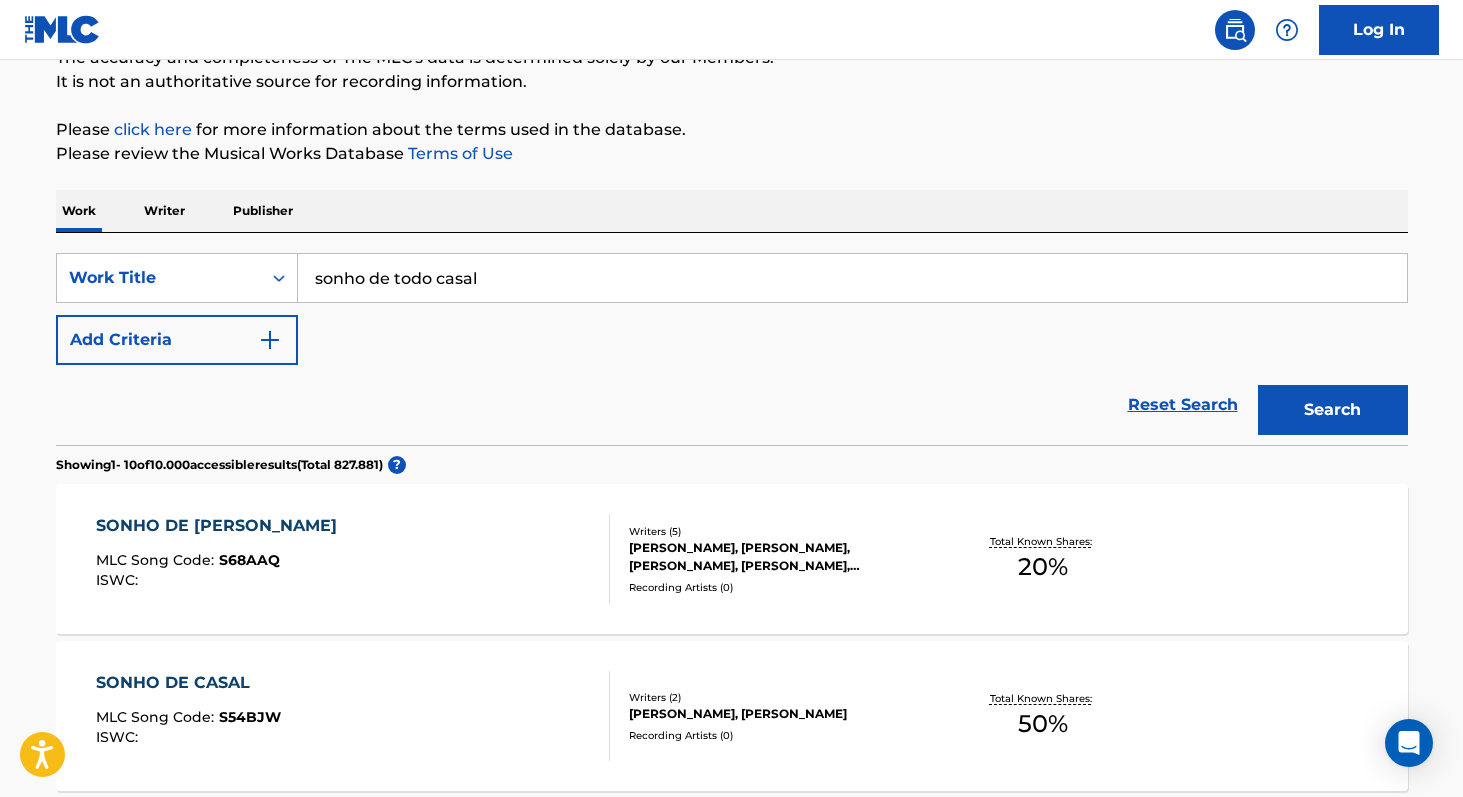 scroll, scrollTop: 197, scrollLeft: 0, axis: vertical 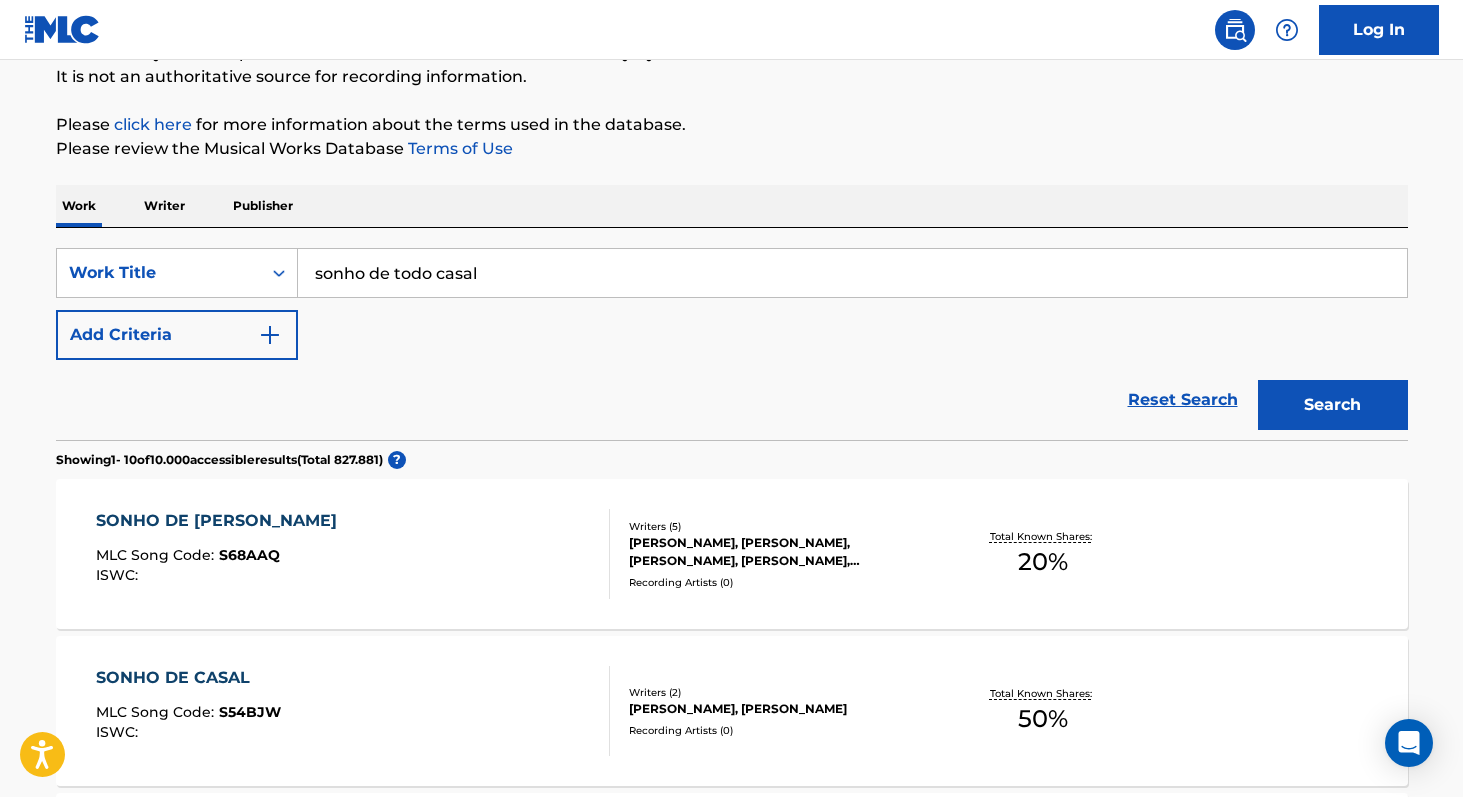 click on "Total Known Shares: 20 %" at bounding box center (1043, 554) 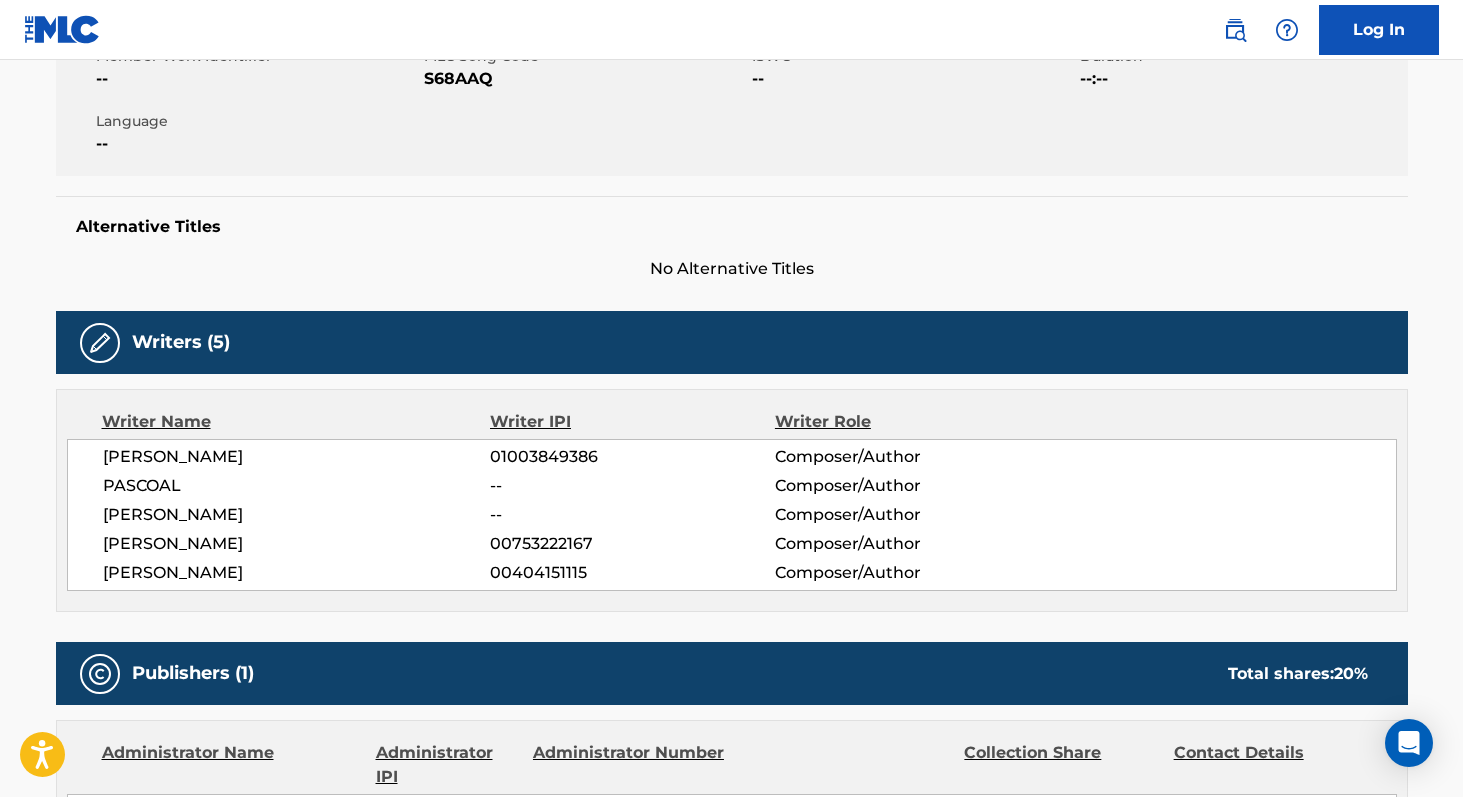 scroll, scrollTop: 394, scrollLeft: 0, axis: vertical 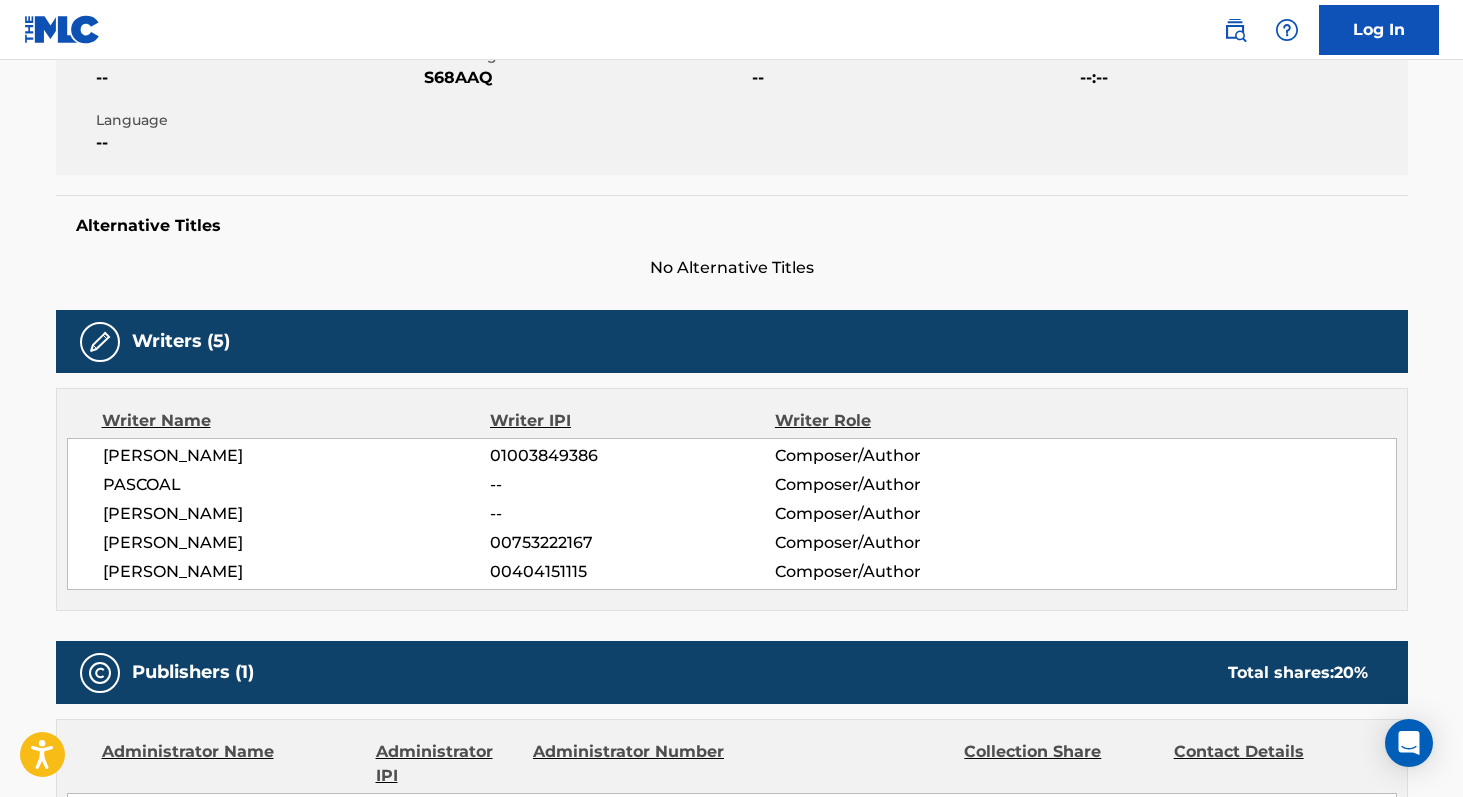 click on "[PERSON_NAME]" at bounding box center (297, 456) 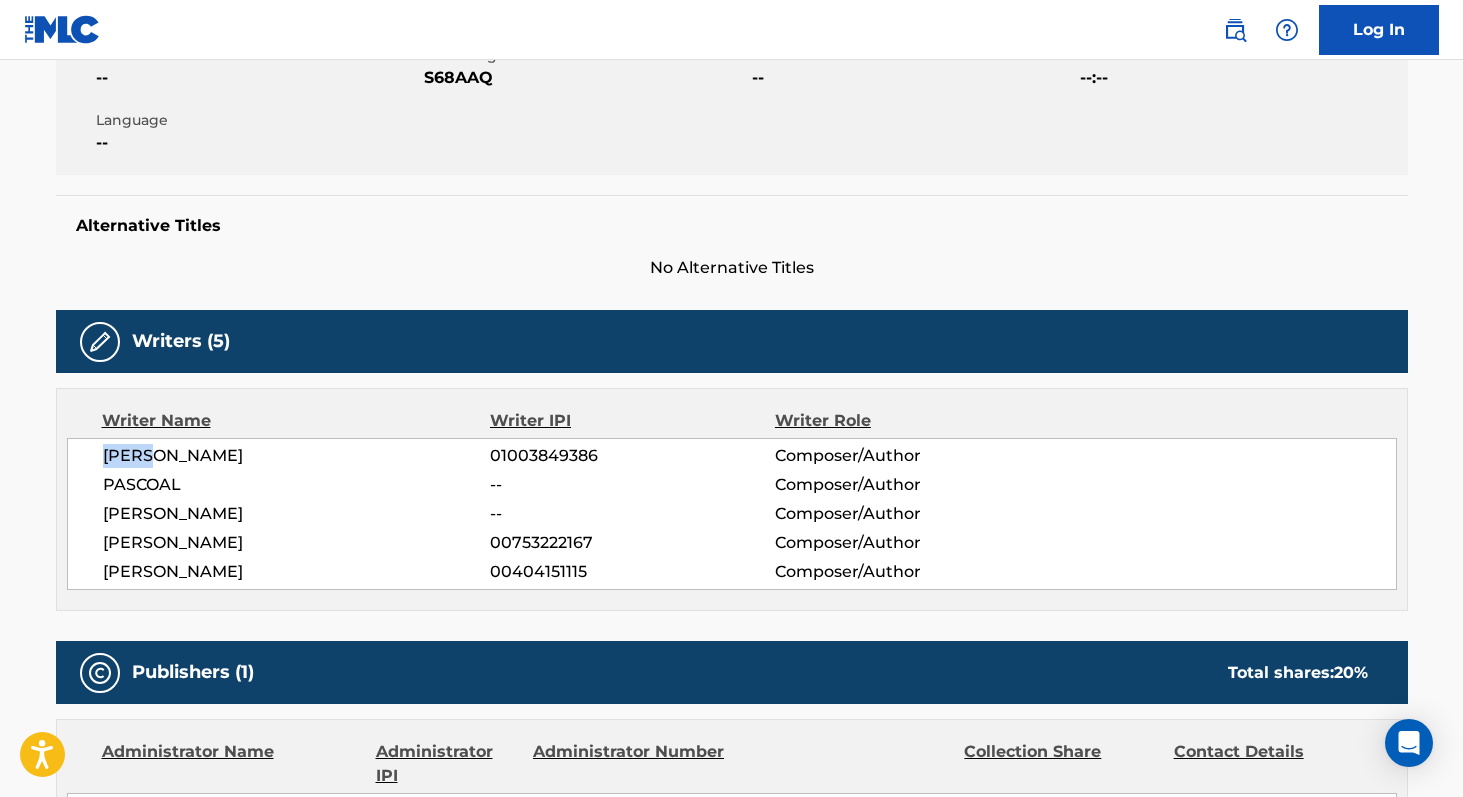 click on "[PERSON_NAME]" at bounding box center (297, 456) 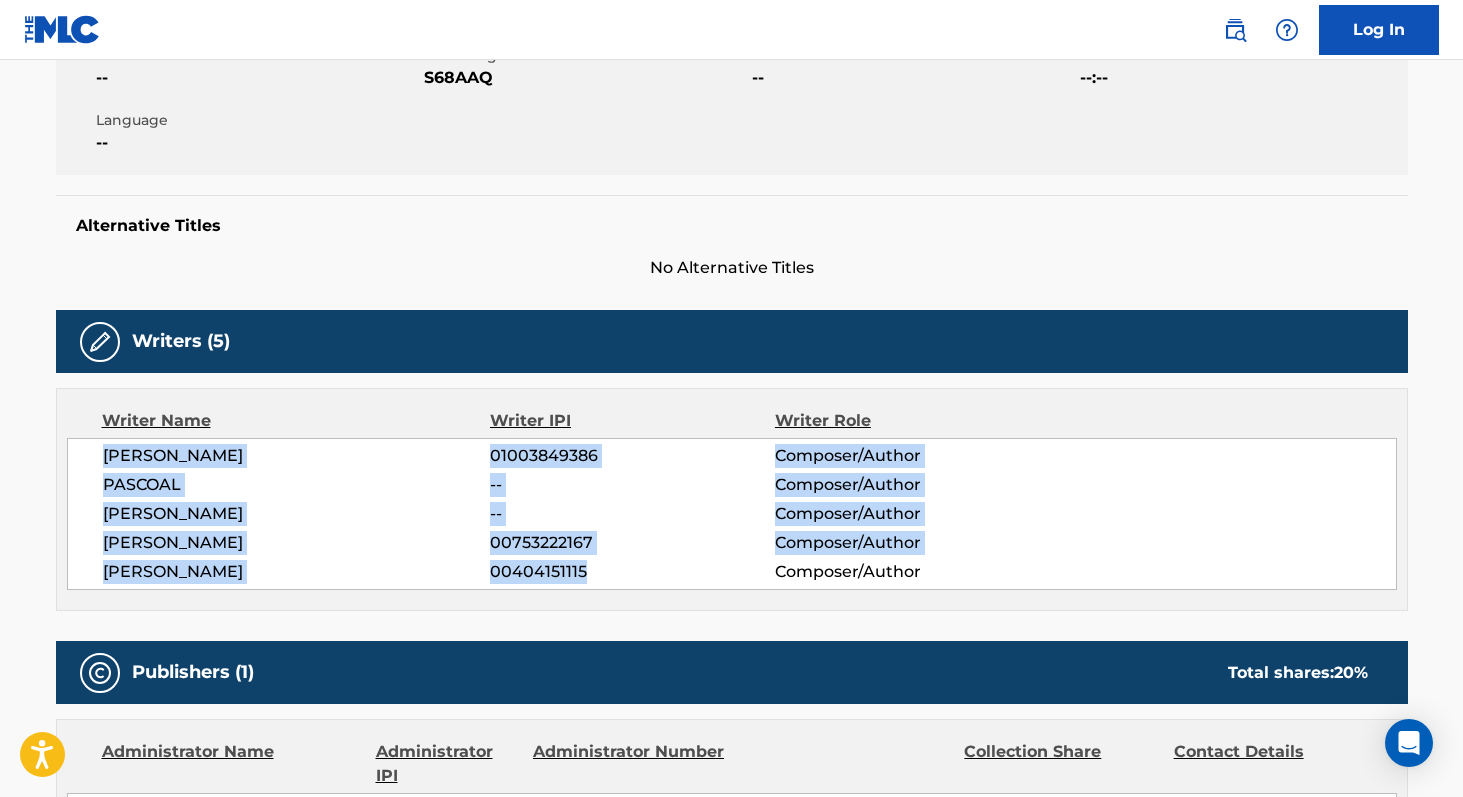copy on "[PERSON_NAME] 01003849386 Composer/Author [PERSON_NAME] -- Composer/Author [PERSON_NAME] -- Composer/Author [PERSON_NAME] 00753222167 Composer/Author [PERSON_NAME] DOS REIS 00404151115" 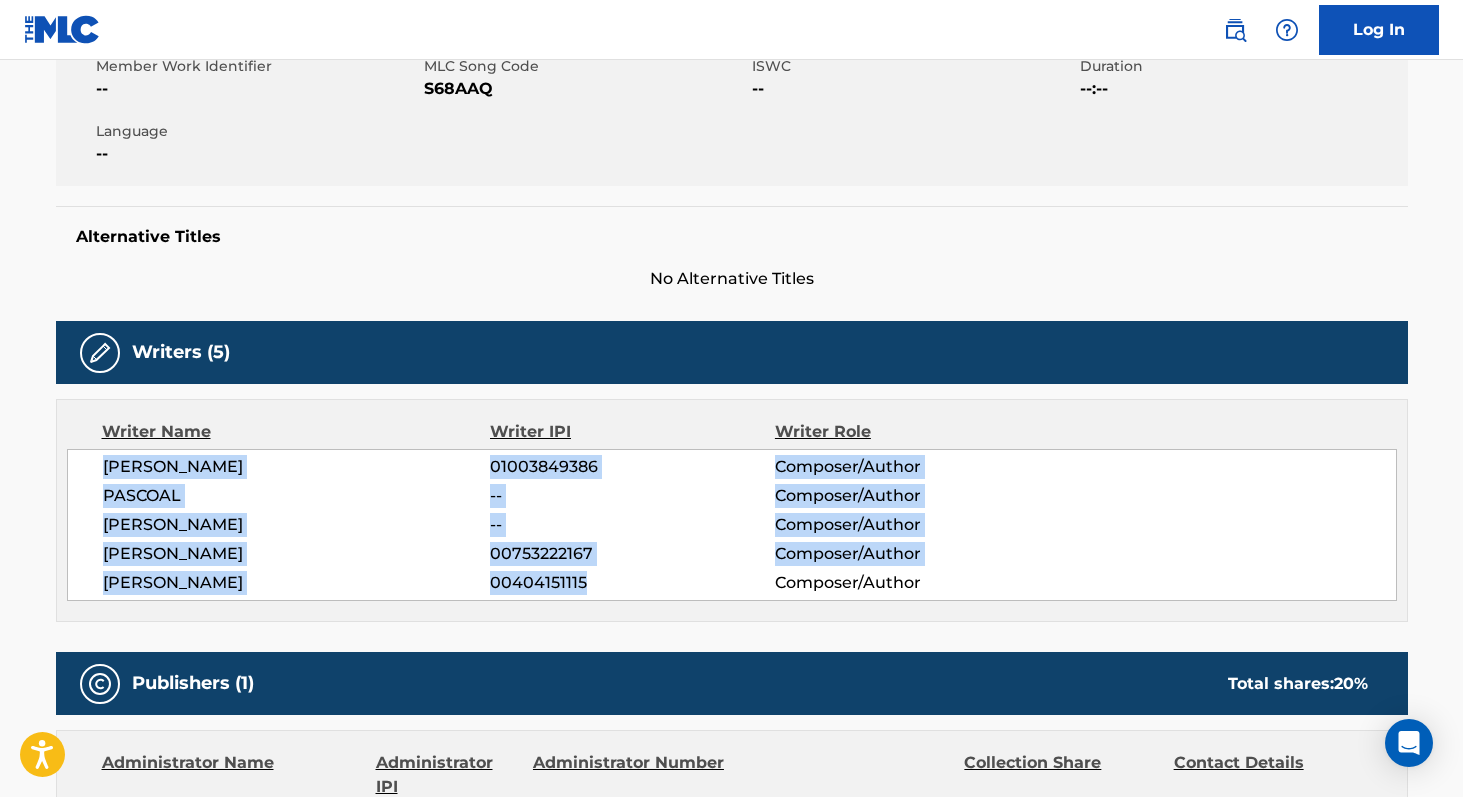 scroll, scrollTop: 365, scrollLeft: 0, axis: vertical 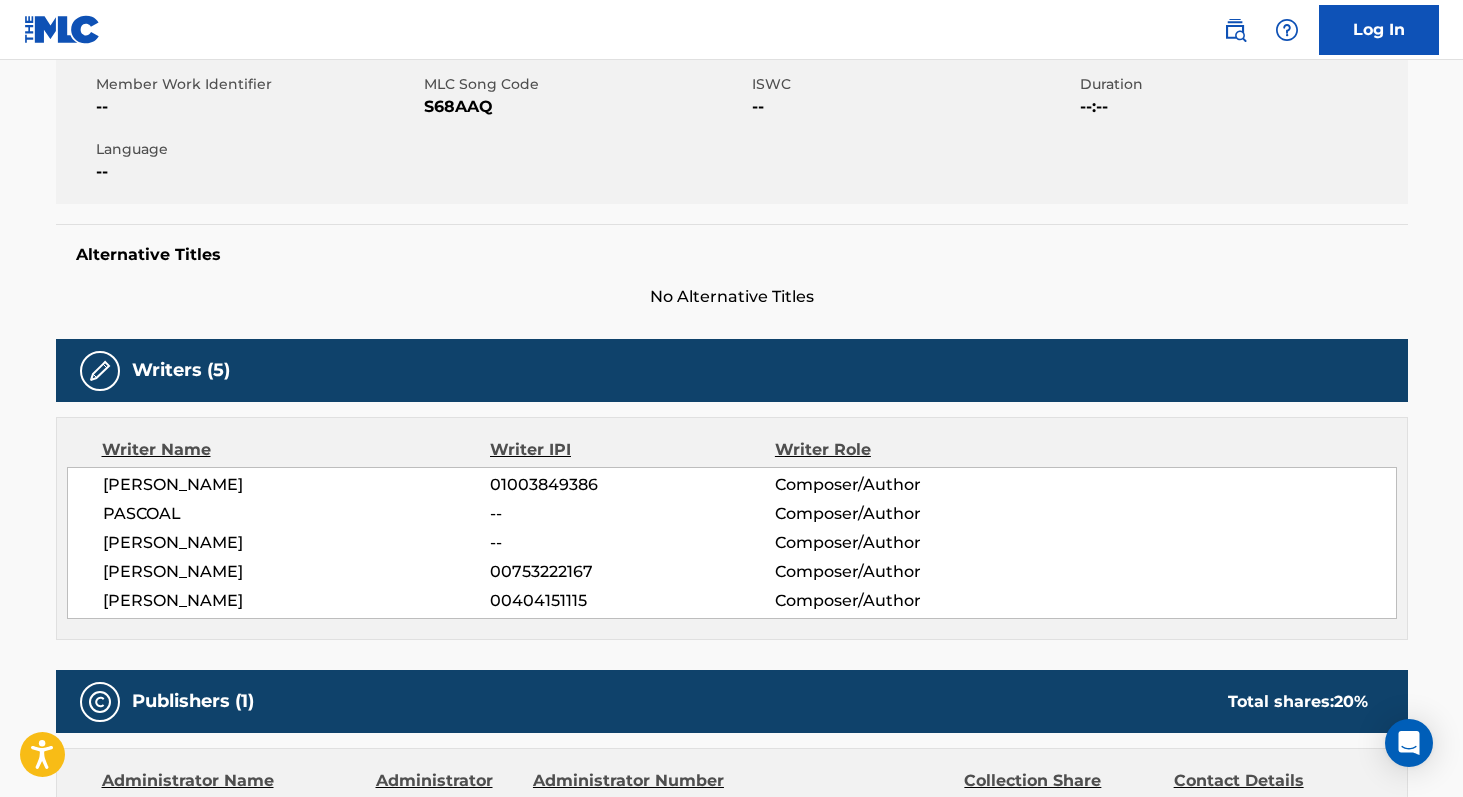 click on "S68AAQ" at bounding box center [585, 107] 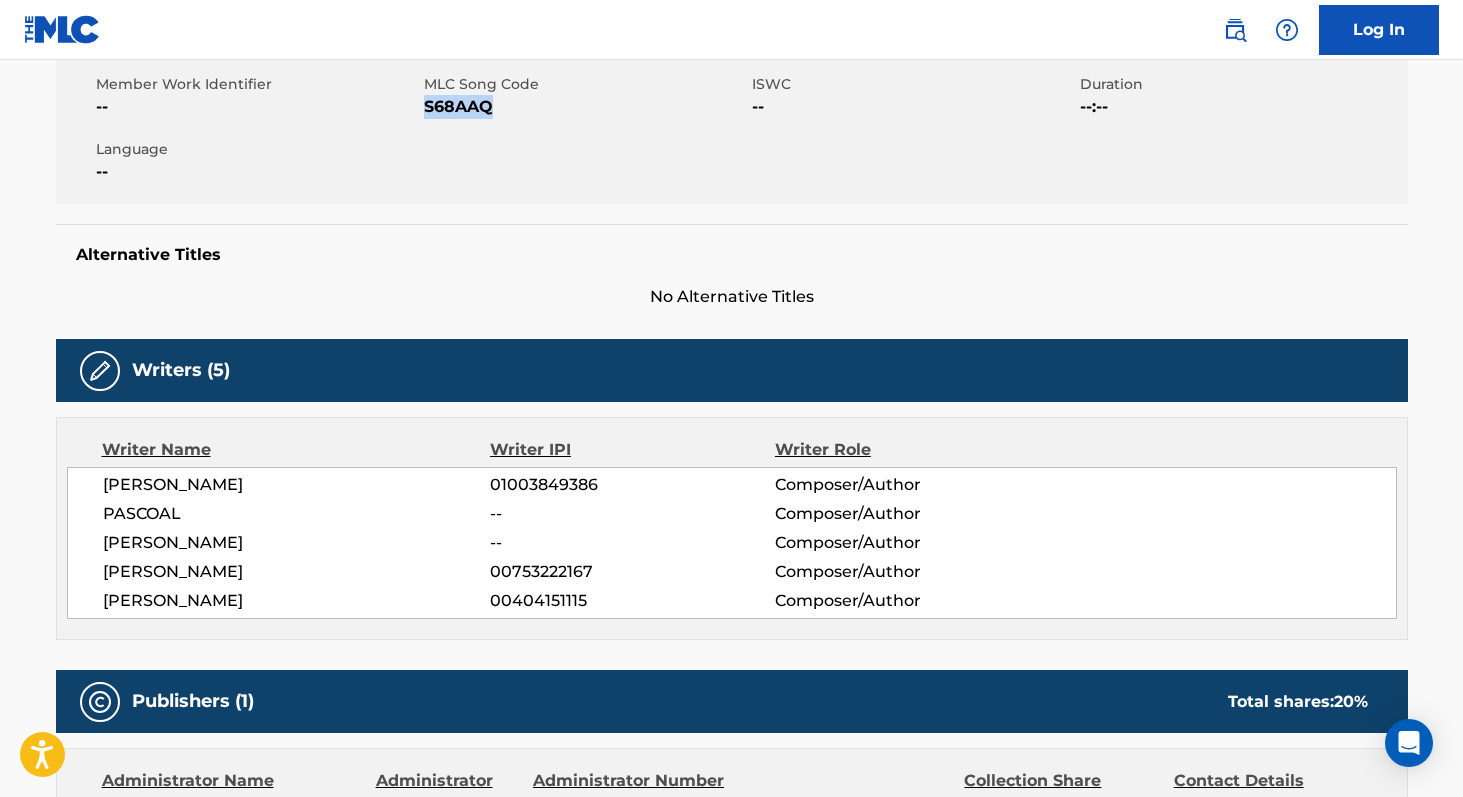 click on "S68AAQ" at bounding box center [585, 107] 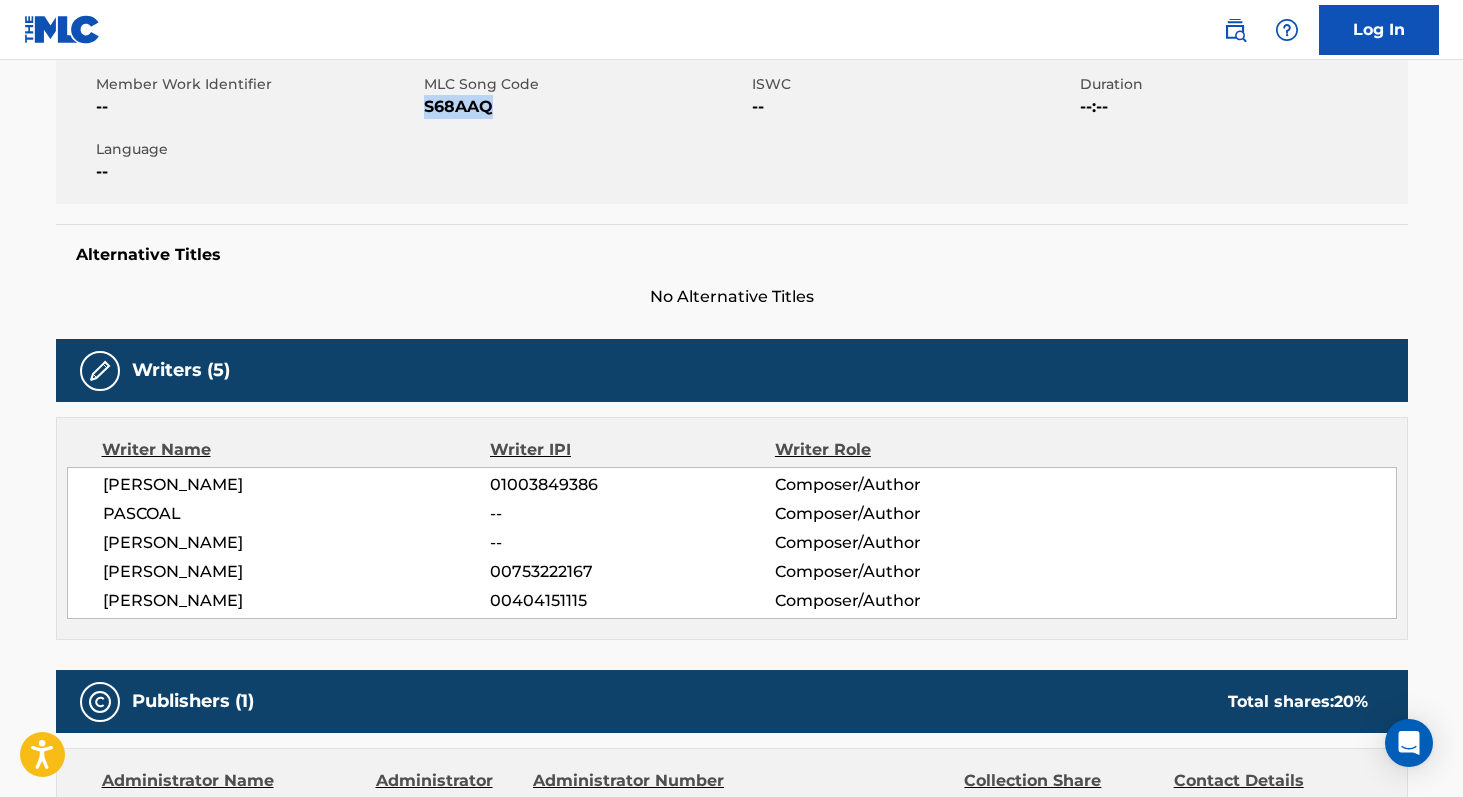 copy on "S68AAQ" 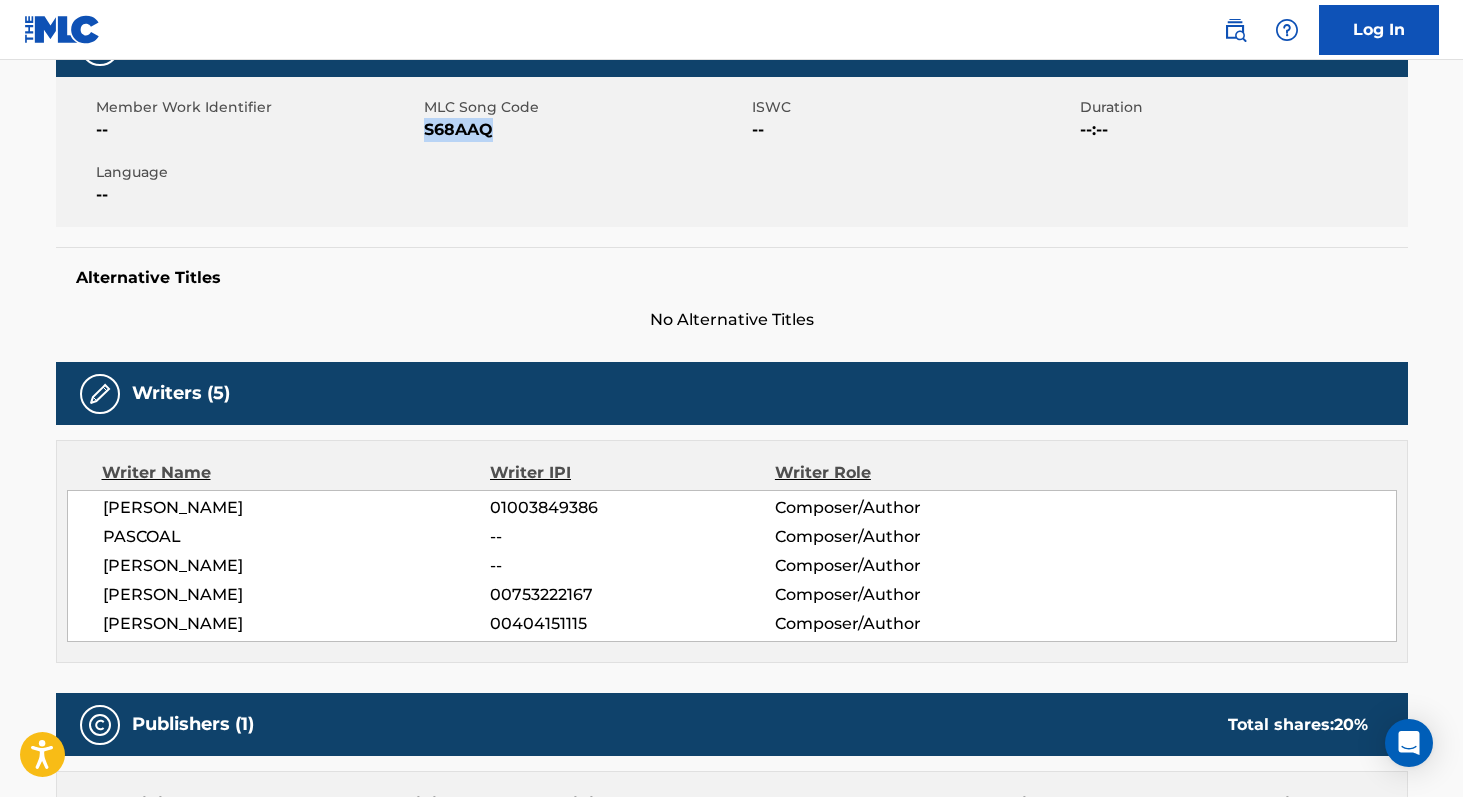 scroll, scrollTop: 0, scrollLeft: 0, axis: both 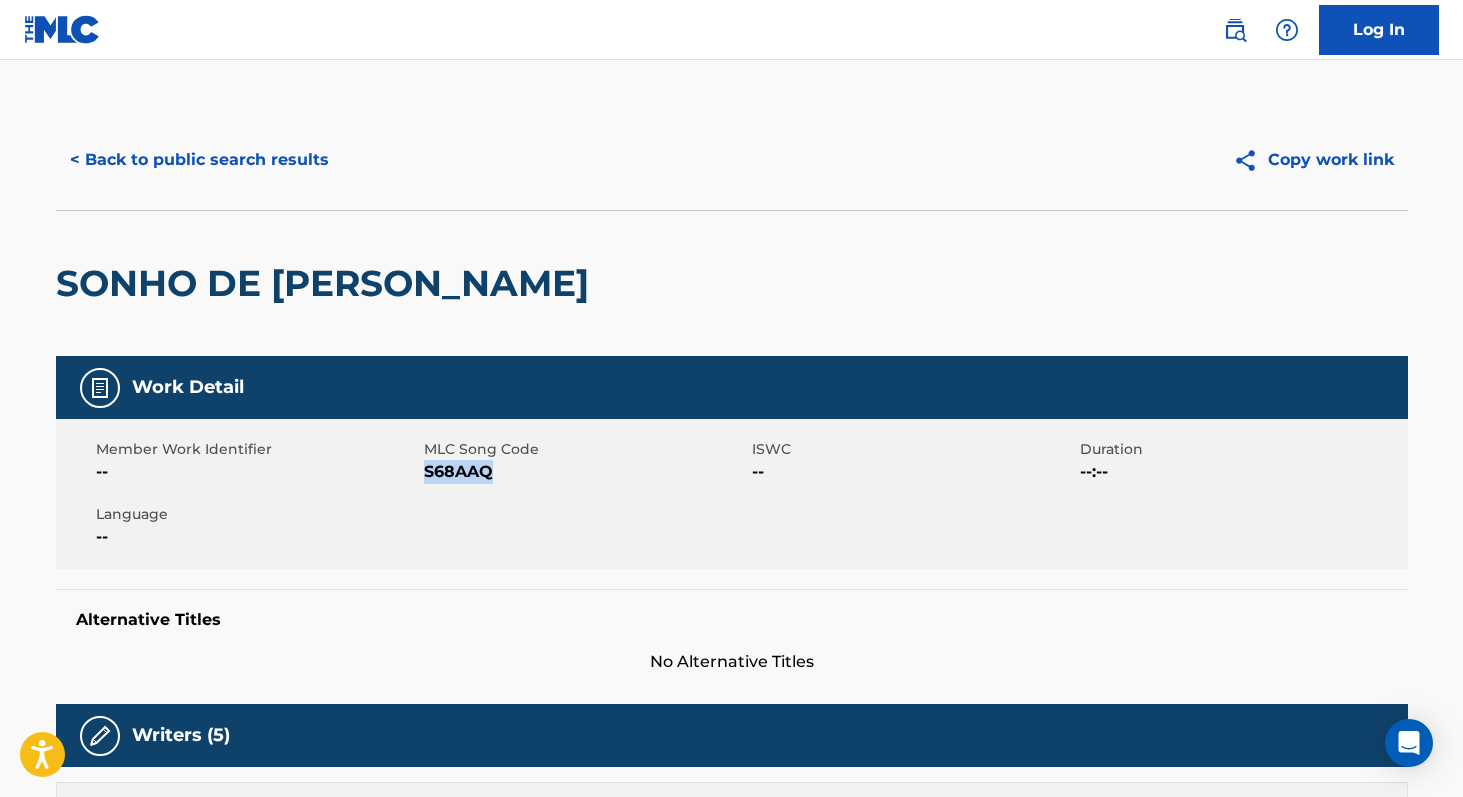 click on "< Back to public search results" at bounding box center [199, 160] 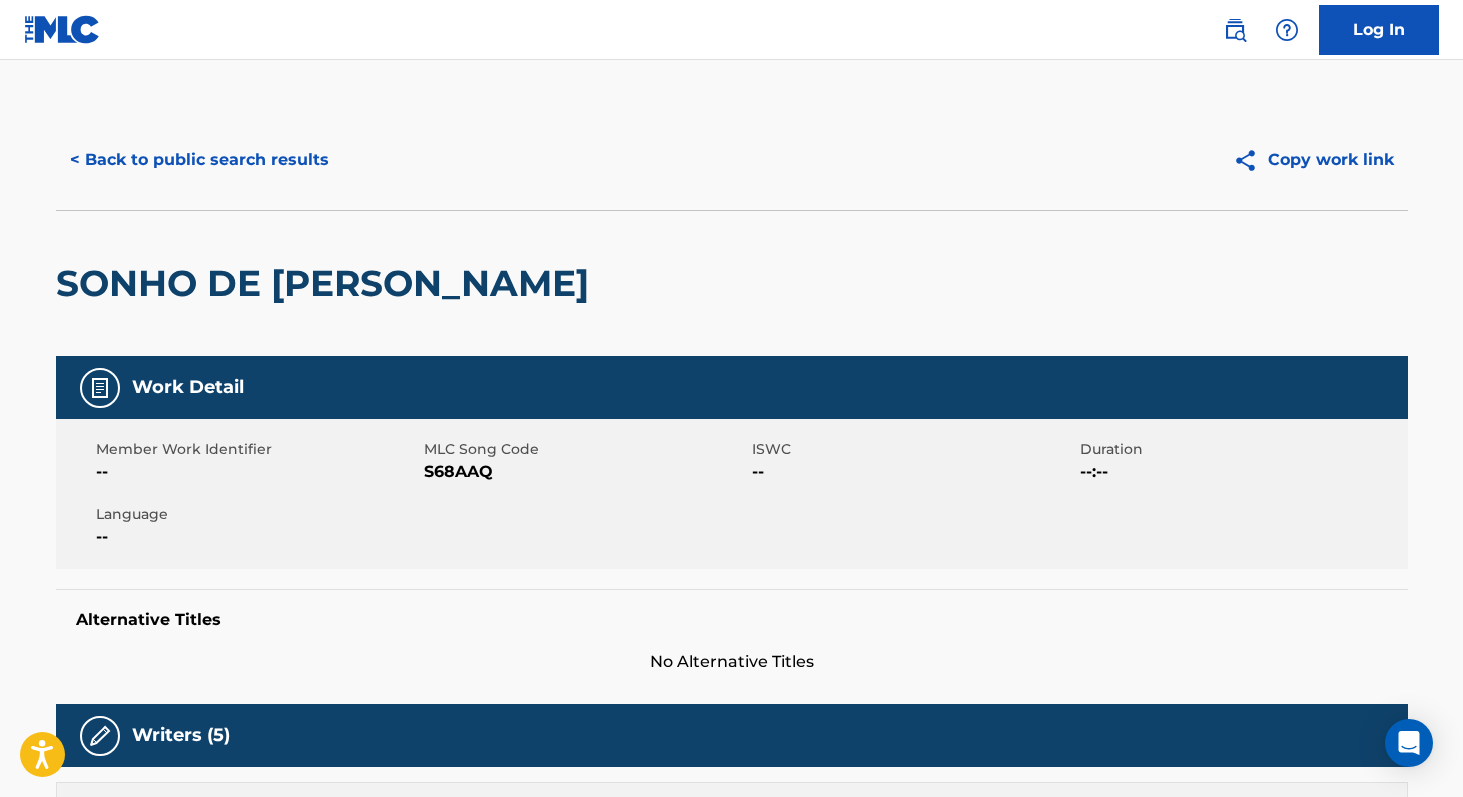 scroll, scrollTop: 197, scrollLeft: 0, axis: vertical 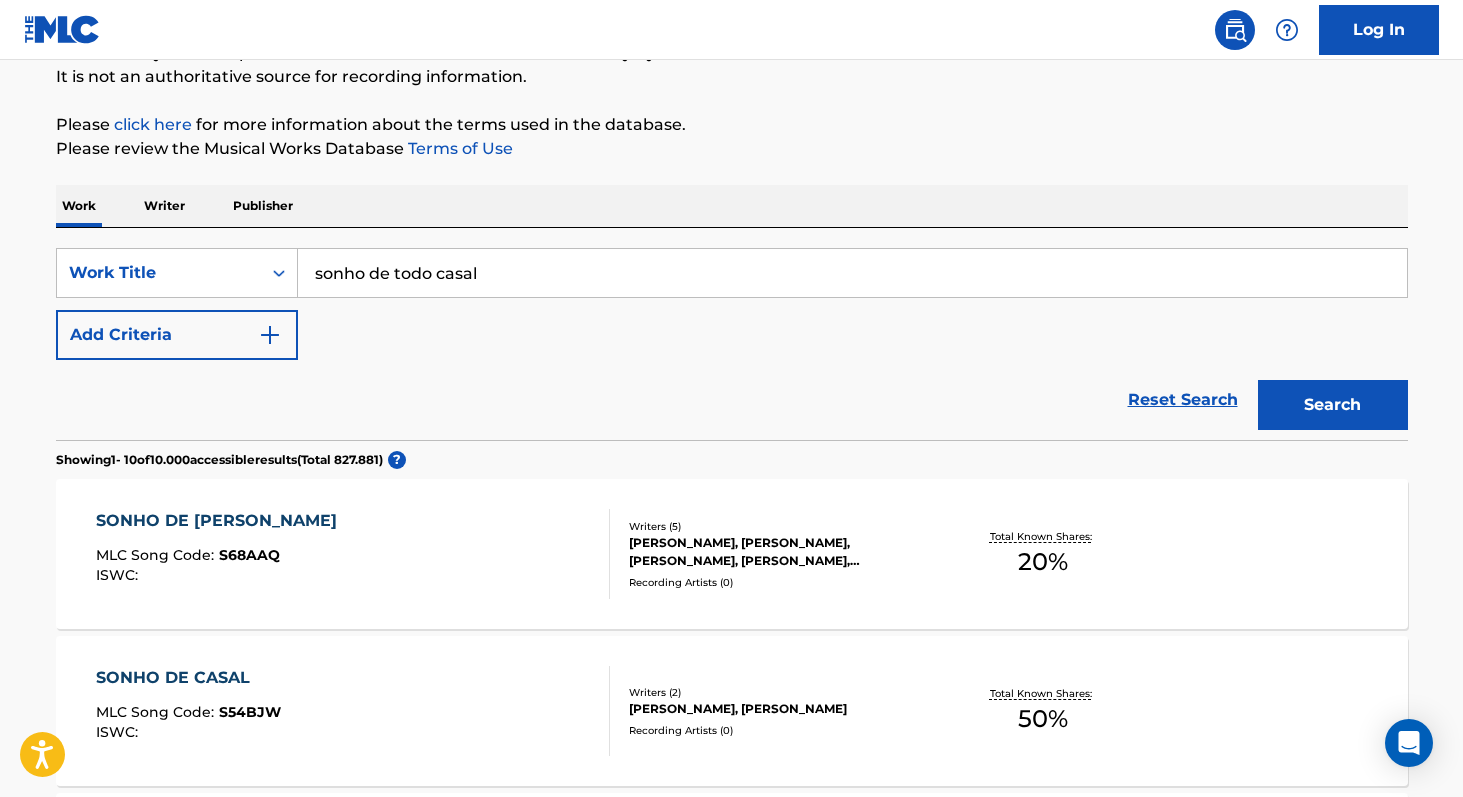 click on "sonho de todo casal" at bounding box center [852, 273] 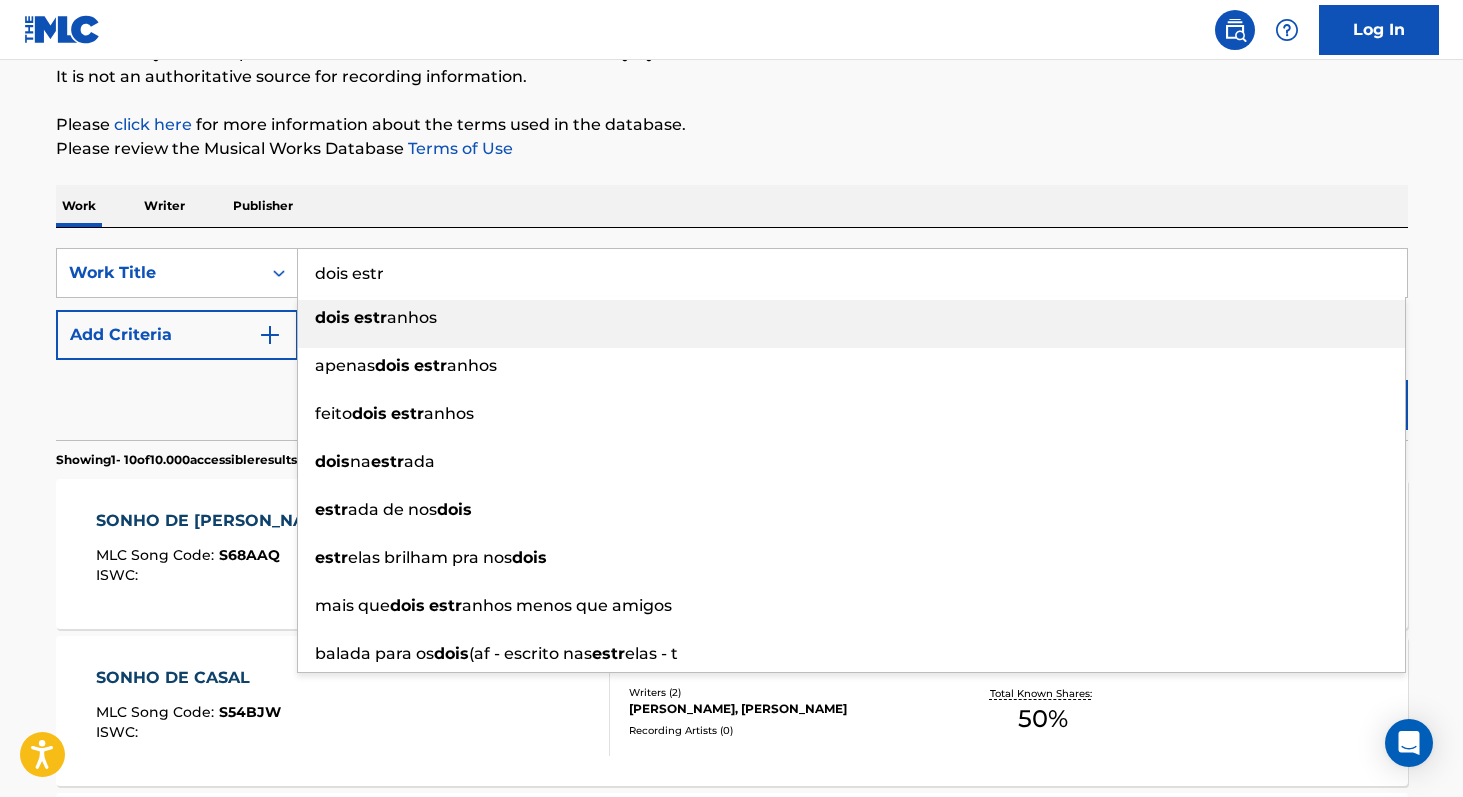 click on "anhos" at bounding box center (412, 317) 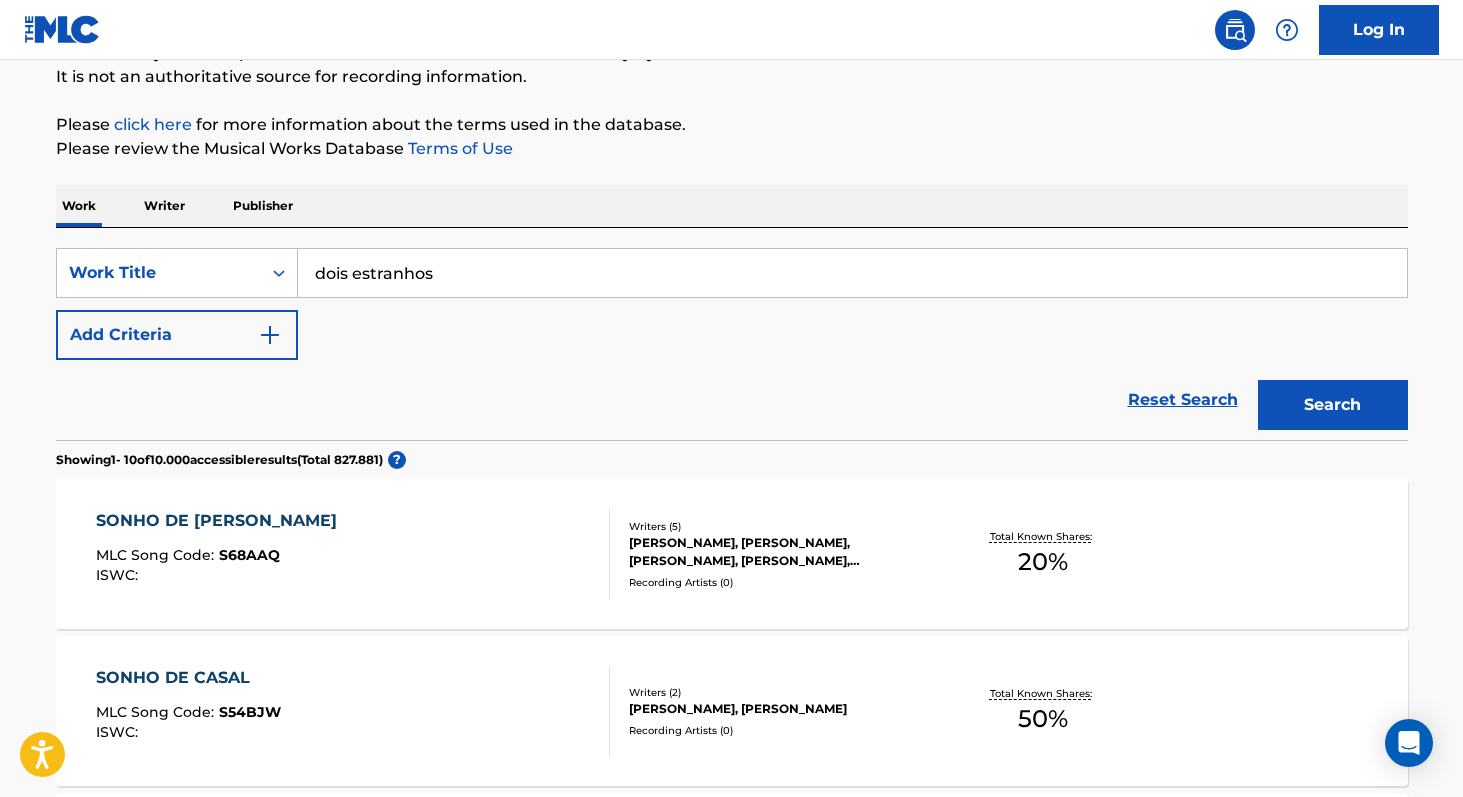 click on "Add Criteria" at bounding box center (177, 335) 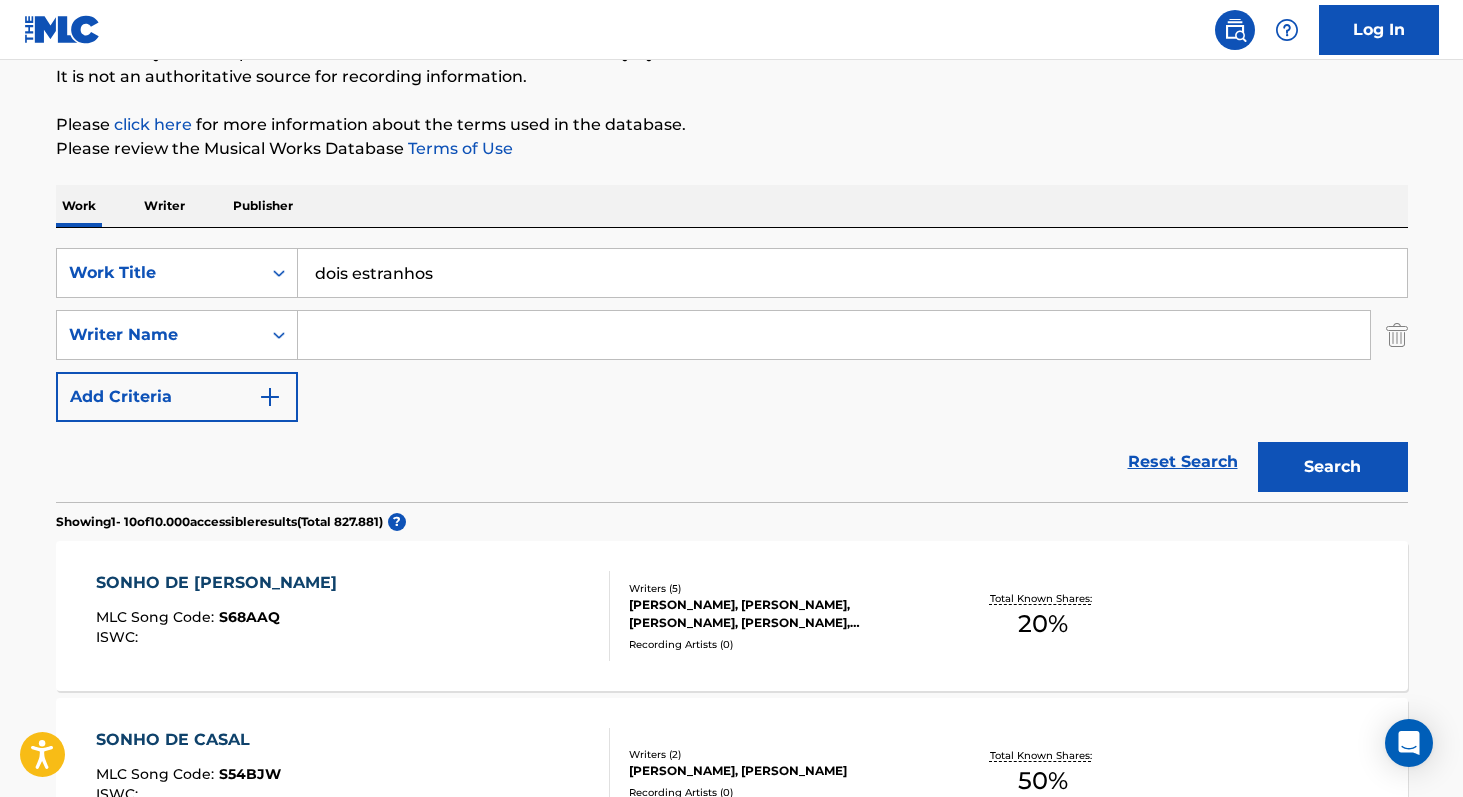 click at bounding box center [834, 335] 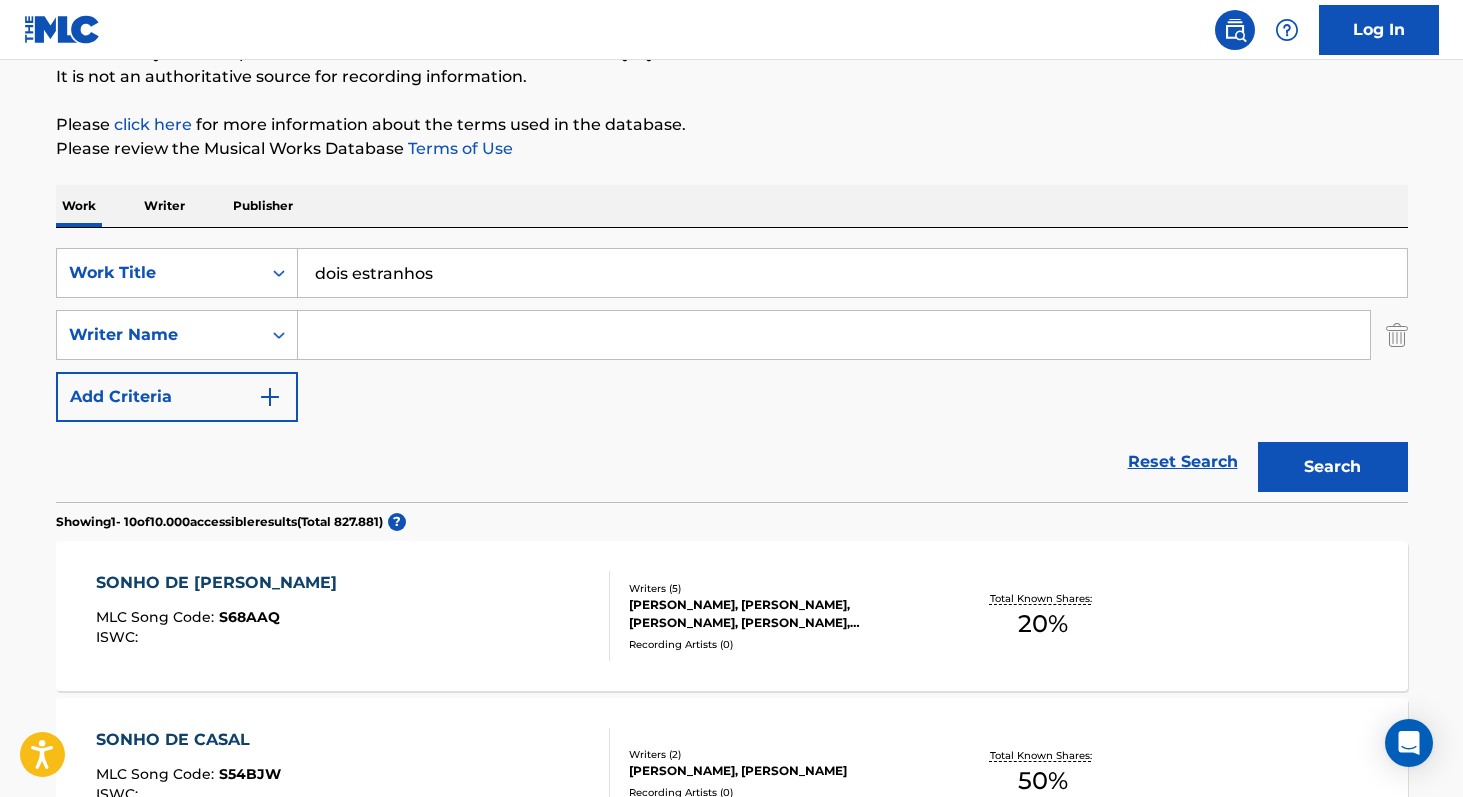 paste on "[PERSON_NAME]" 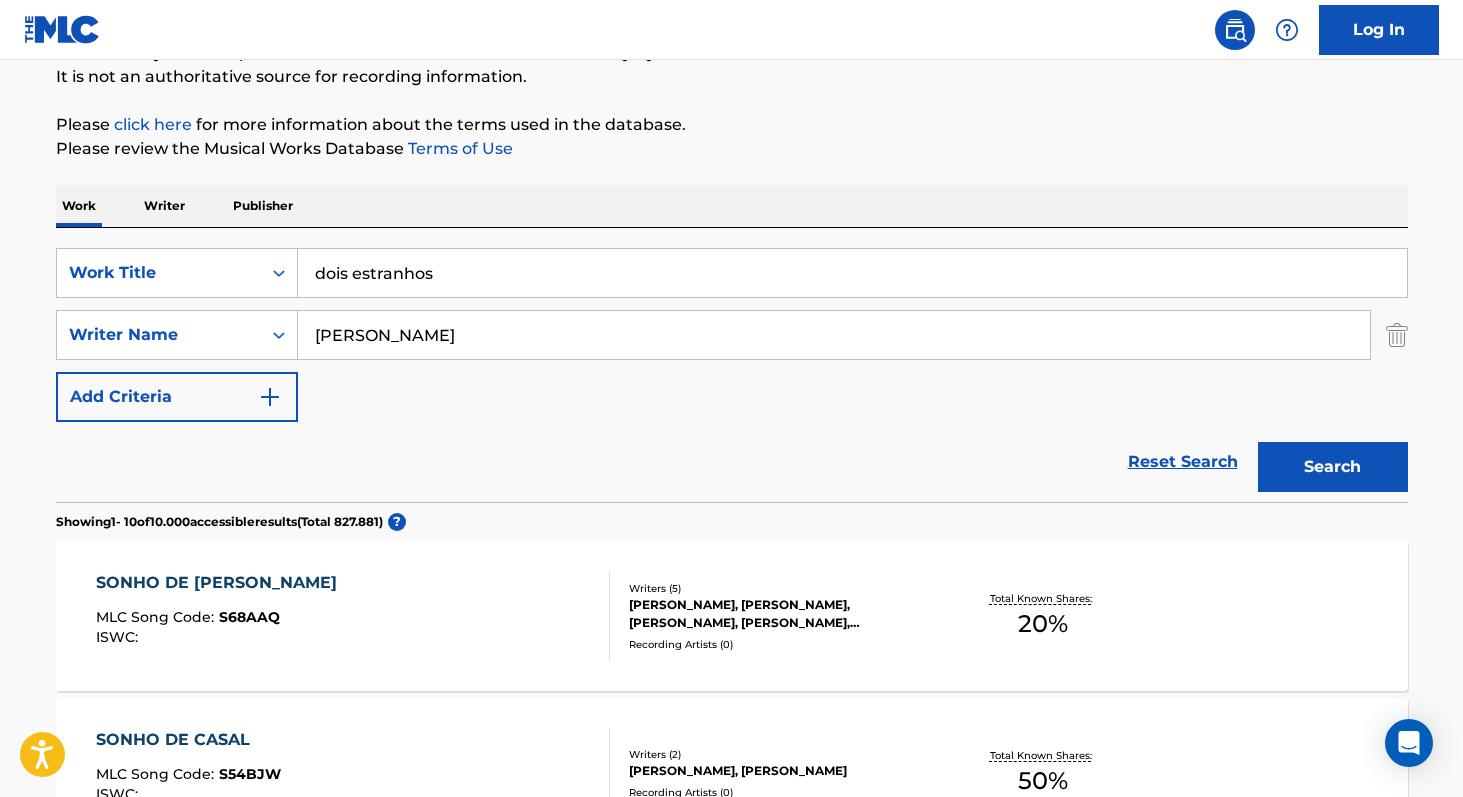 type on "[PERSON_NAME]" 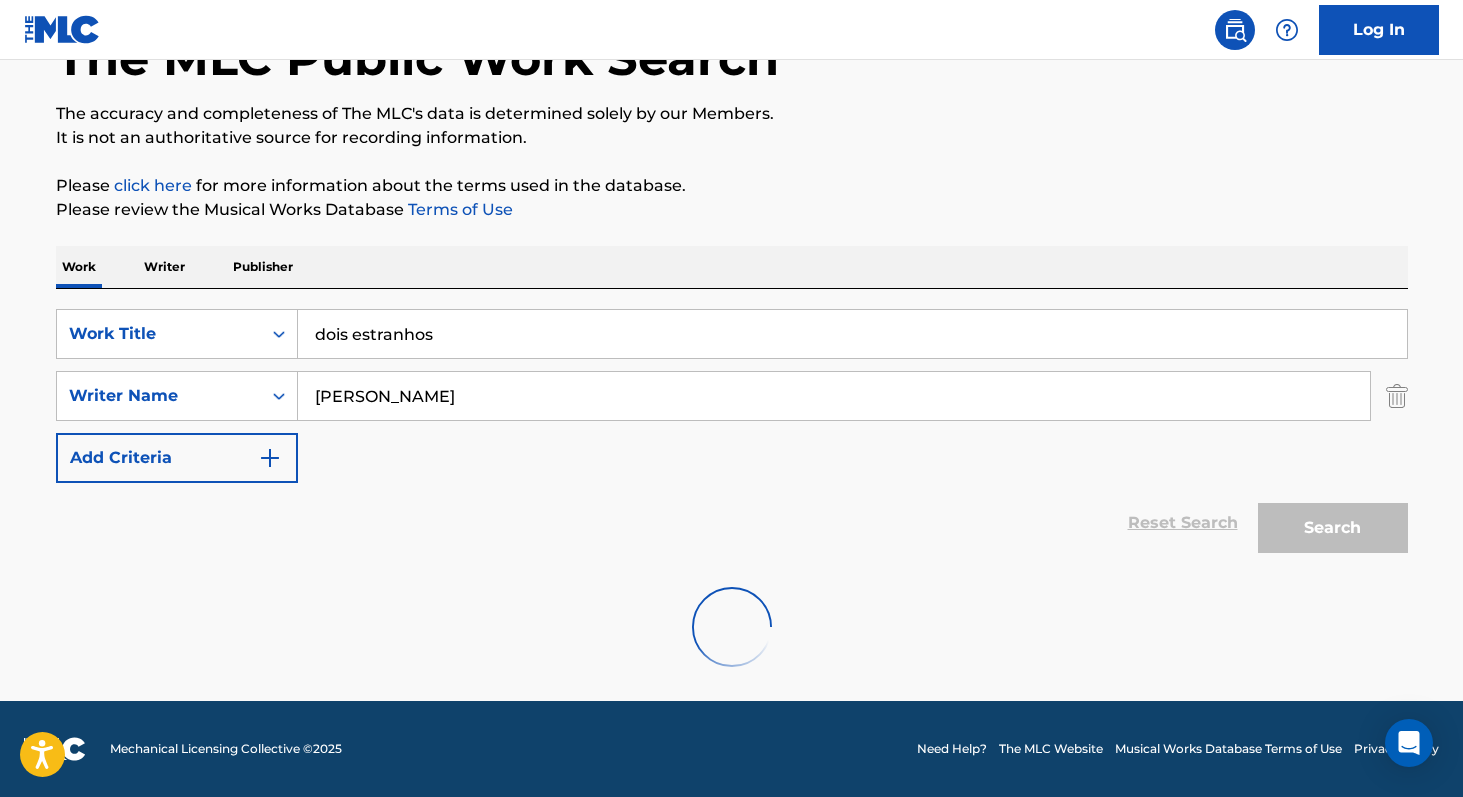scroll, scrollTop: 71, scrollLeft: 0, axis: vertical 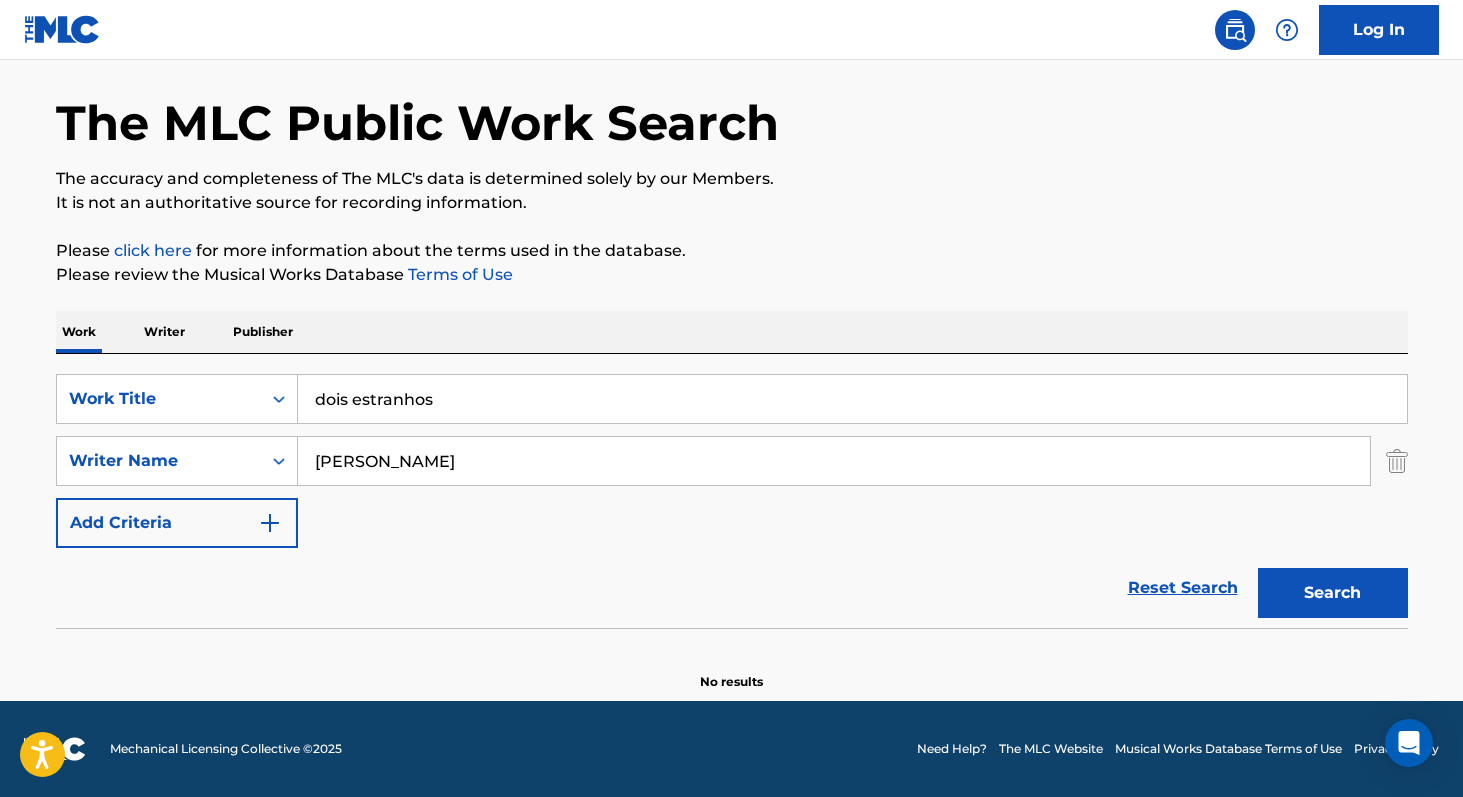 click on "Writer" at bounding box center [164, 332] 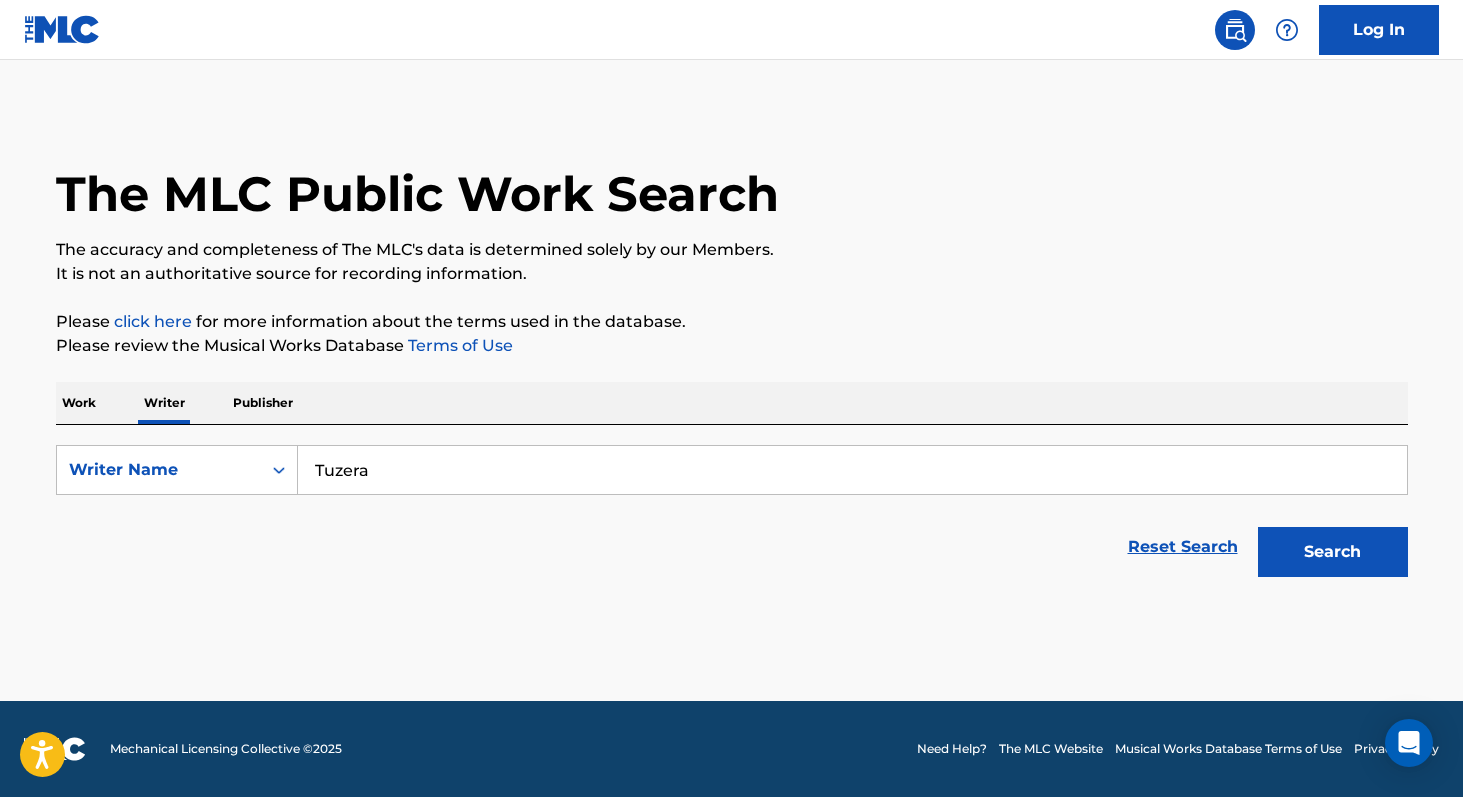 scroll, scrollTop: 0, scrollLeft: 0, axis: both 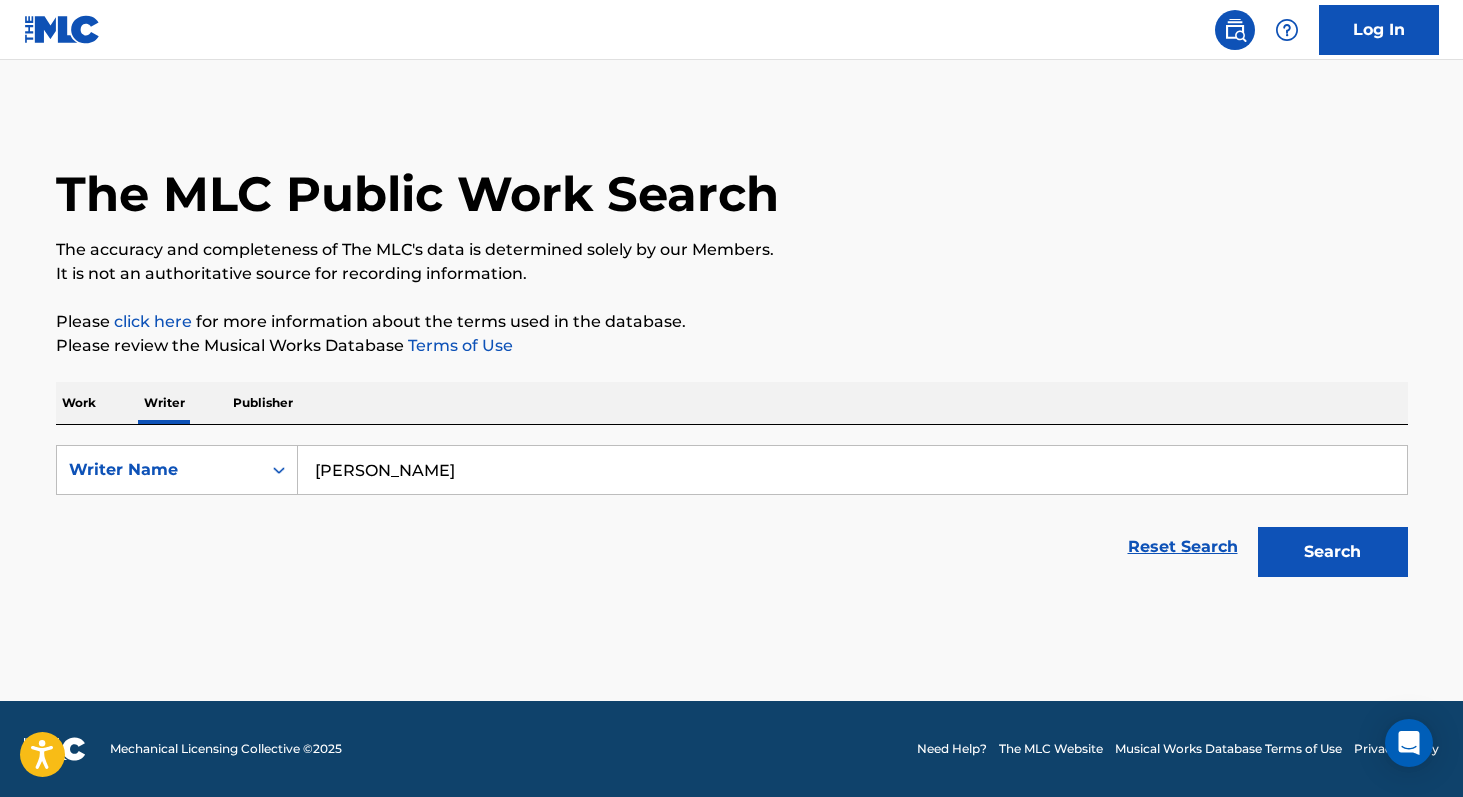 type on "[PERSON_NAME]" 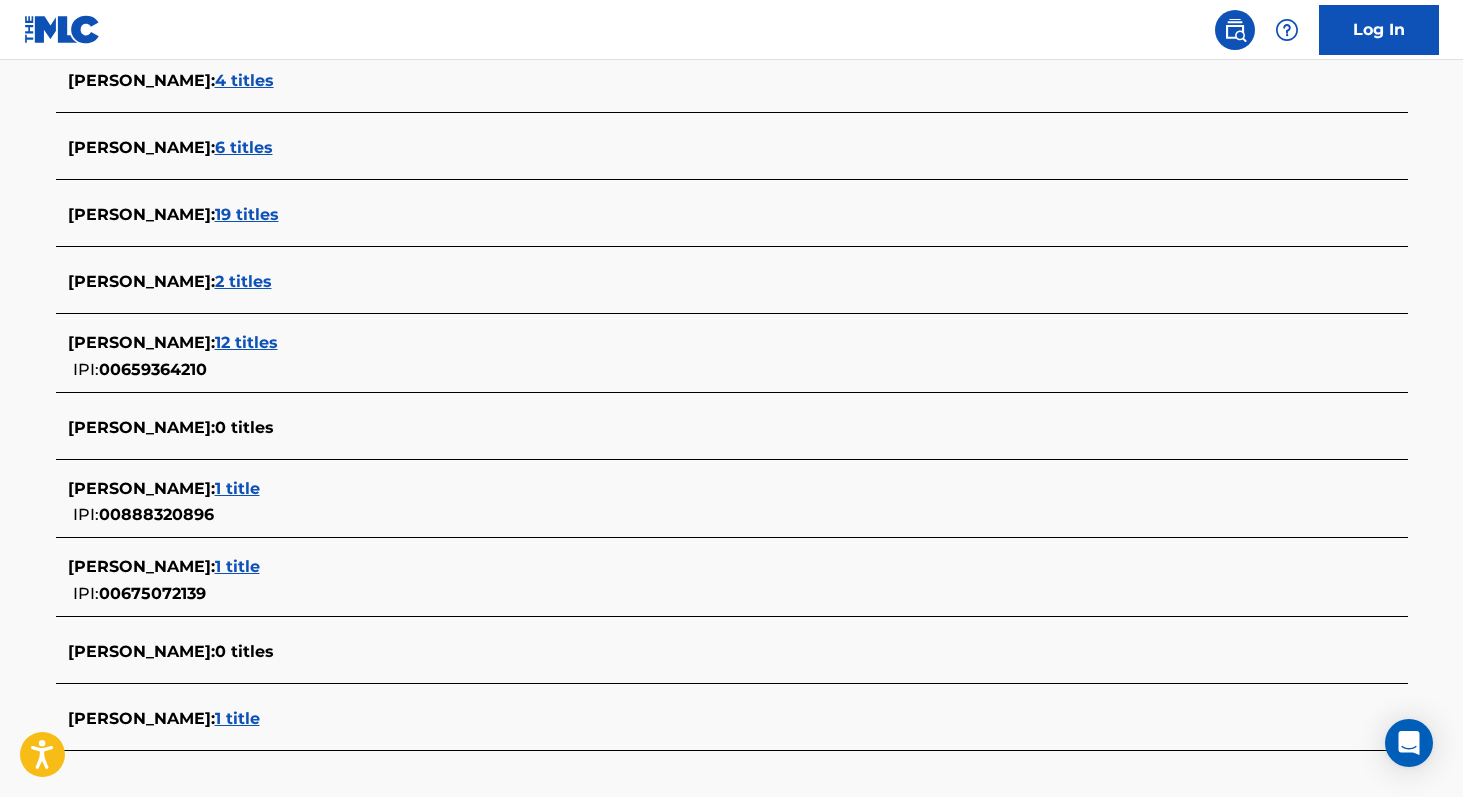 scroll, scrollTop: 623, scrollLeft: 0, axis: vertical 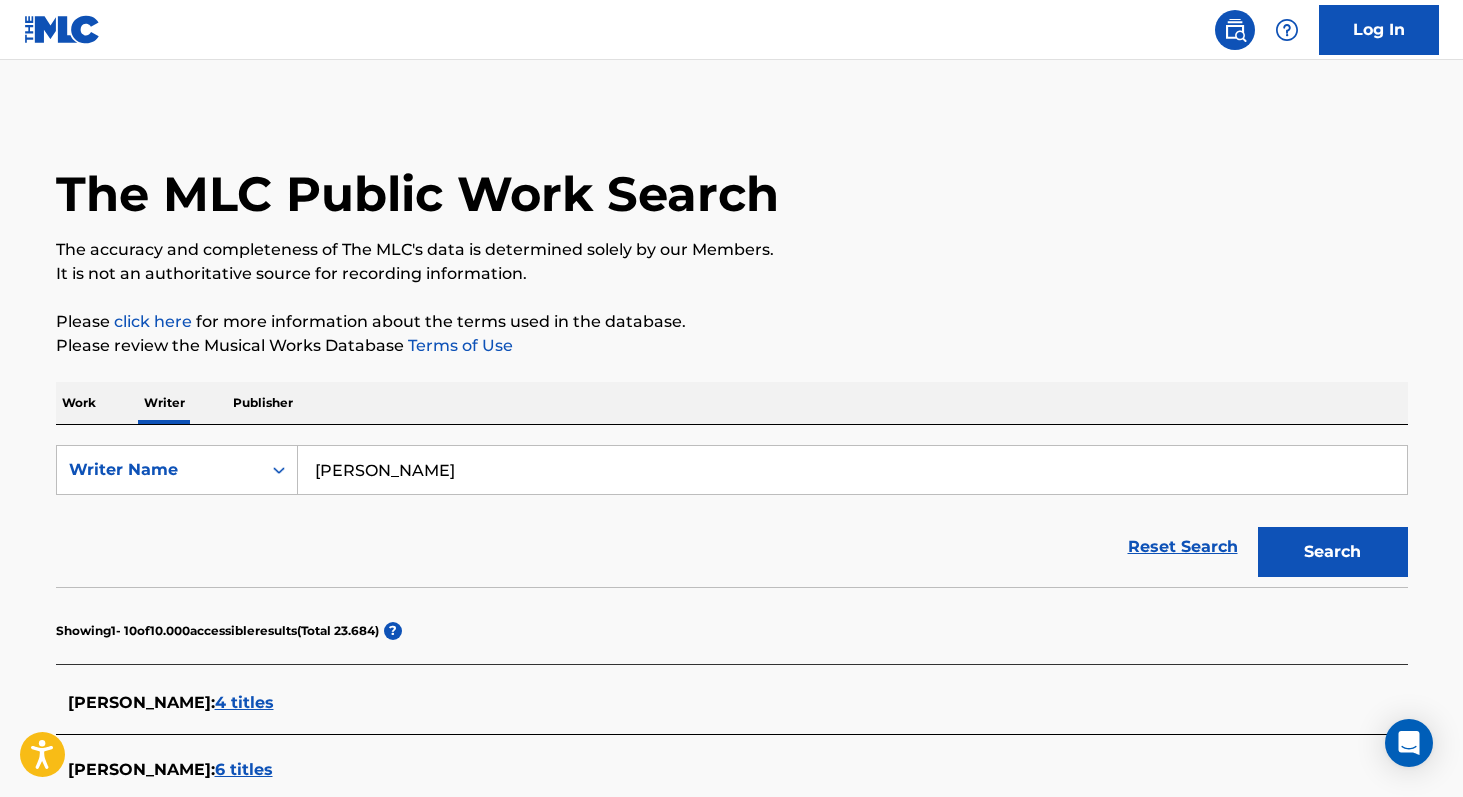 click on "Work" at bounding box center [79, 403] 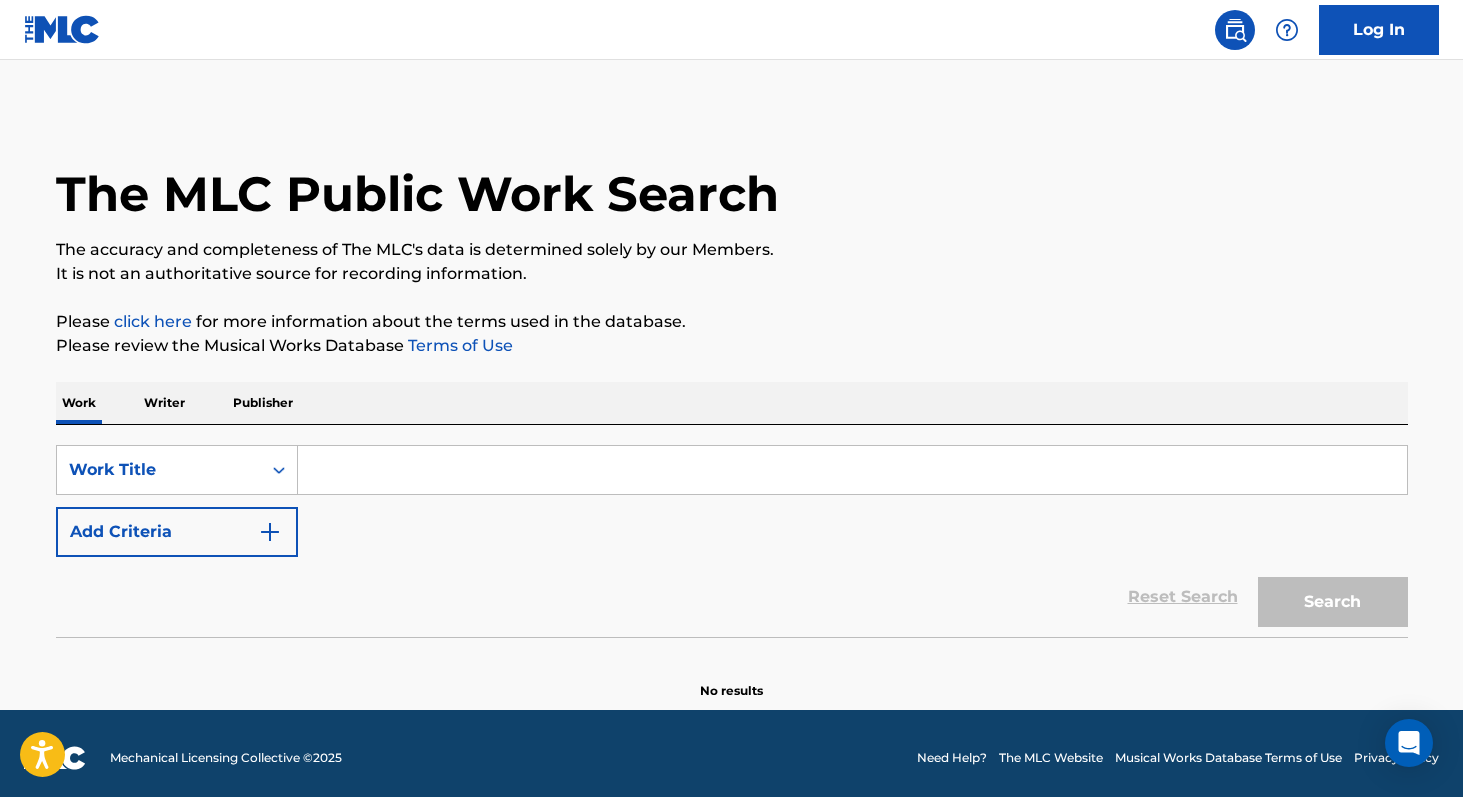 click at bounding box center (852, 470) 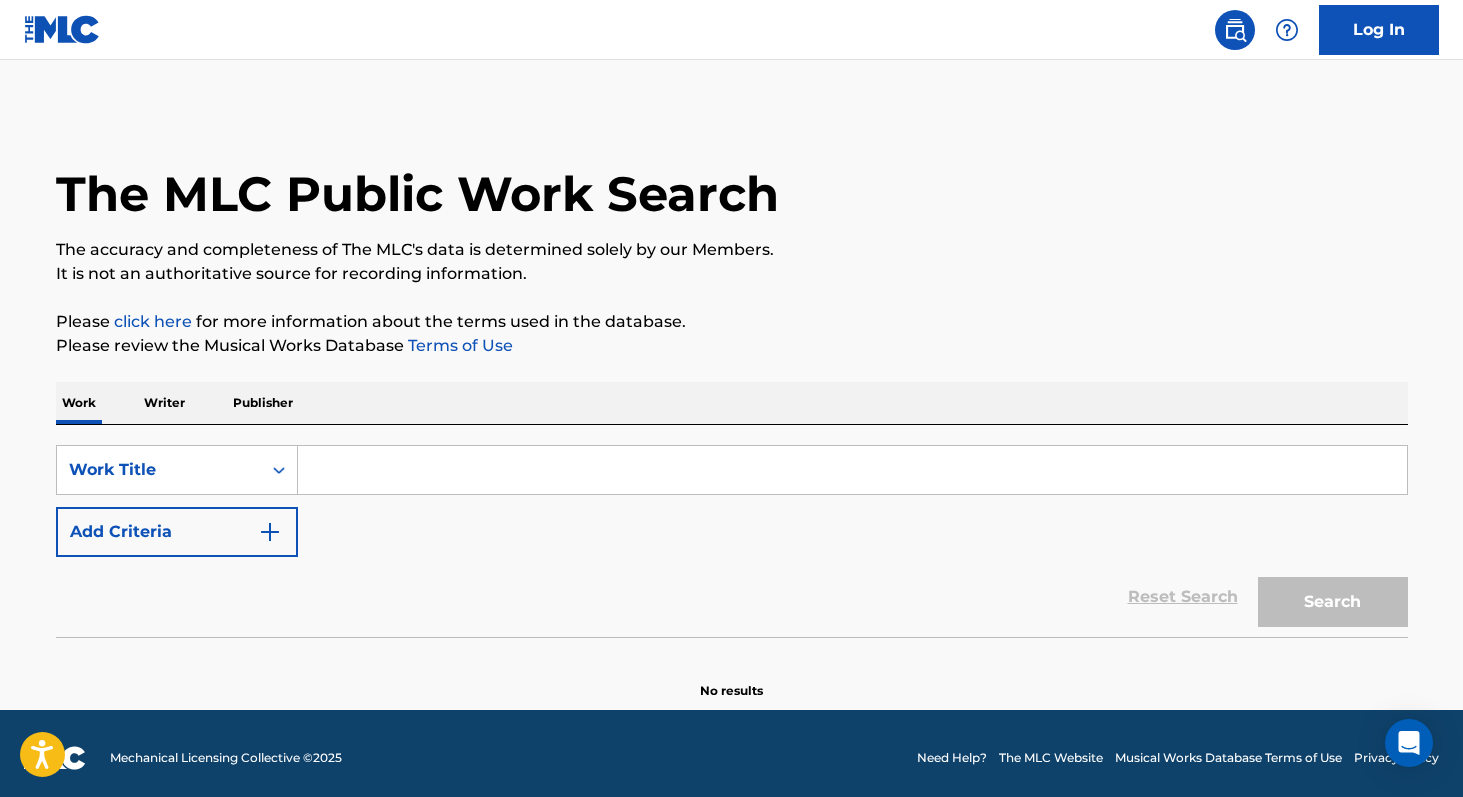 paste on "Chapa do Chatão" 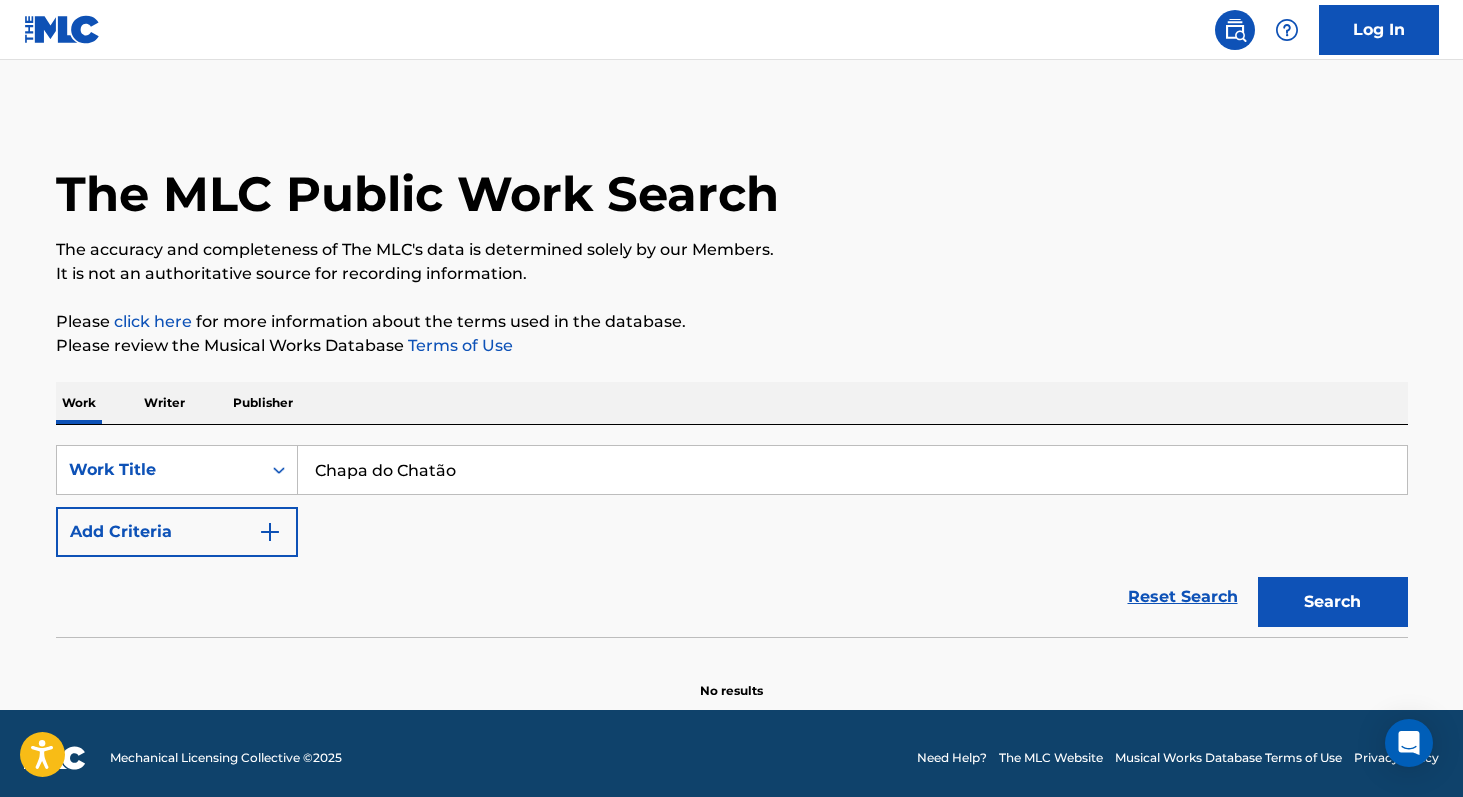 type on "Chapa do Chatão" 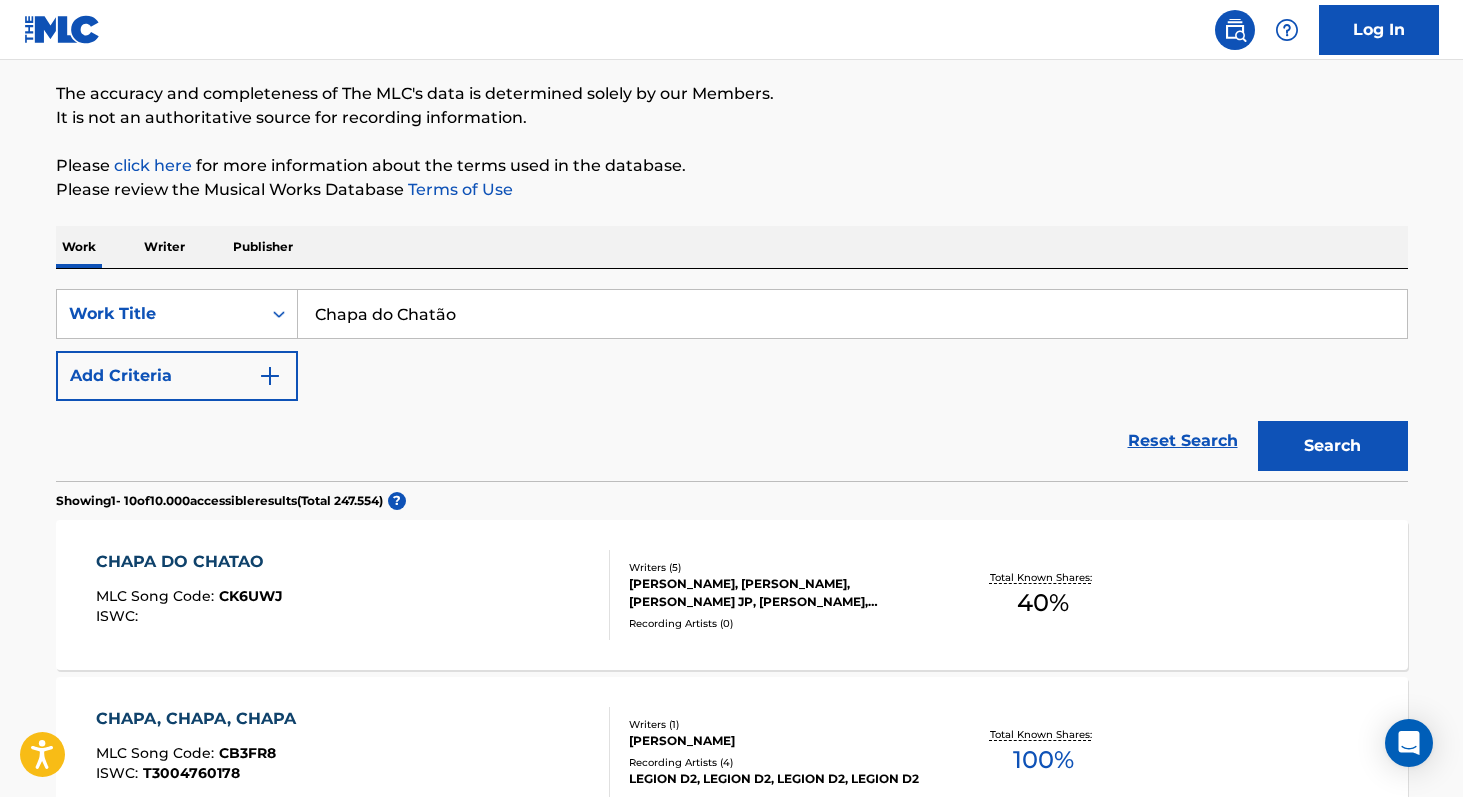 scroll, scrollTop: 160, scrollLeft: 0, axis: vertical 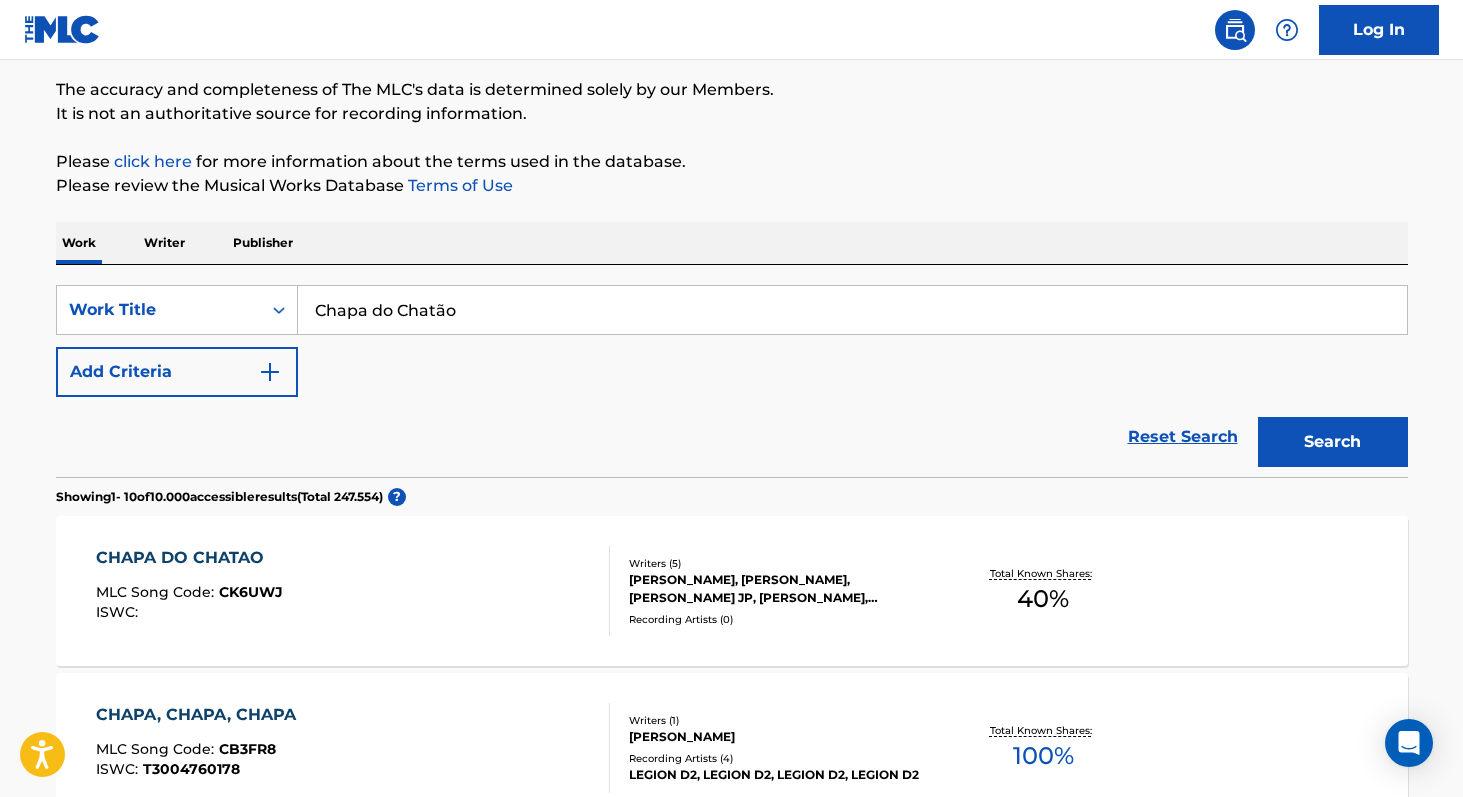 click on "Total Known Shares: 40 %" at bounding box center [1043, 591] 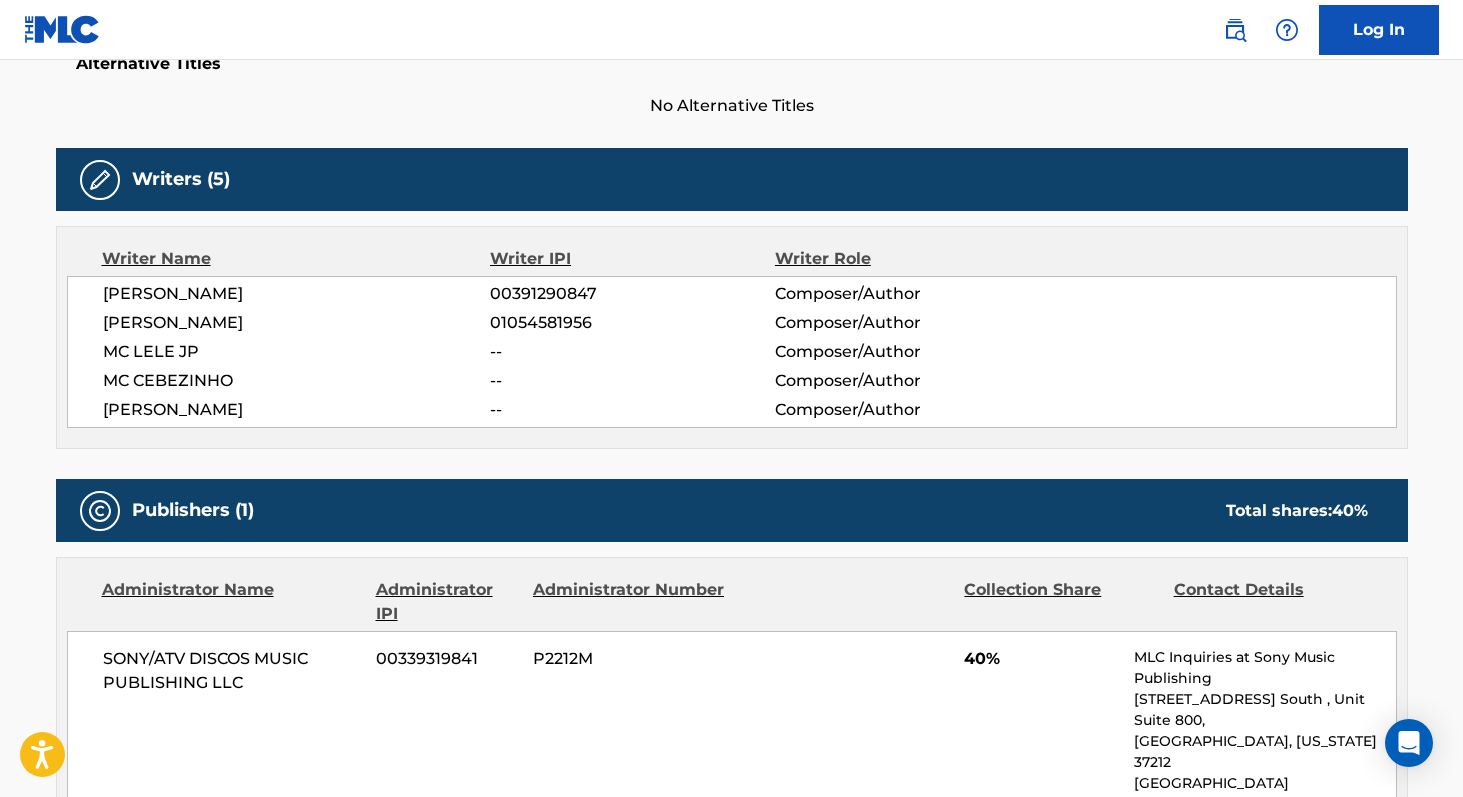 scroll, scrollTop: 548, scrollLeft: 0, axis: vertical 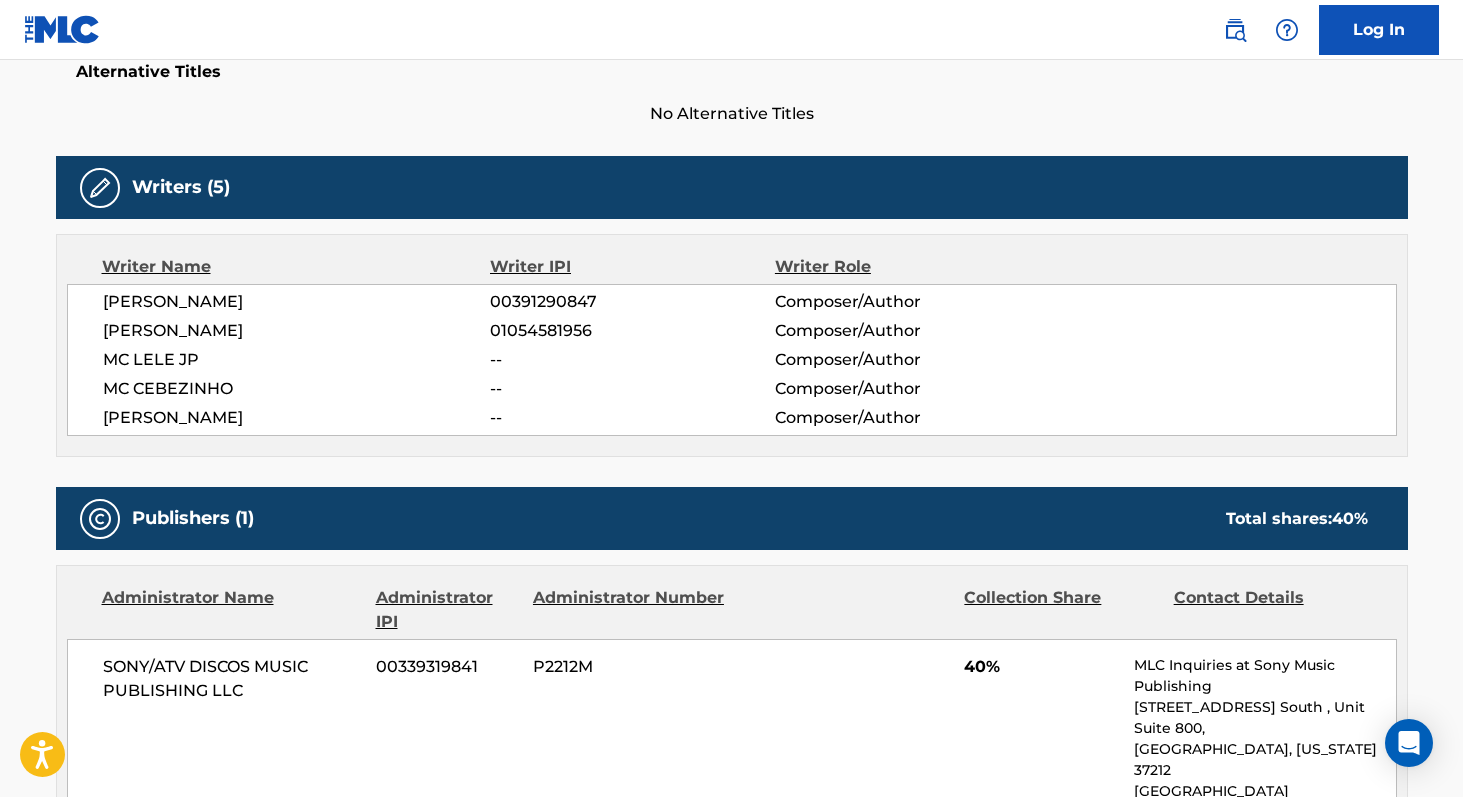 click on "[PERSON_NAME]" at bounding box center [297, 302] 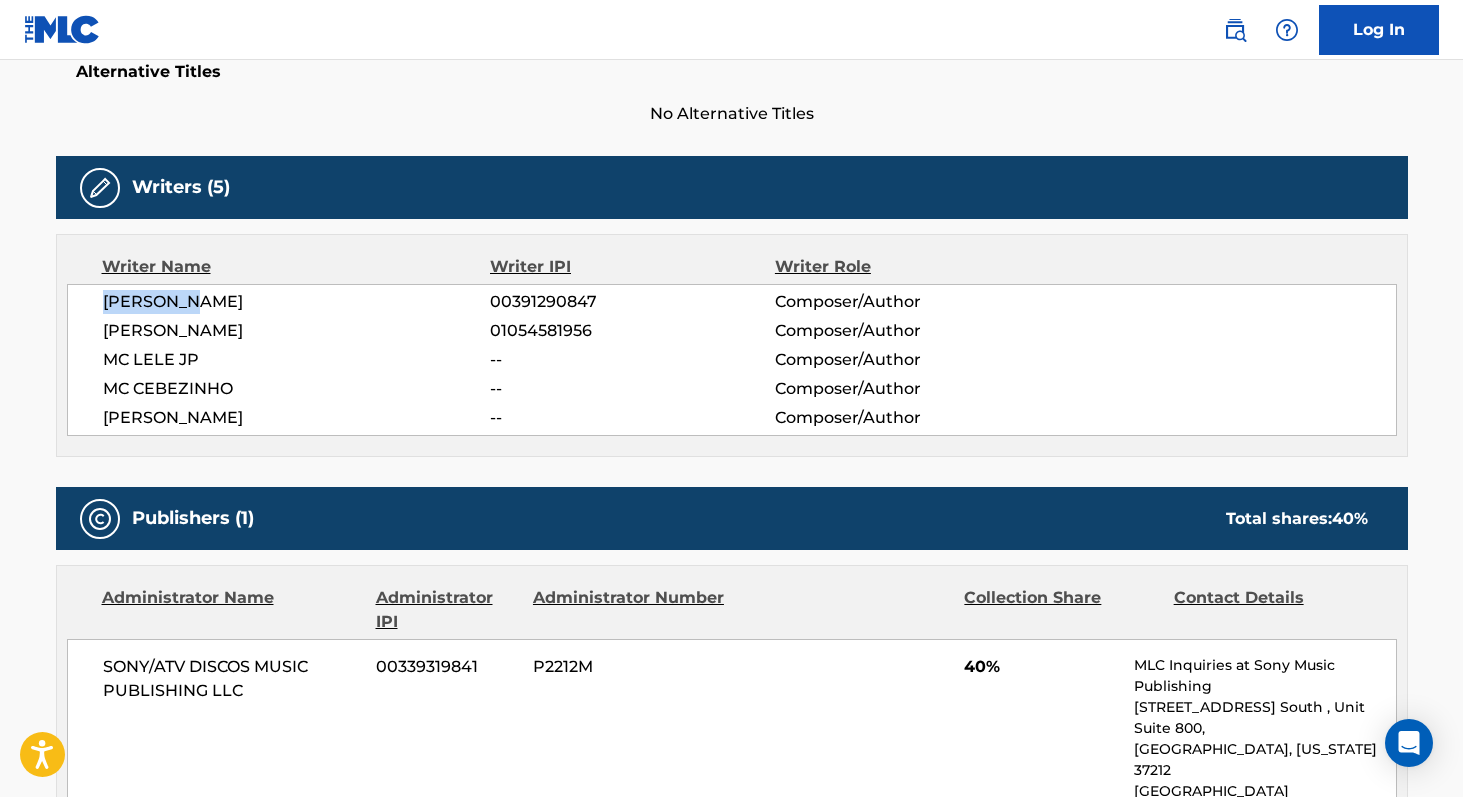 click on "[PERSON_NAME]" at bounding box center [297, 302] 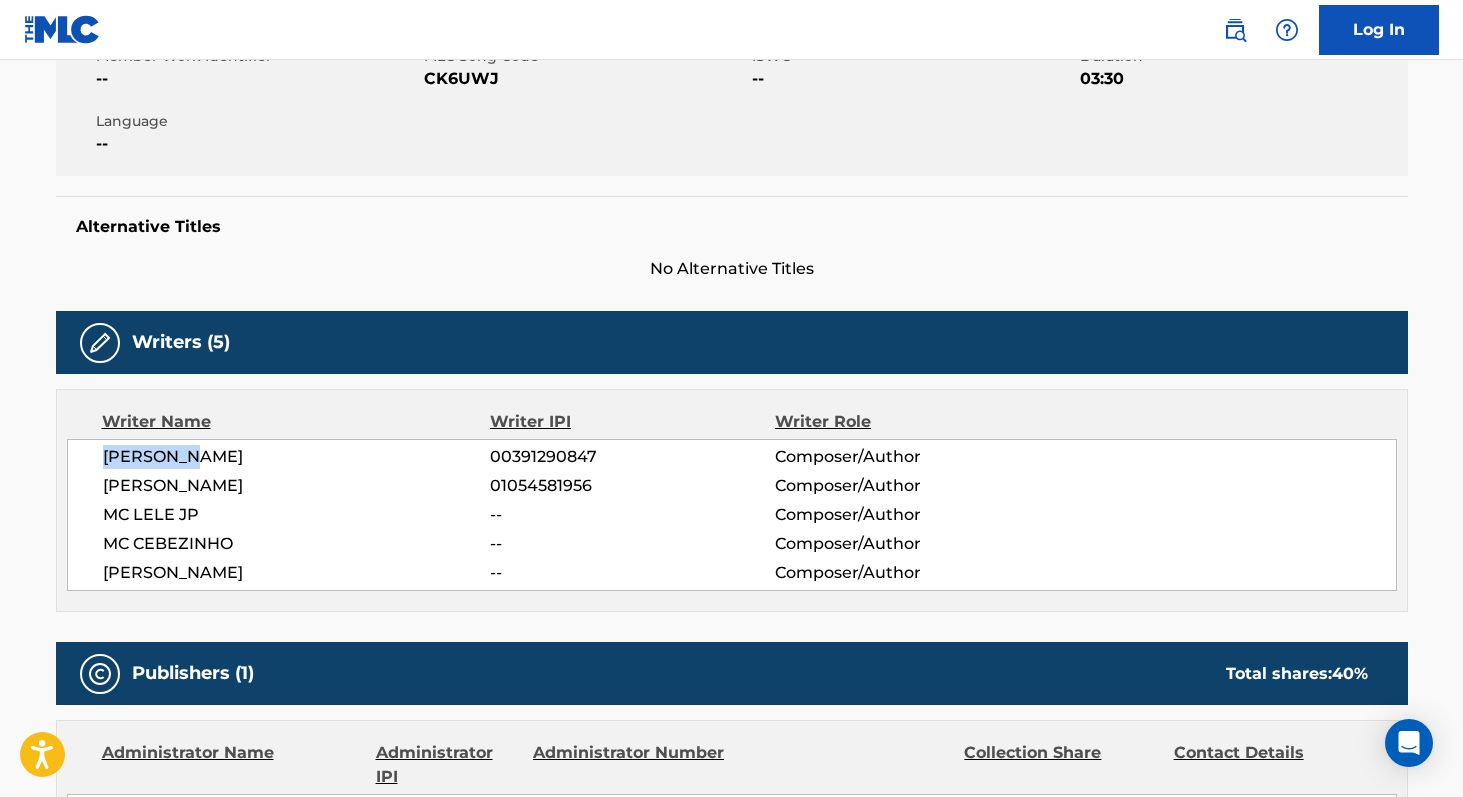 scroll, scrollTop: 371, scrollLeft: 0, axis: vertical 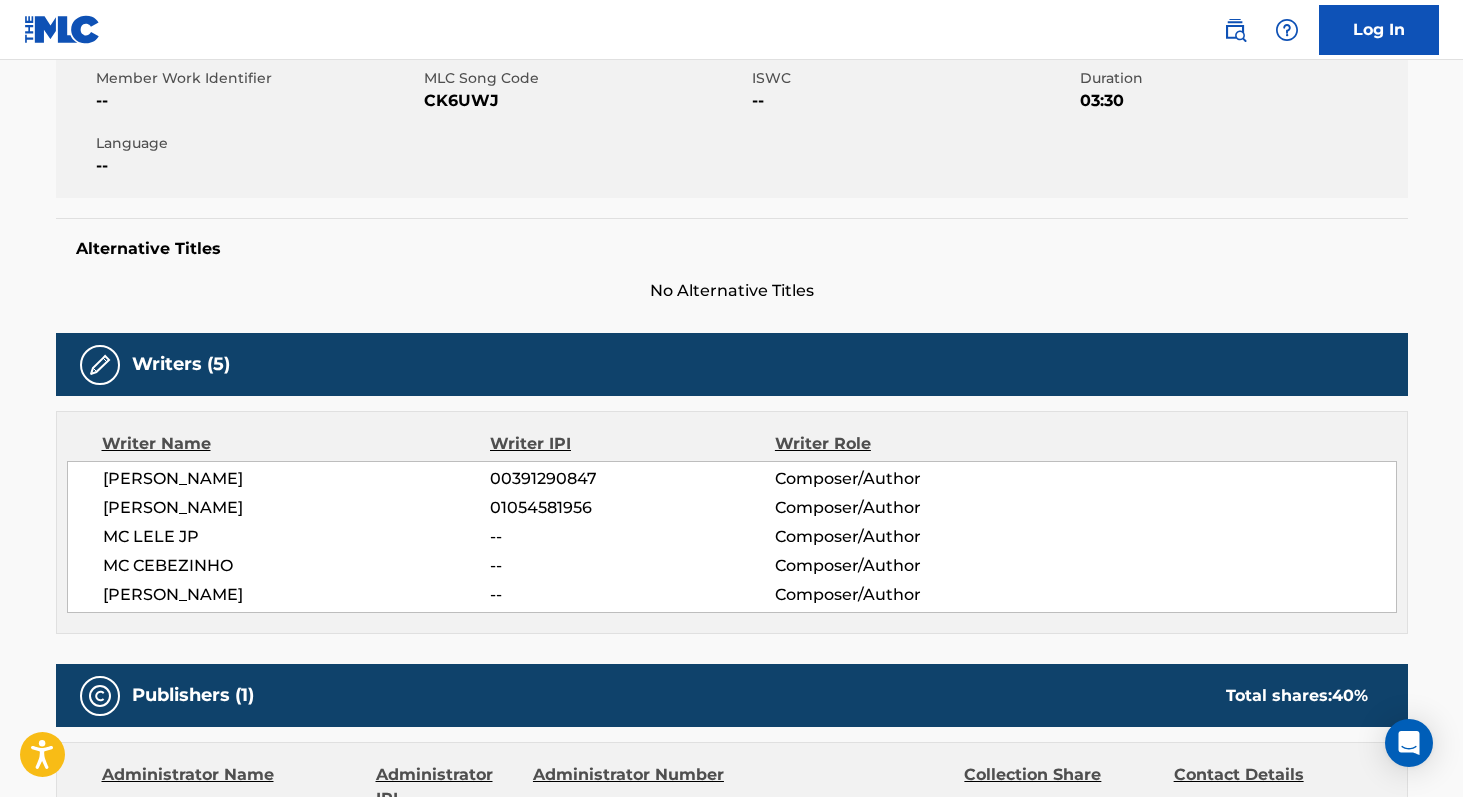 click on "CK6UWJ" at bounding box center [585, 101] 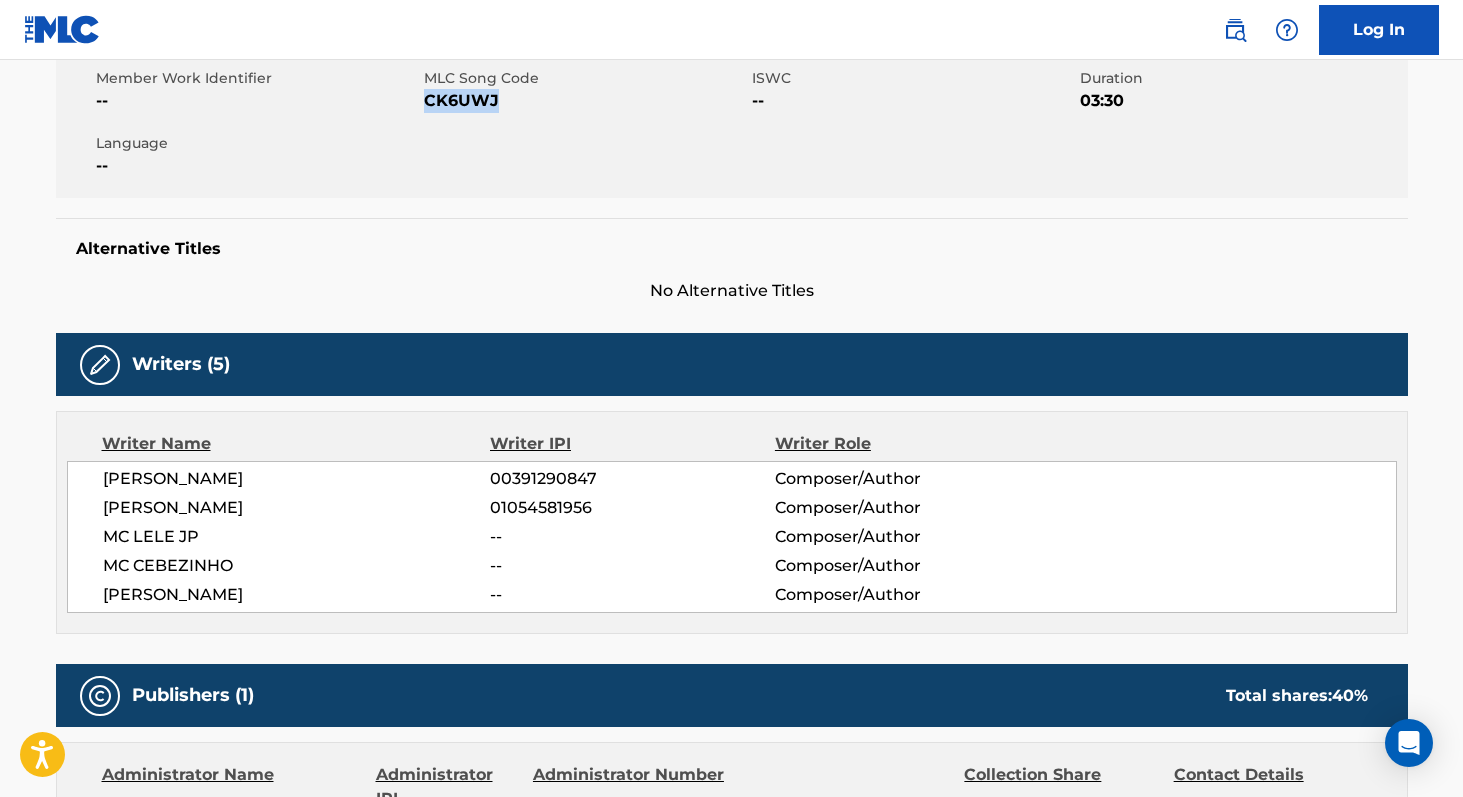 click on "CK6UWJ" at bounding box center (585, 101) 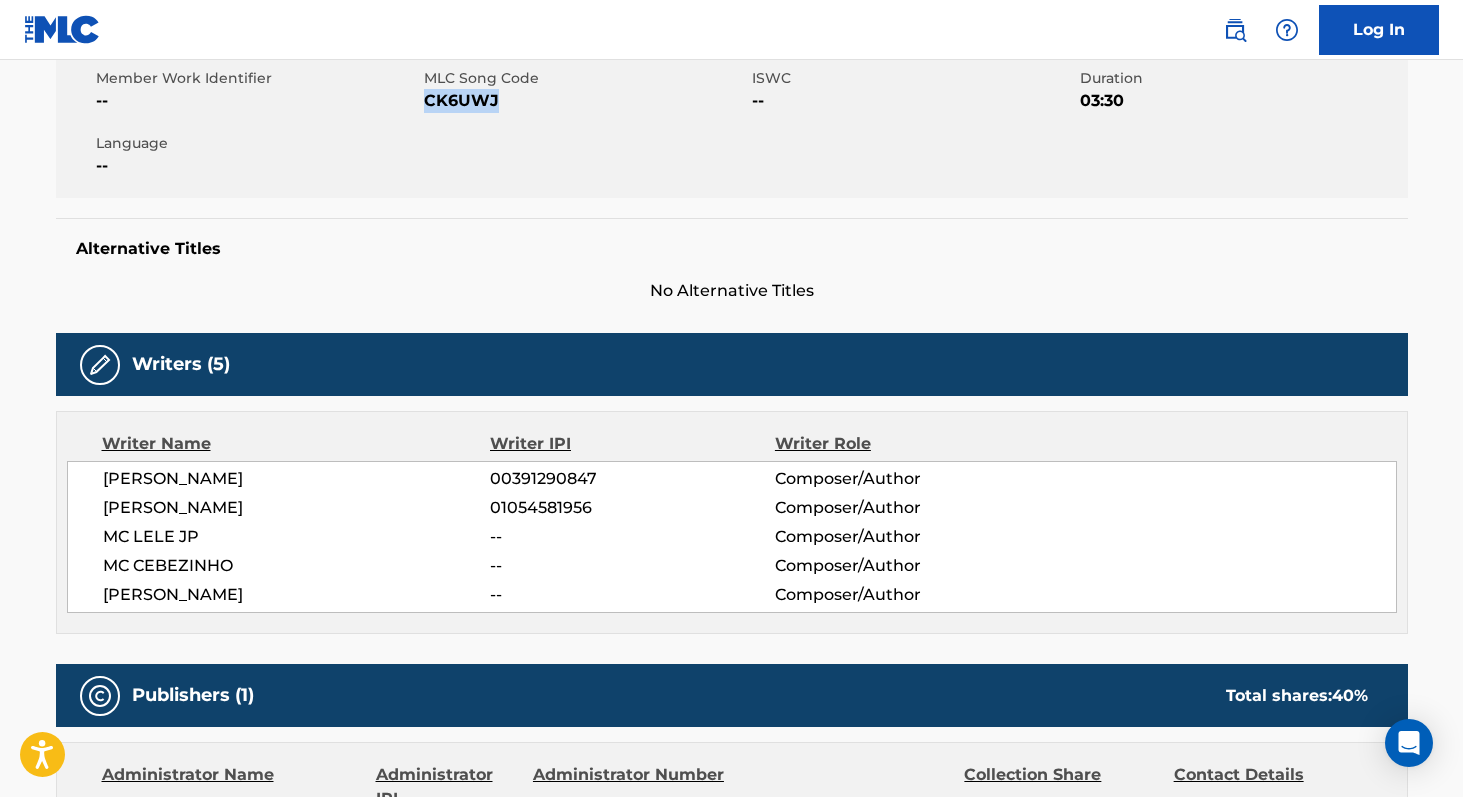 copy on "CK6UWJ" 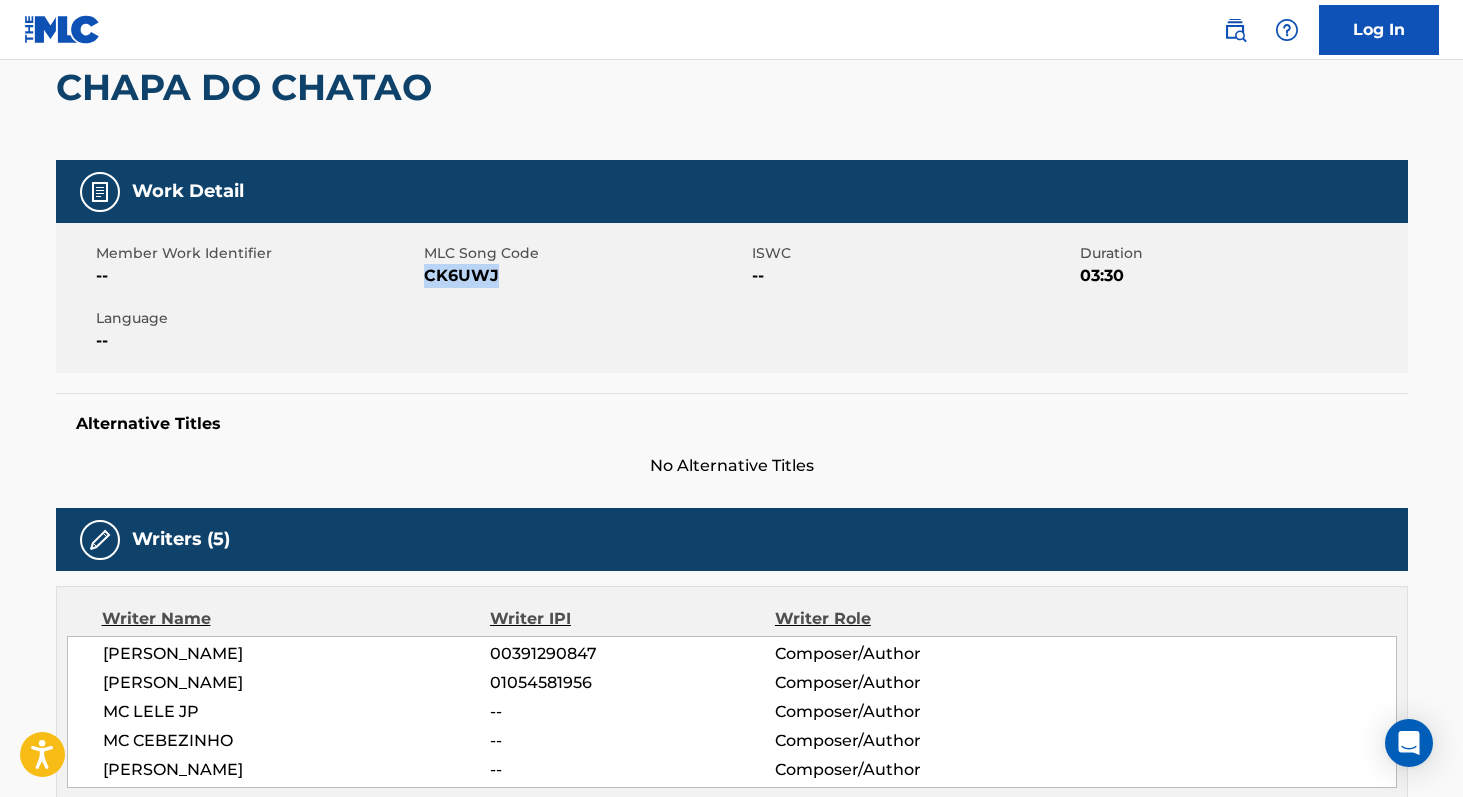 scroll, scrollTop: 0, scrollLeft: 0, axis: both 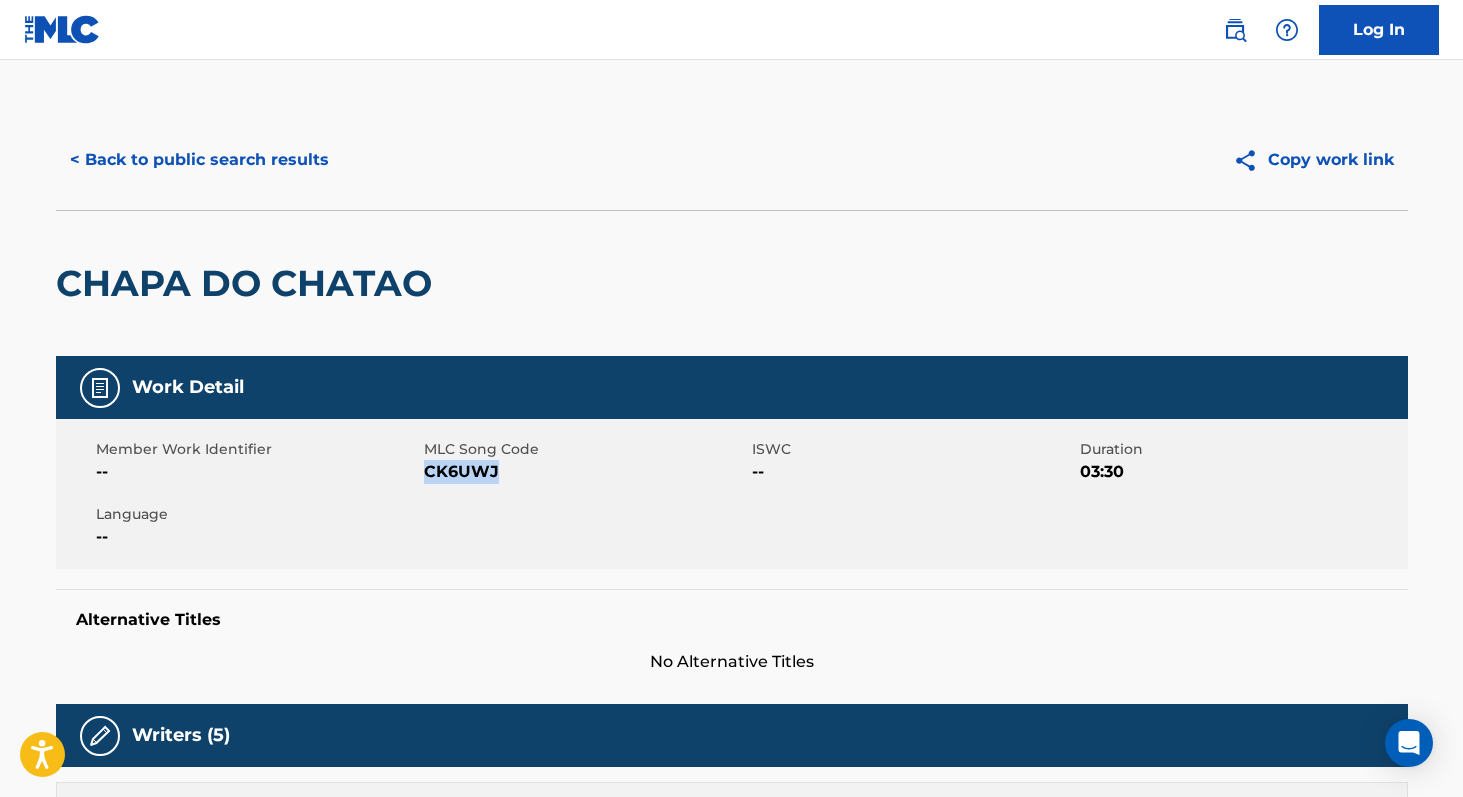 click on "< Back to public search results" at bounding box center [199, 160] 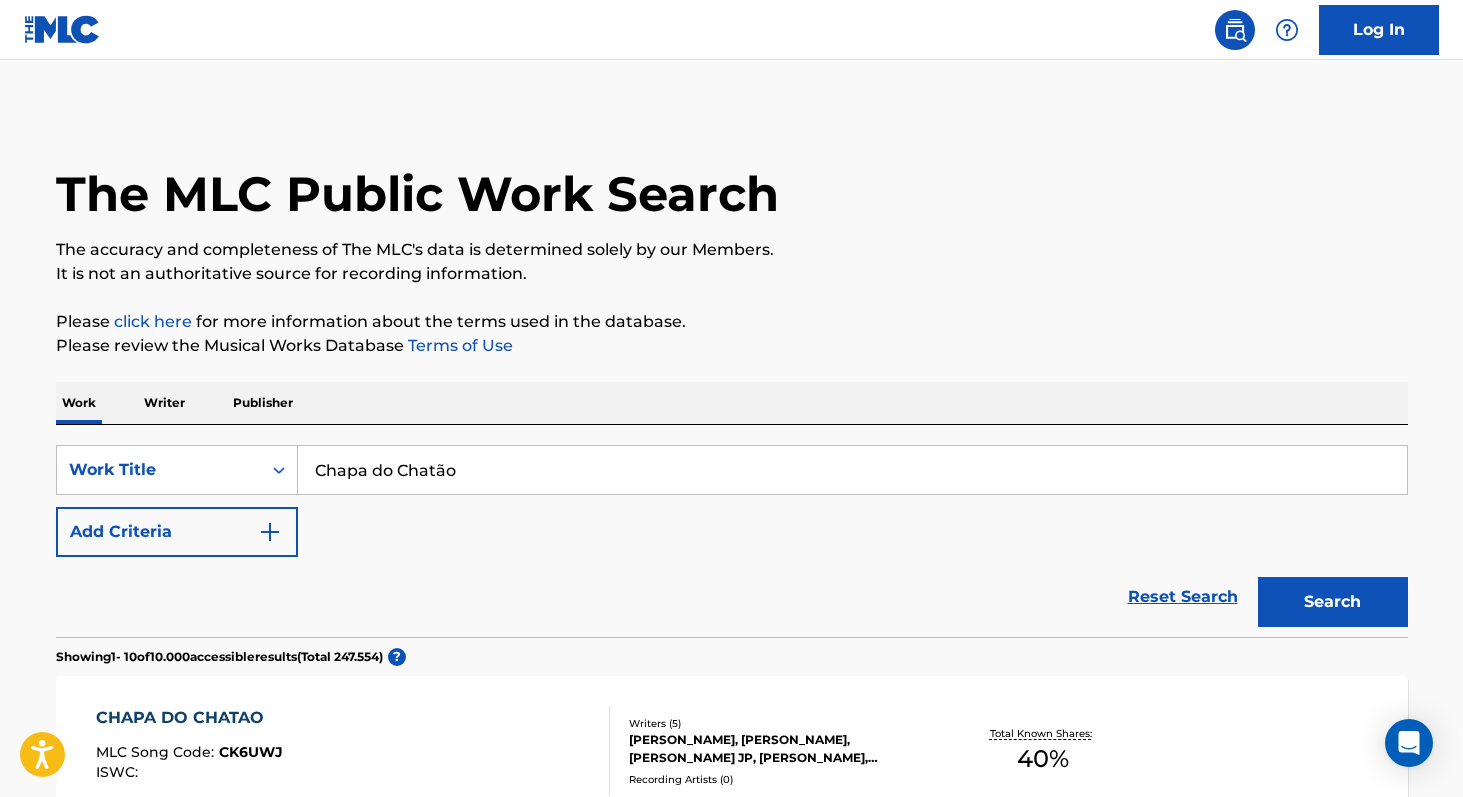 scroll, scrollTop: 160, scrollLeft: 0, axis: vertical 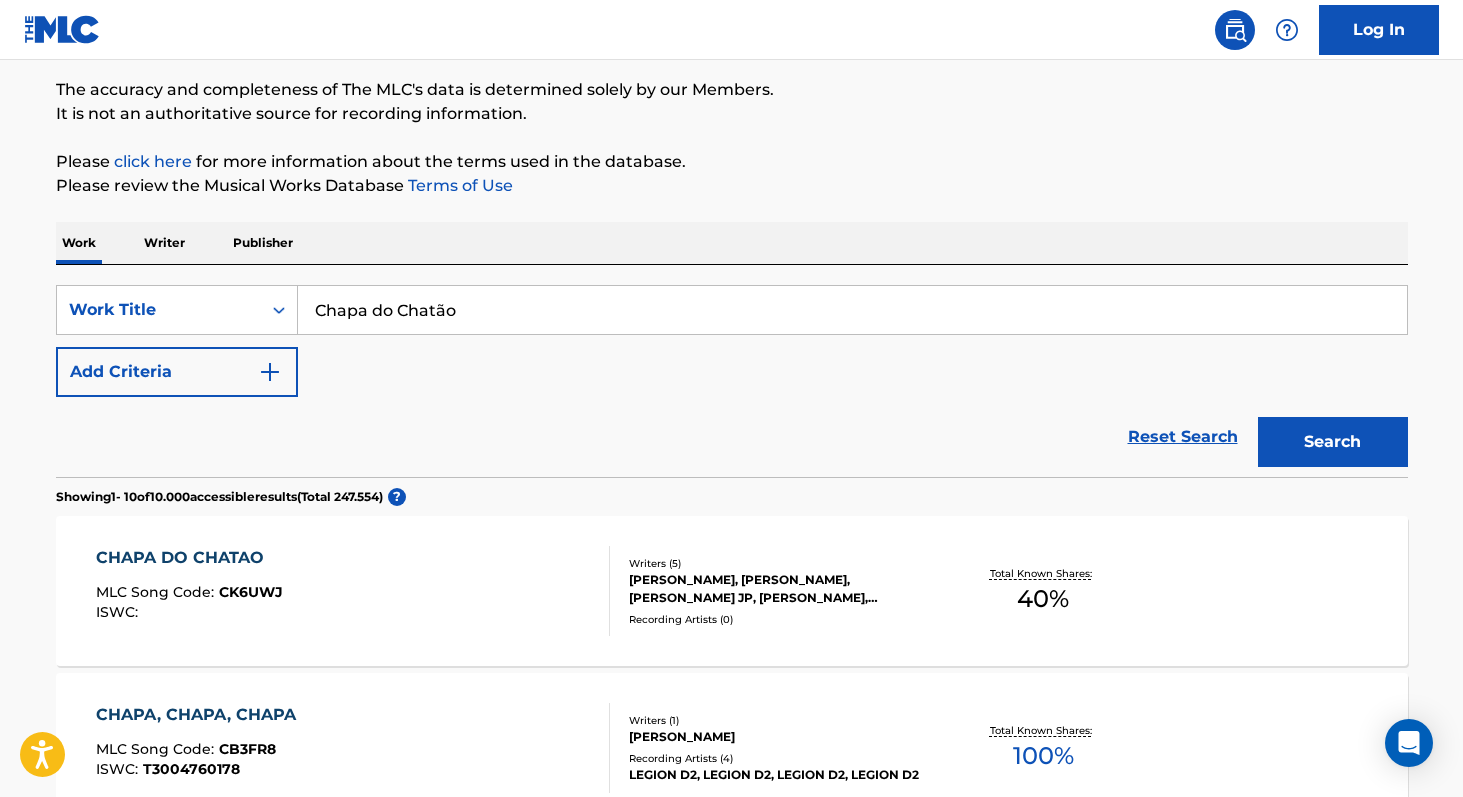 click on "Chapa do Chatão" at bounding box center (852, 310) 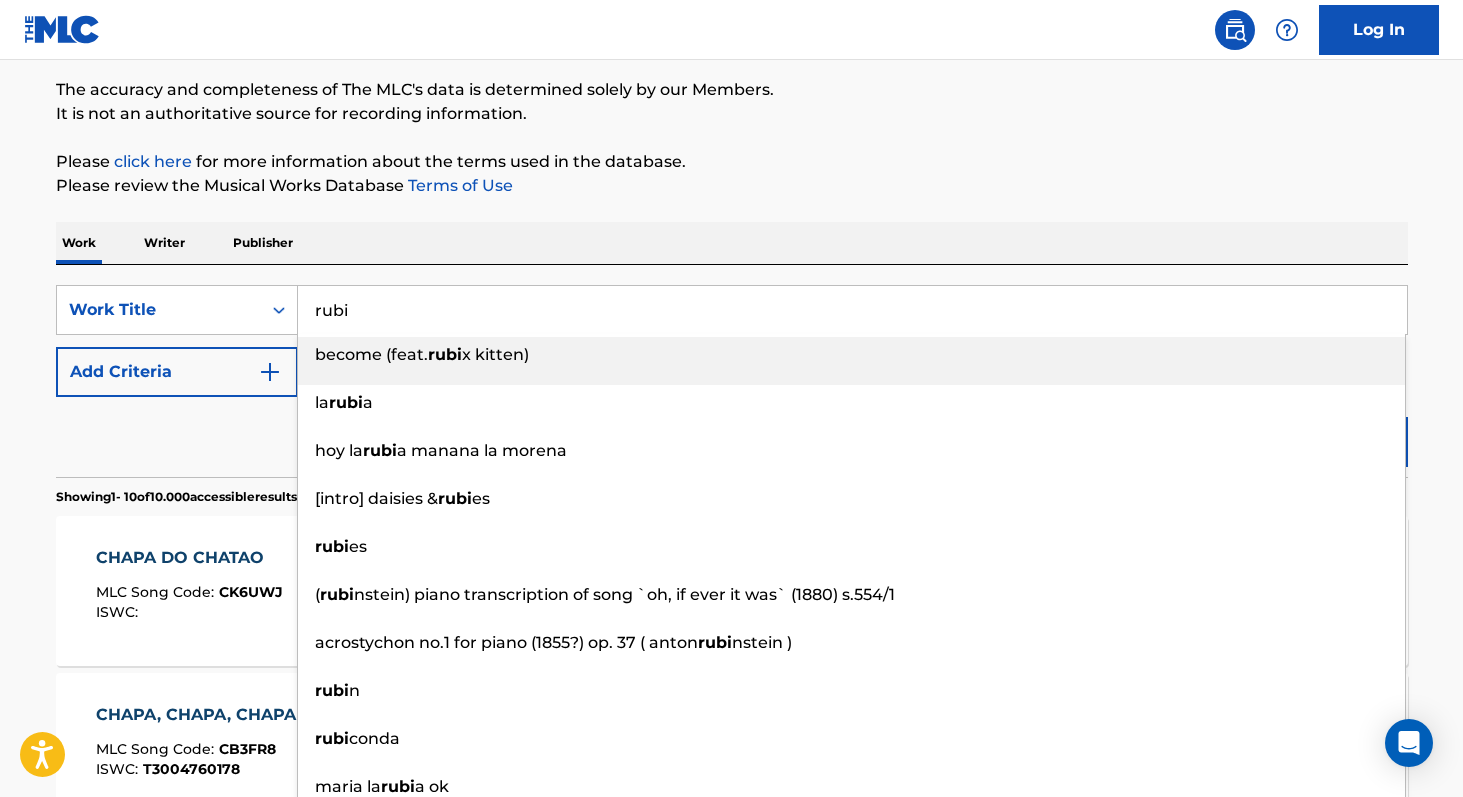 type on "rubi" 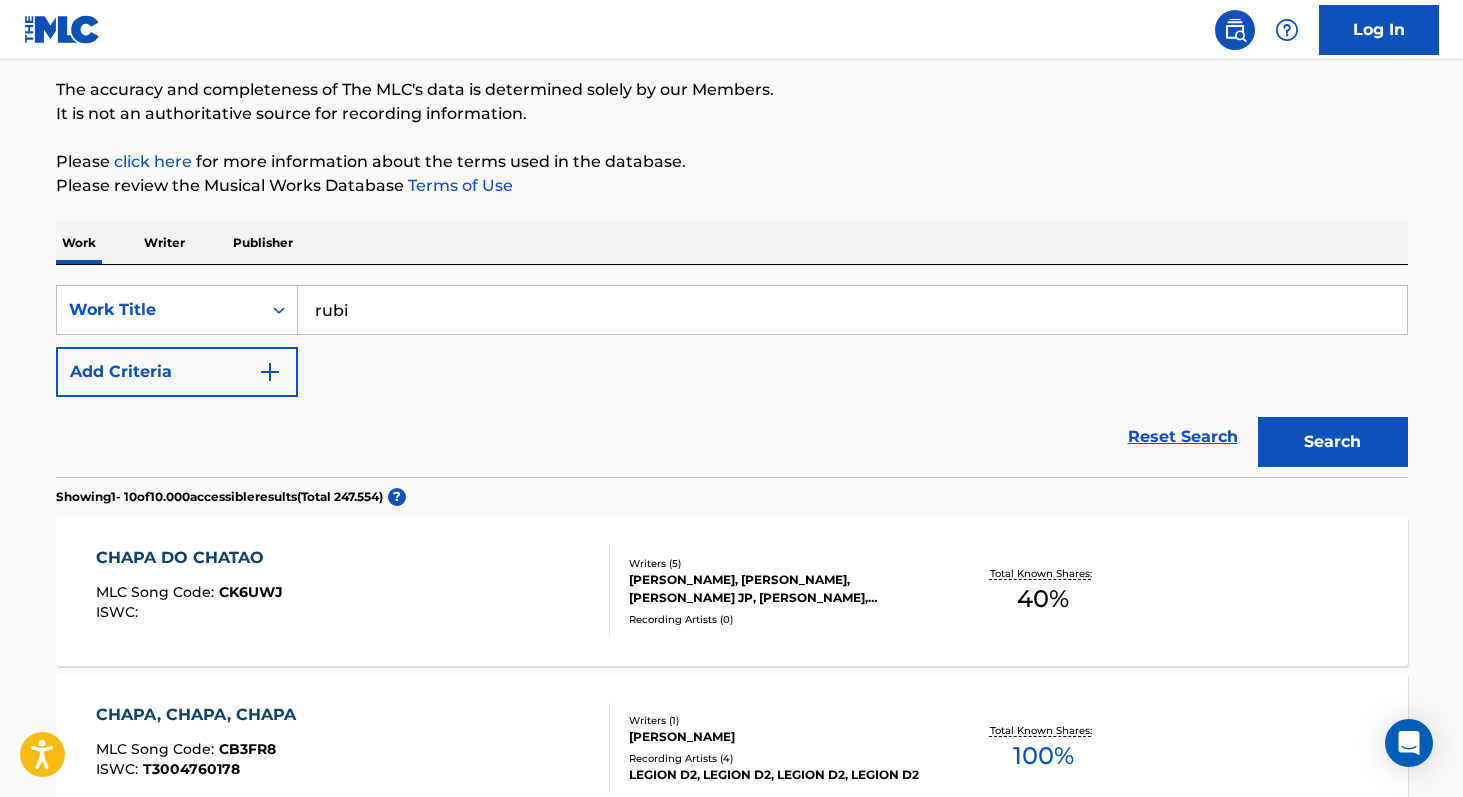 click on "Work Writer Publisher" at bounding box center [732, 243] 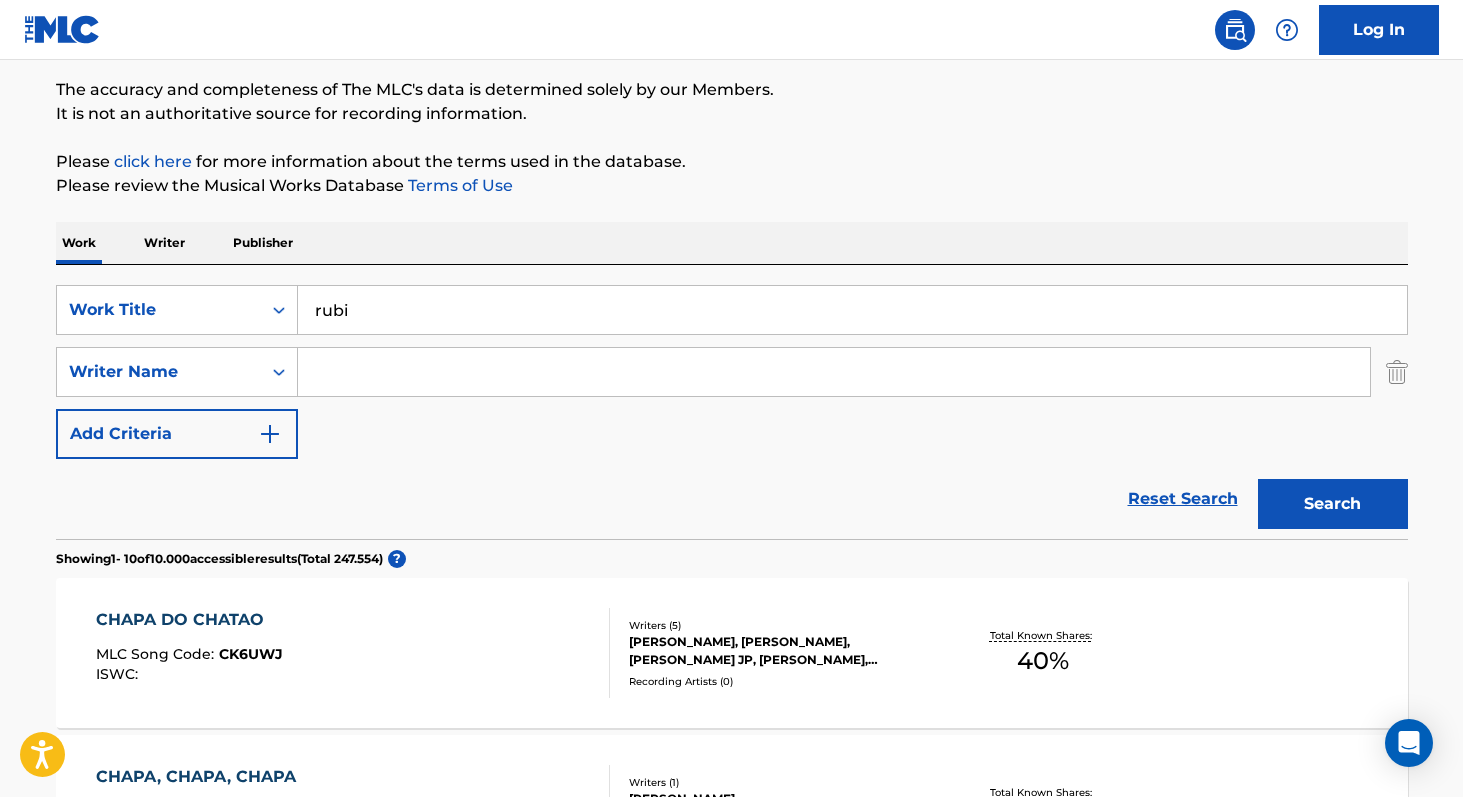 click at bounding box center [834, 372] 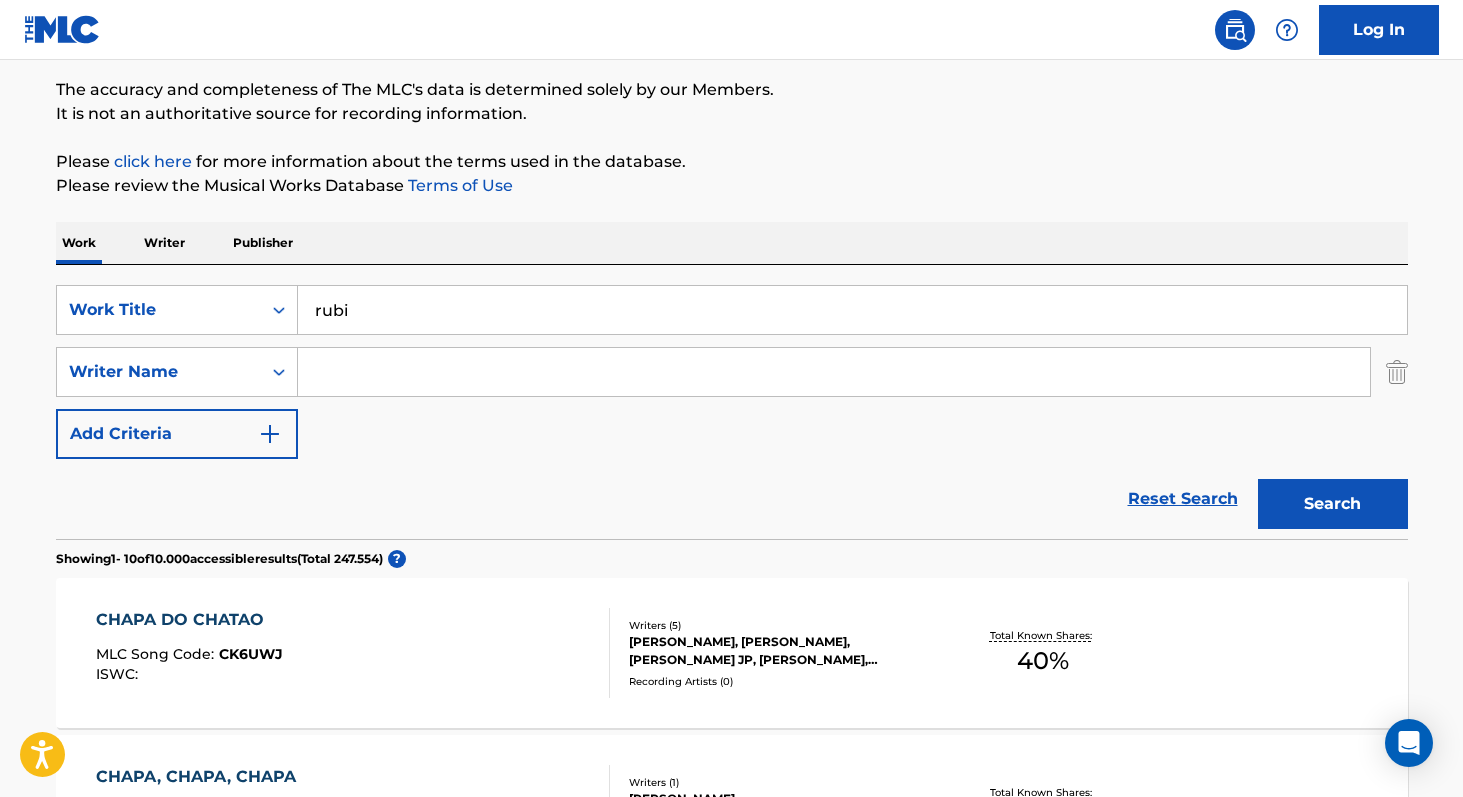 paste on "[PERSON_NAME]" 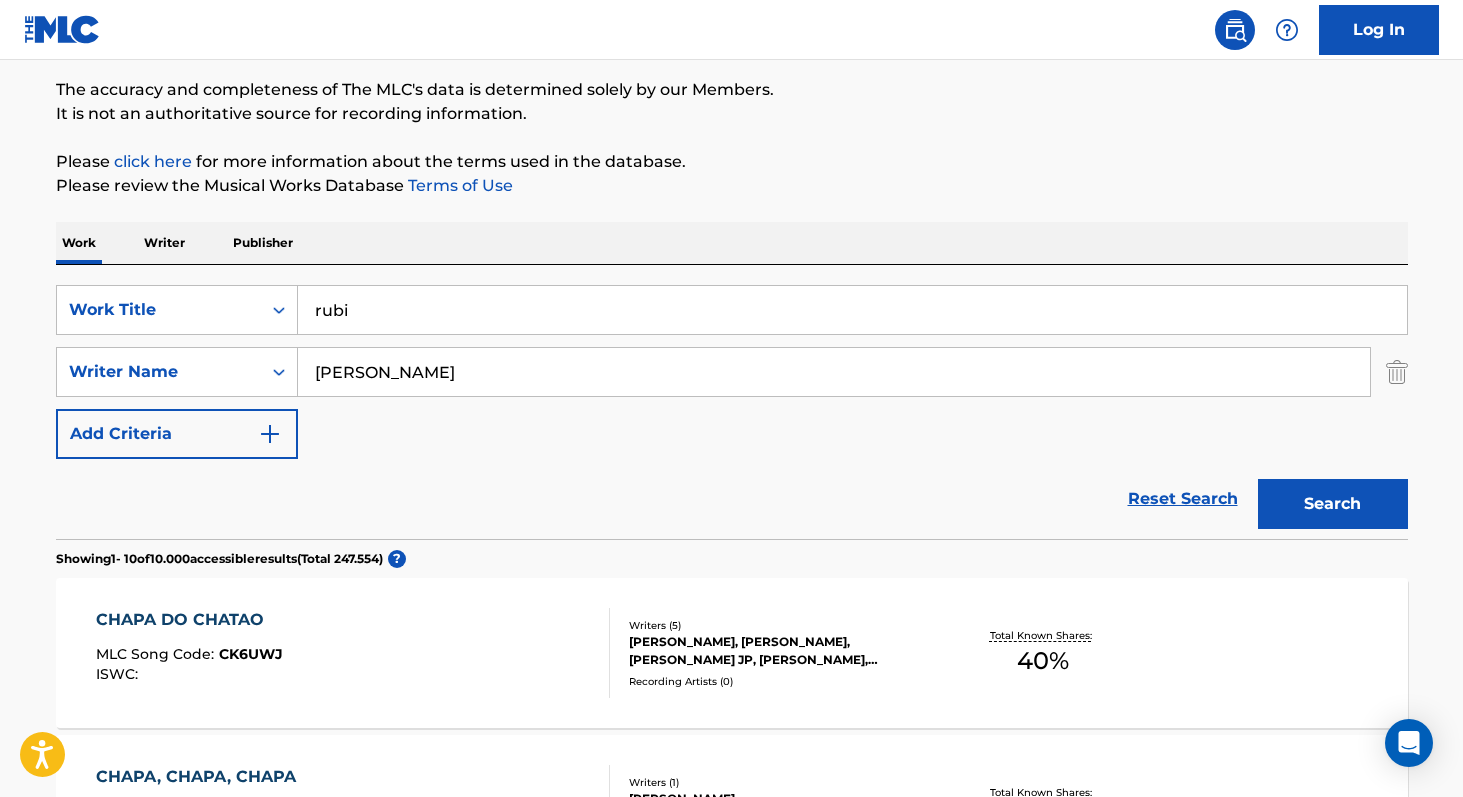 type on "[PERSON_NAME]" 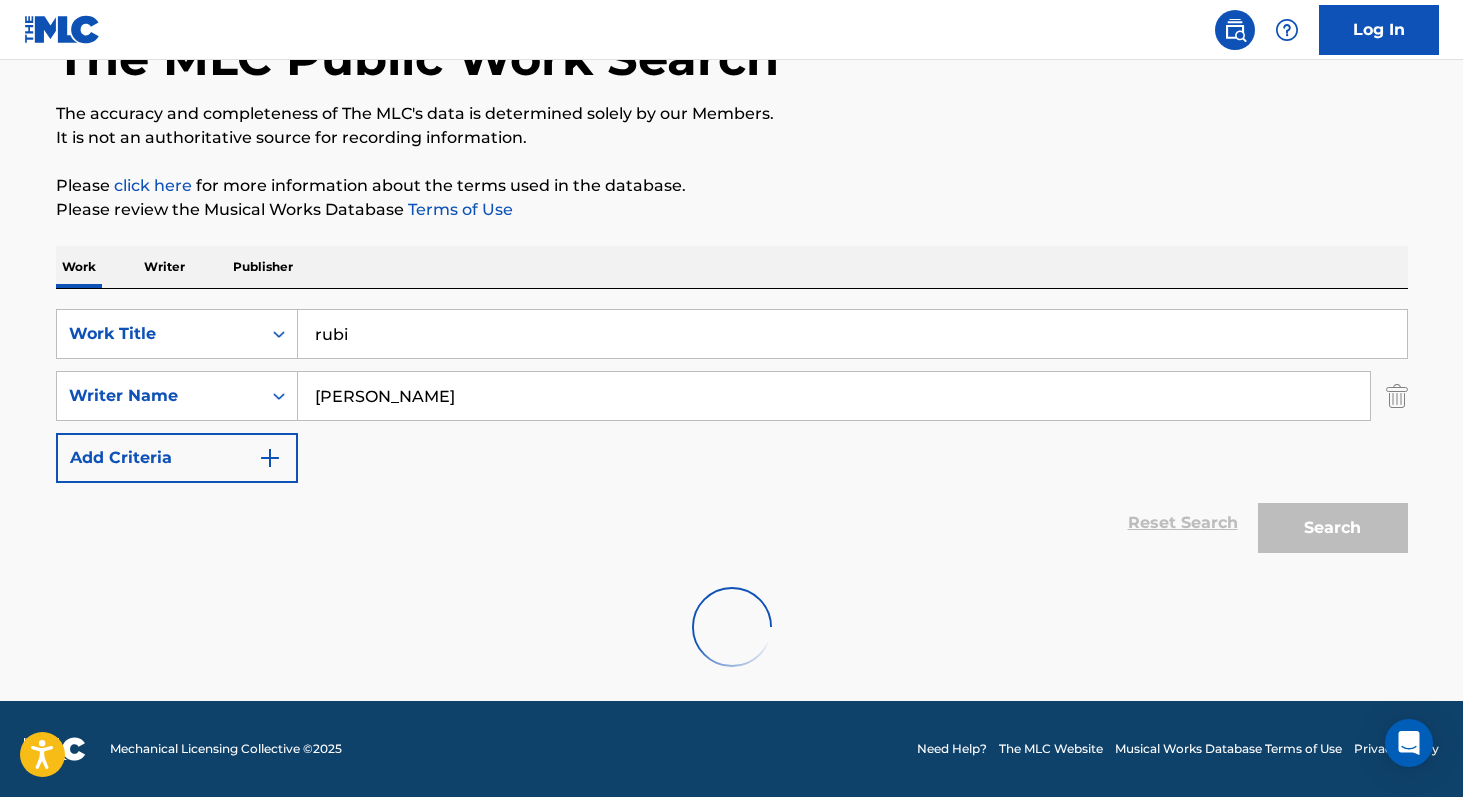scroll, scrollTop: 71, scrollLeft: 0, axis: vertical 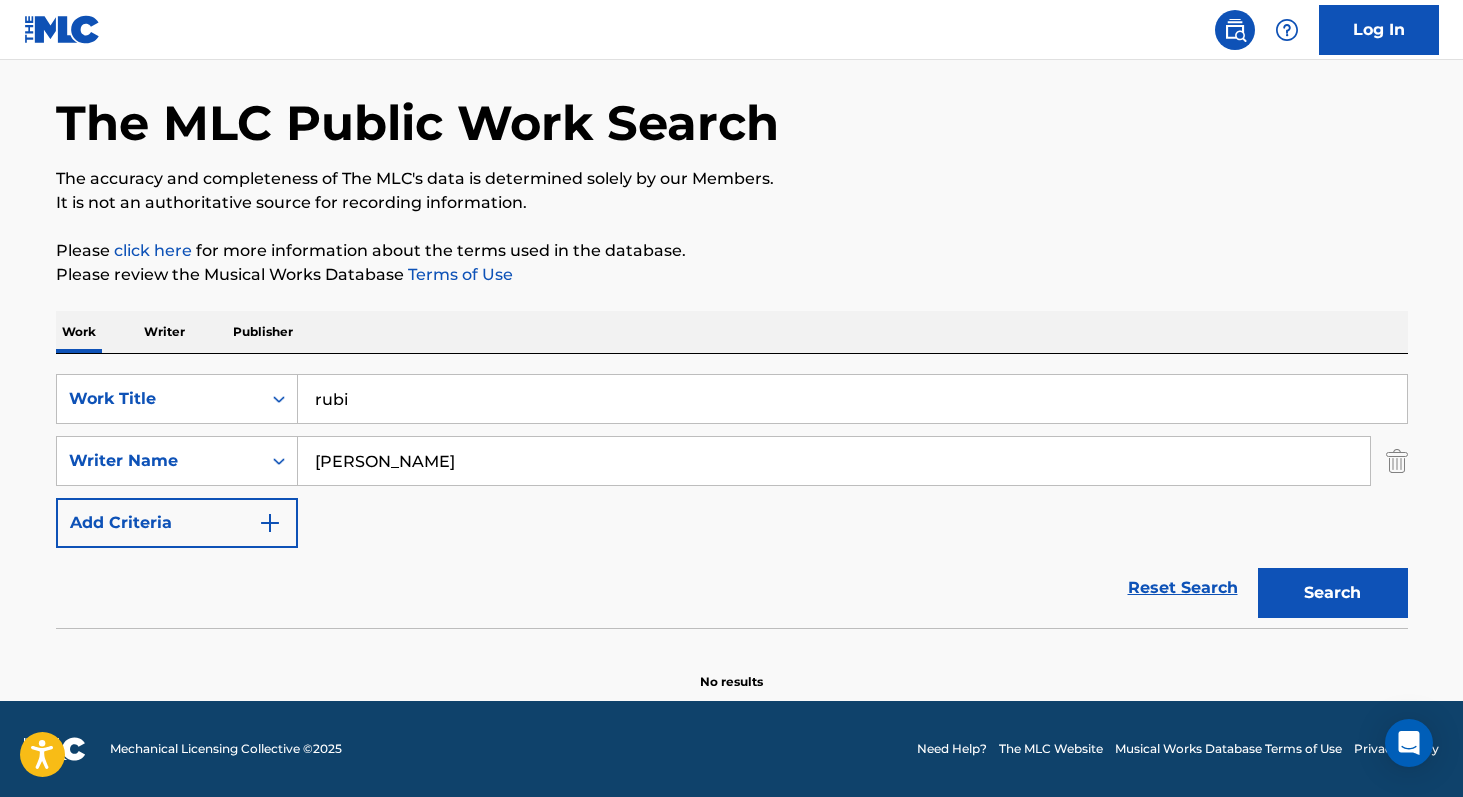 click on "Writer" at bounding box center [164, 332] 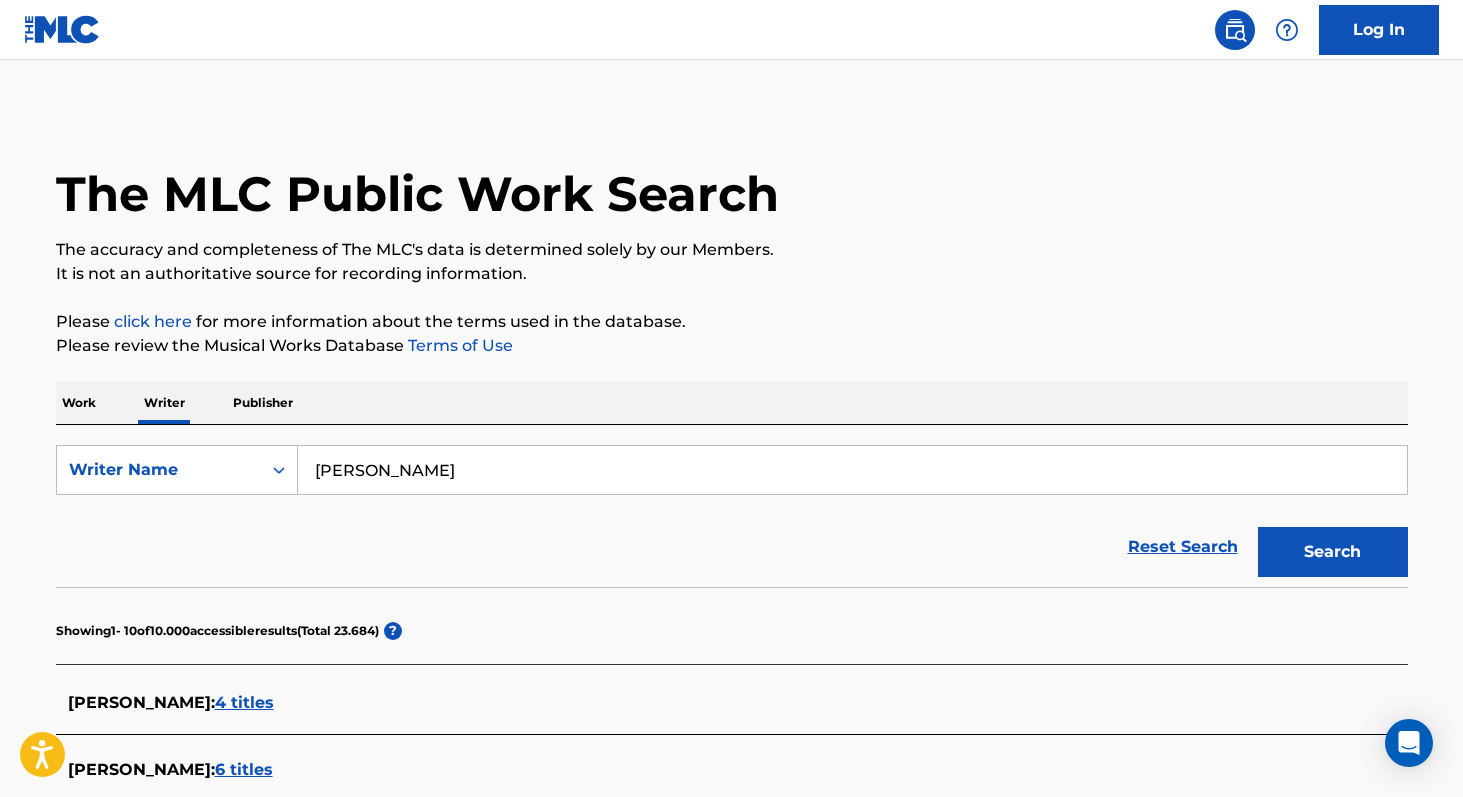 click on "[PERSON_NAME]" at bounding box center [852, 470] 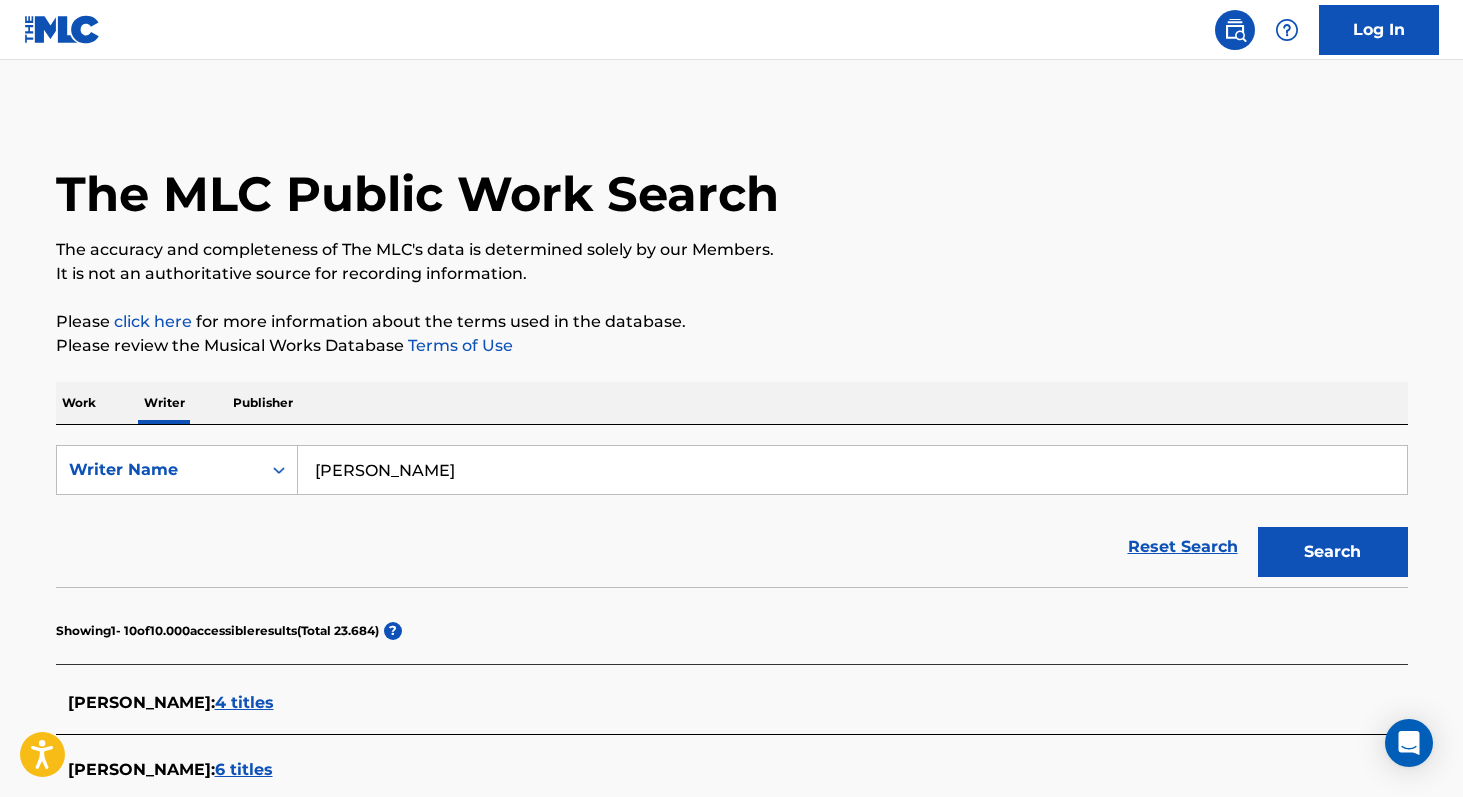paste on "[PERSON_NAME]" 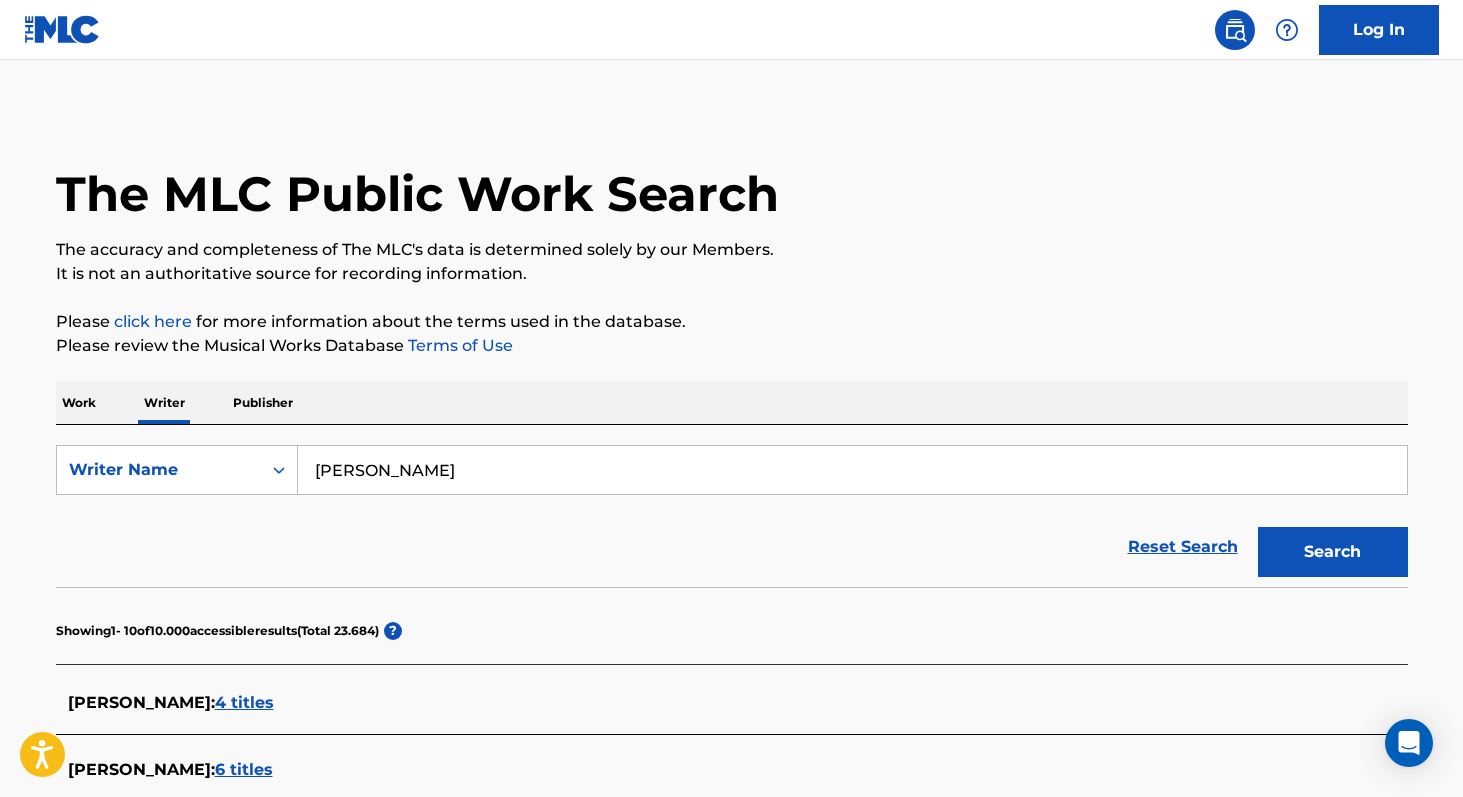 type on "[PERSON_NAME]" 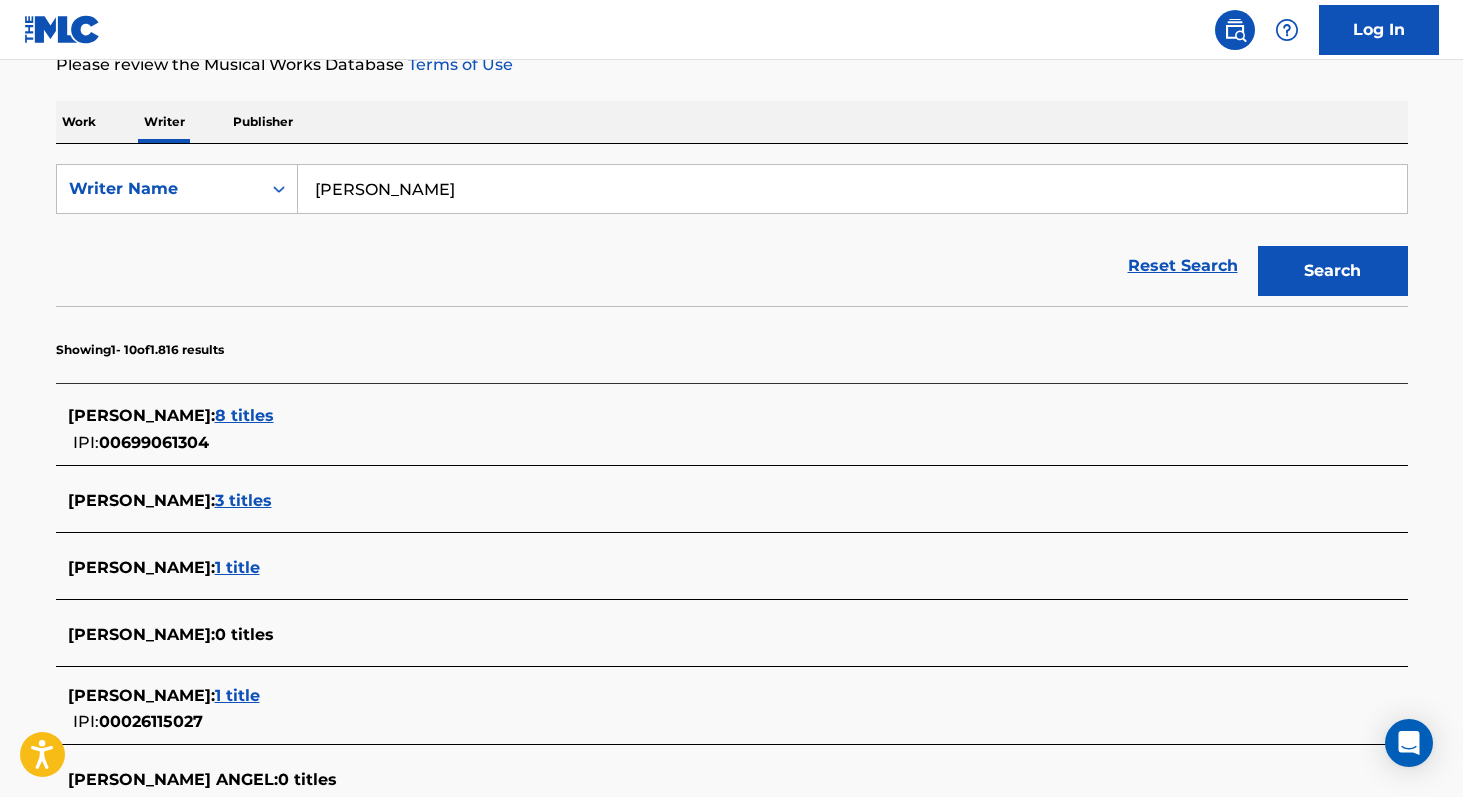 scroll, scrollTop: 0, scrollLeft: 0, axis: both 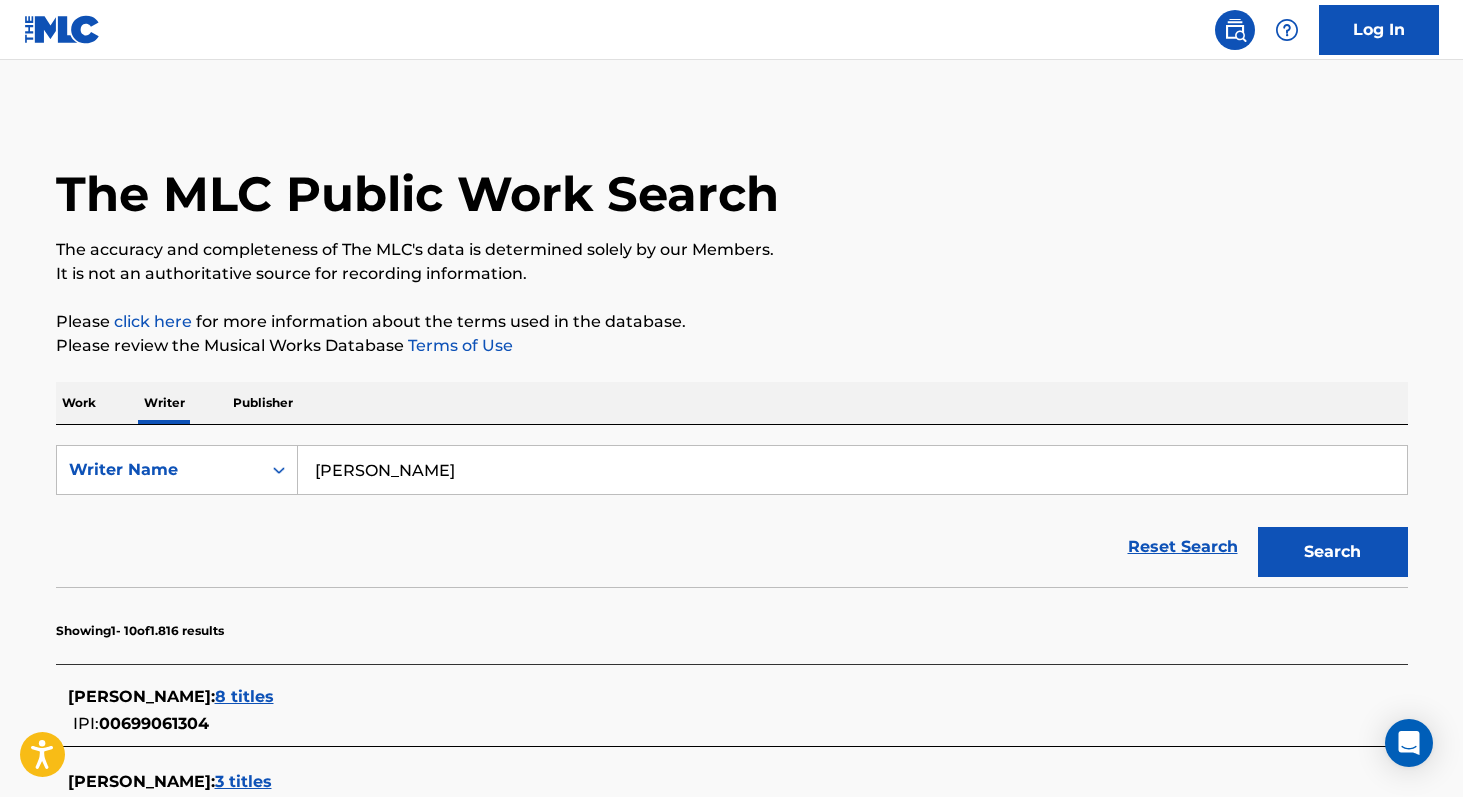 click on "Work" at bounding box center (79, 403) 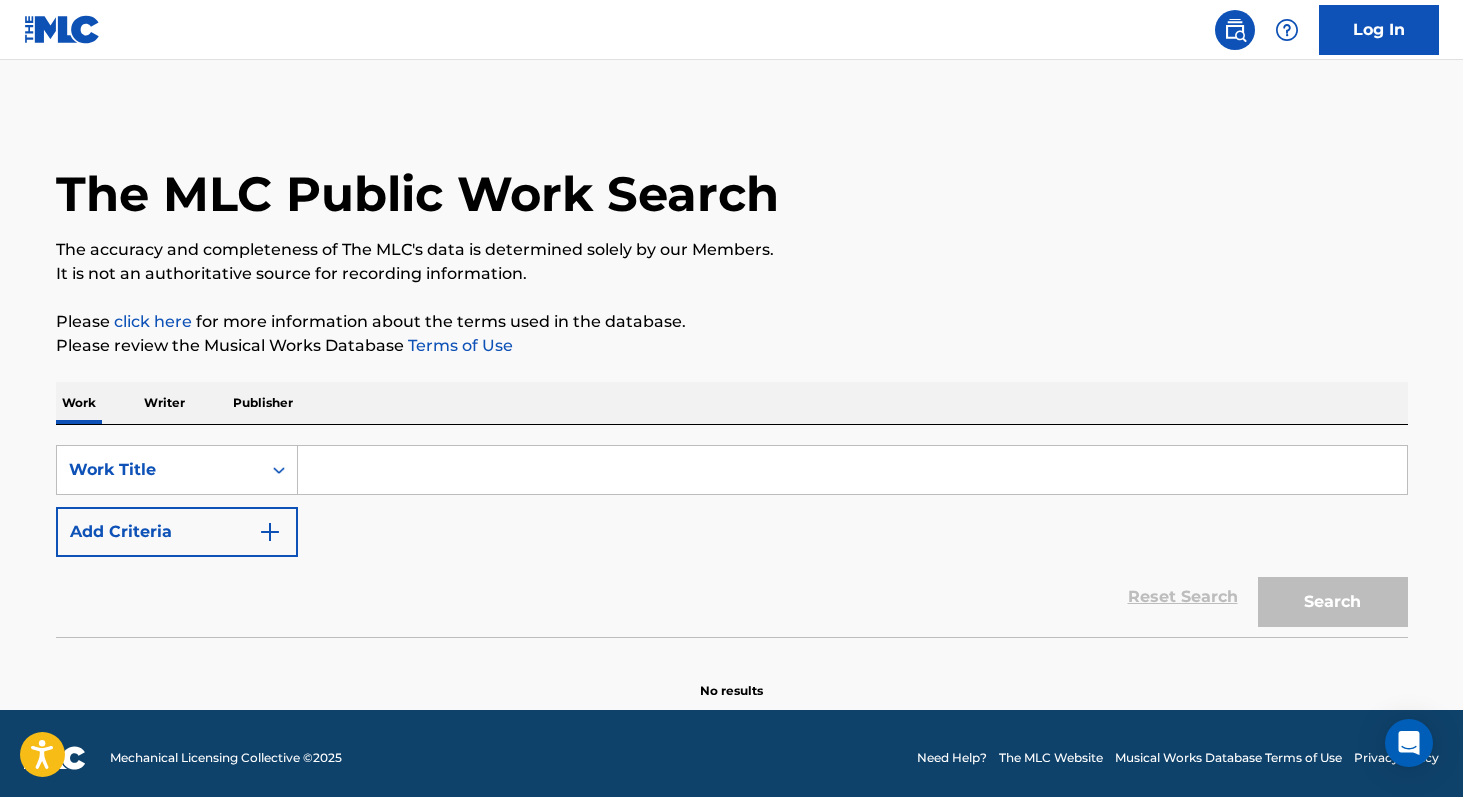 click at bounding box center [852, 470] 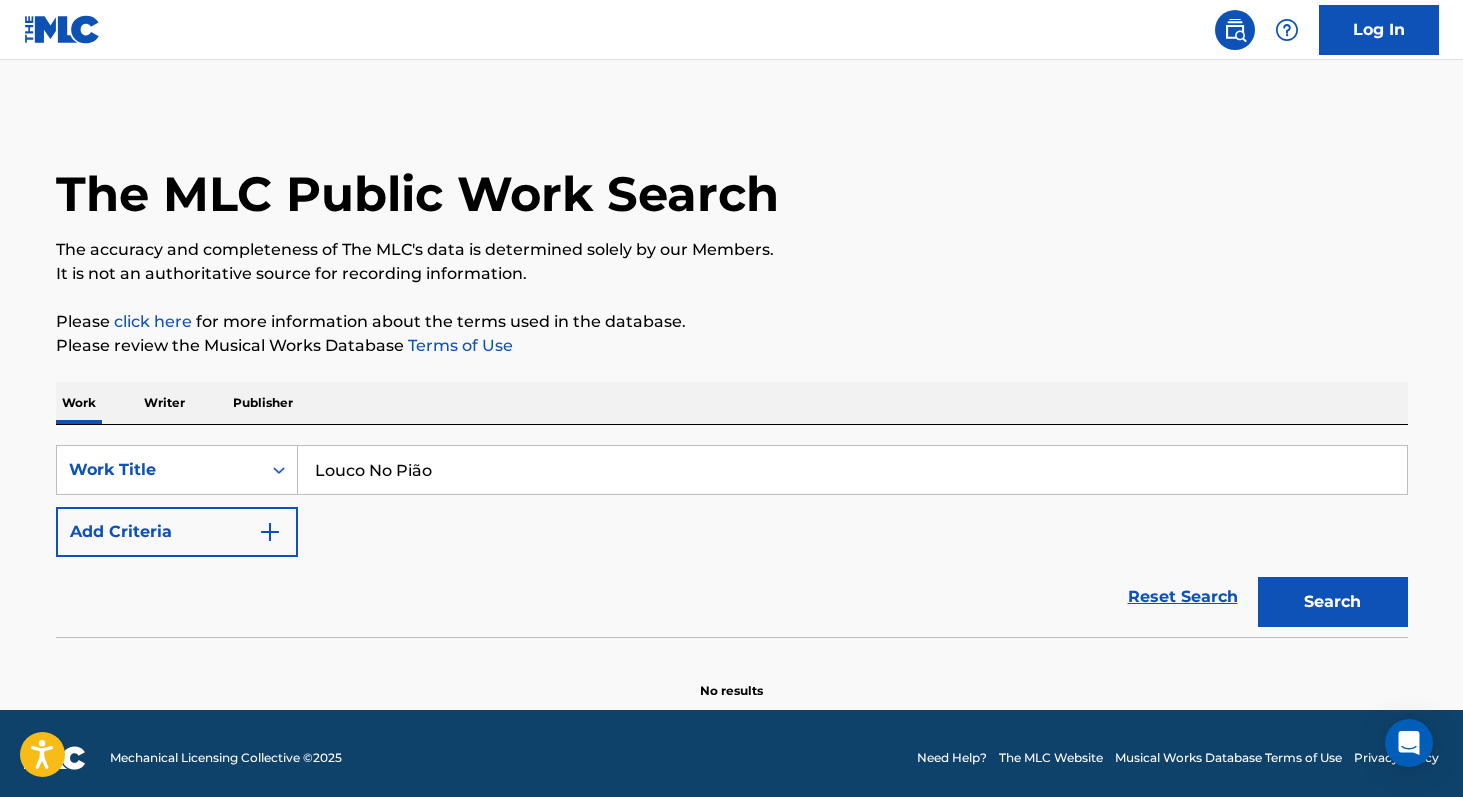 click on "Search" at bounding box center (1333, 602) 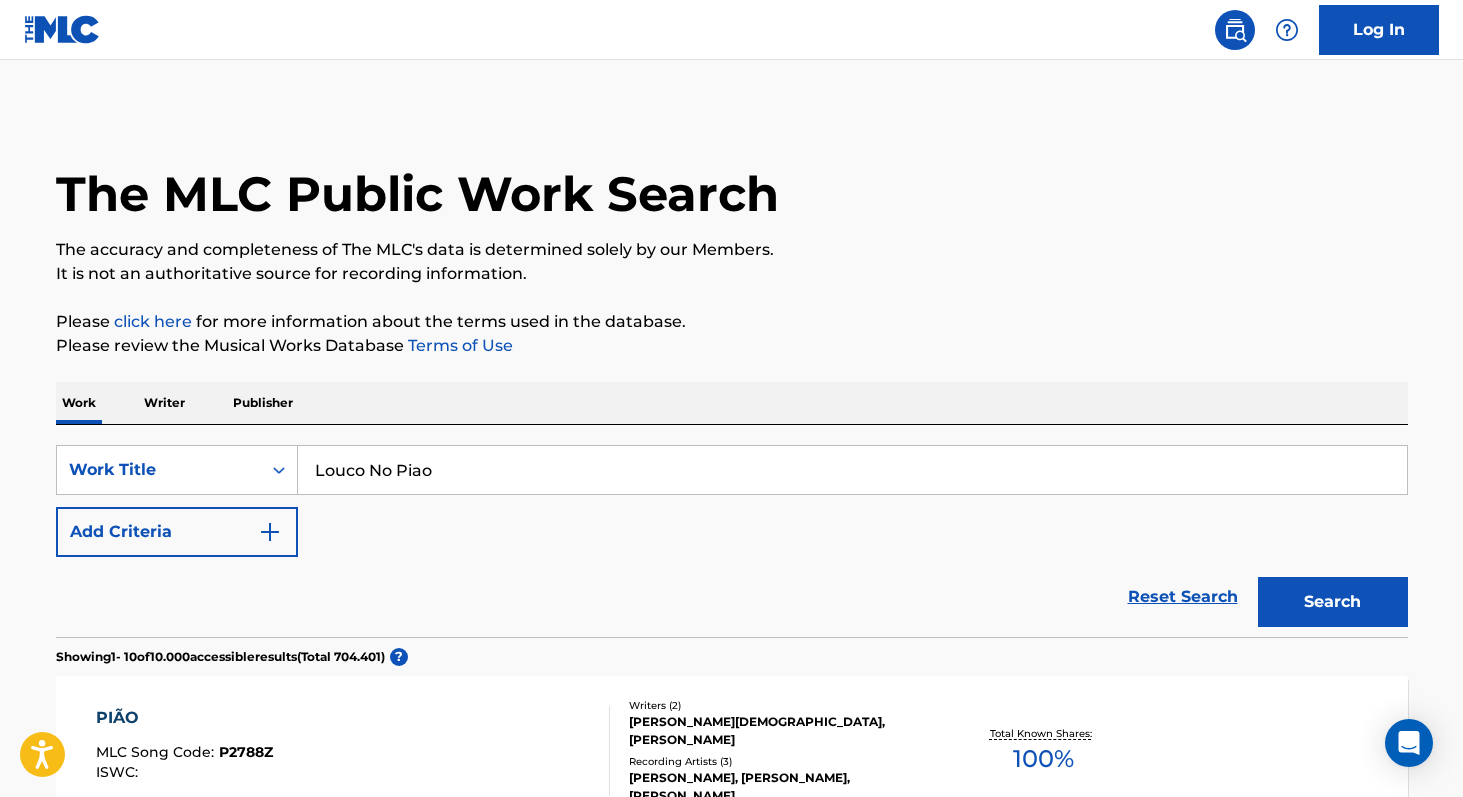 click on "Search" at bounding box center (1333, 602) 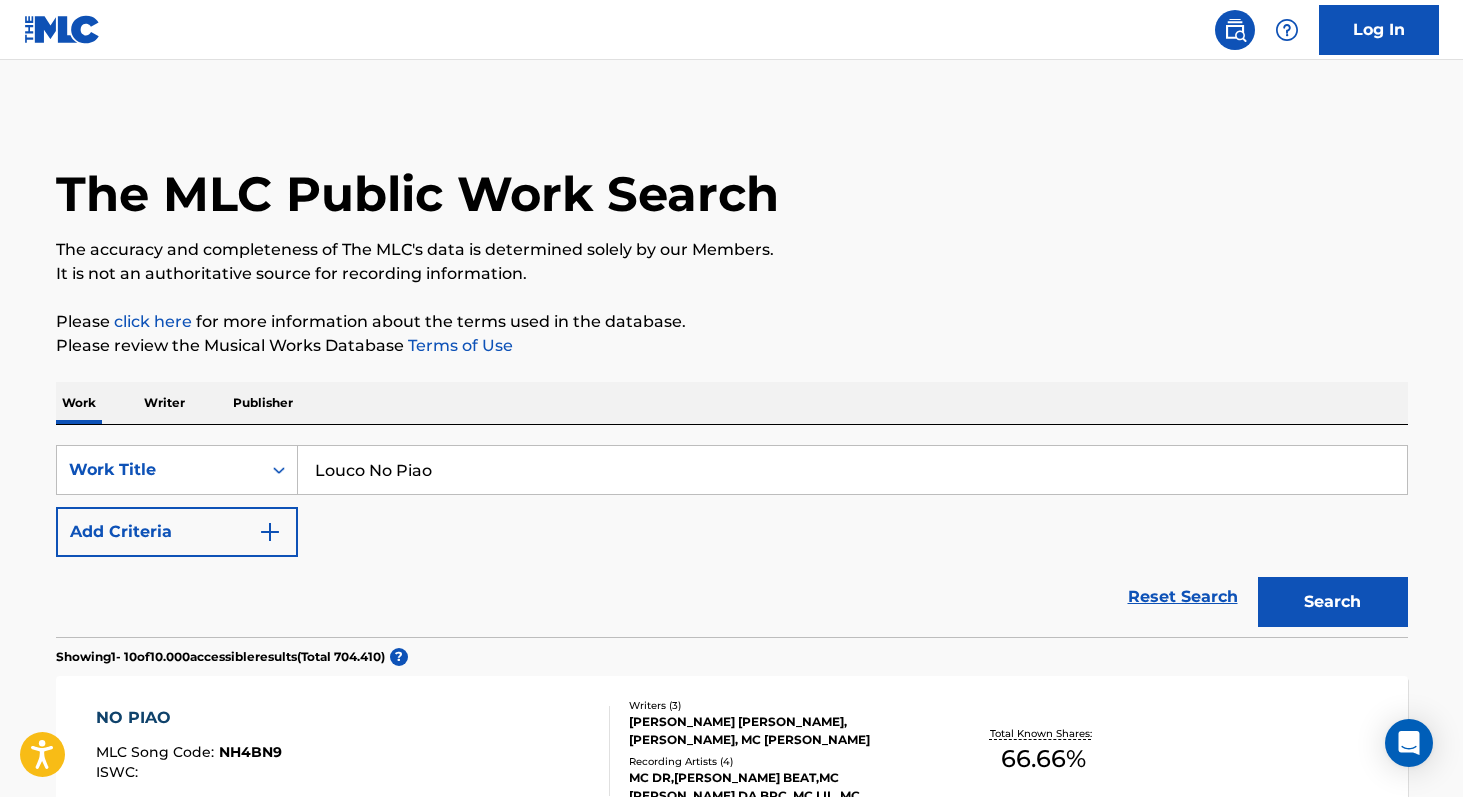 paste on "Joias da Família" 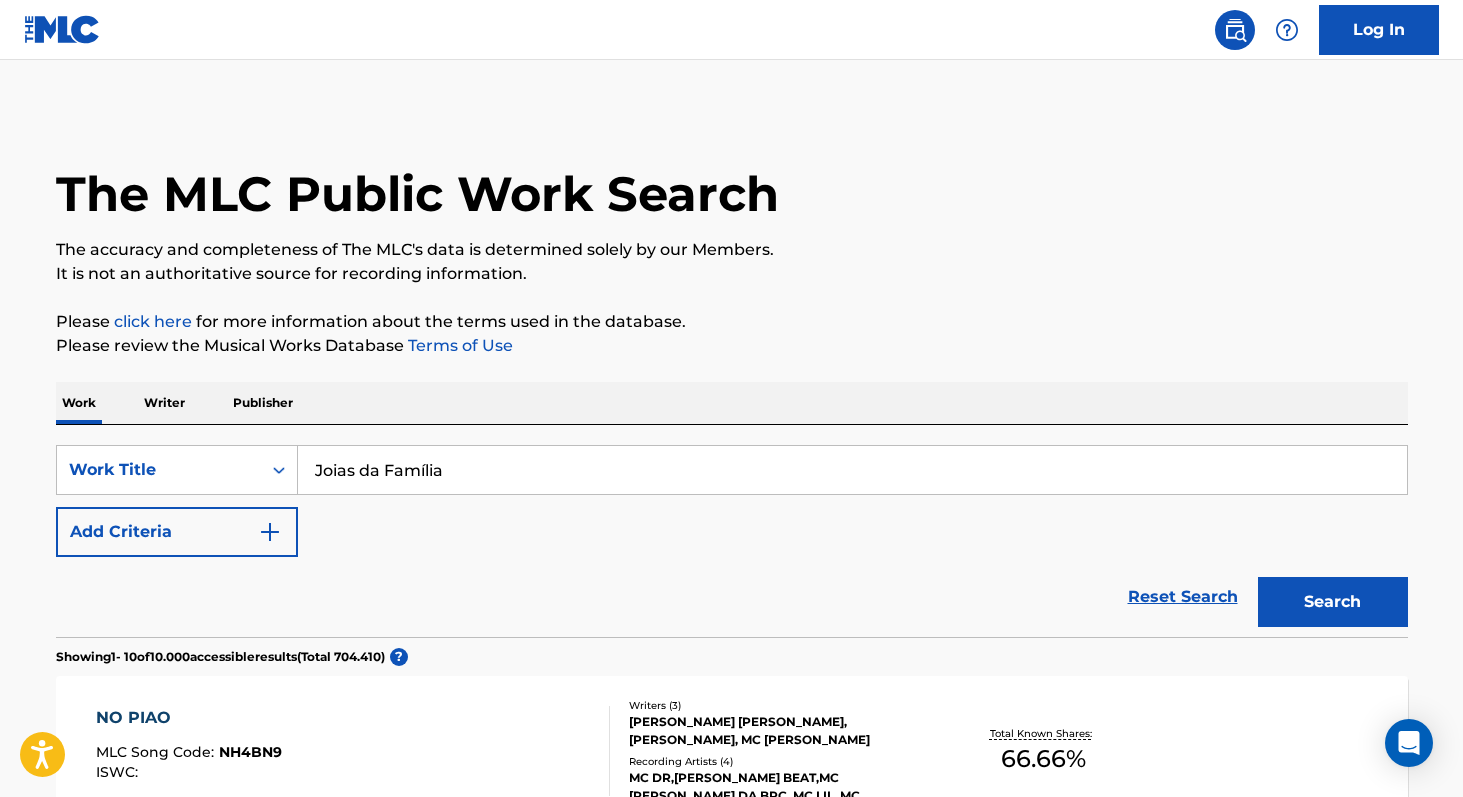 click on "Search" at bounding box center [1333, 602] 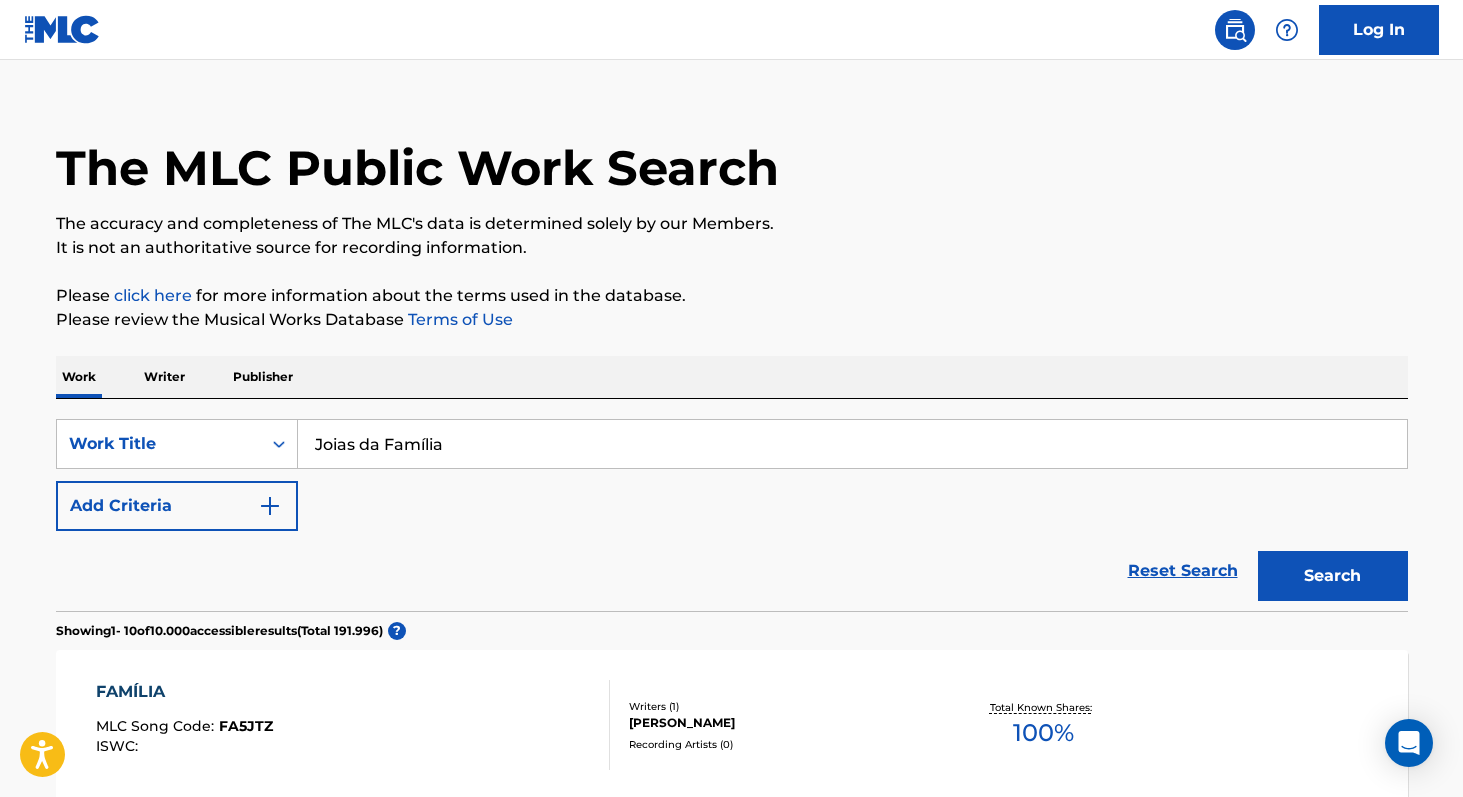 scroll, scrollTop: 2, scrollLeft: 0, axis: vertical 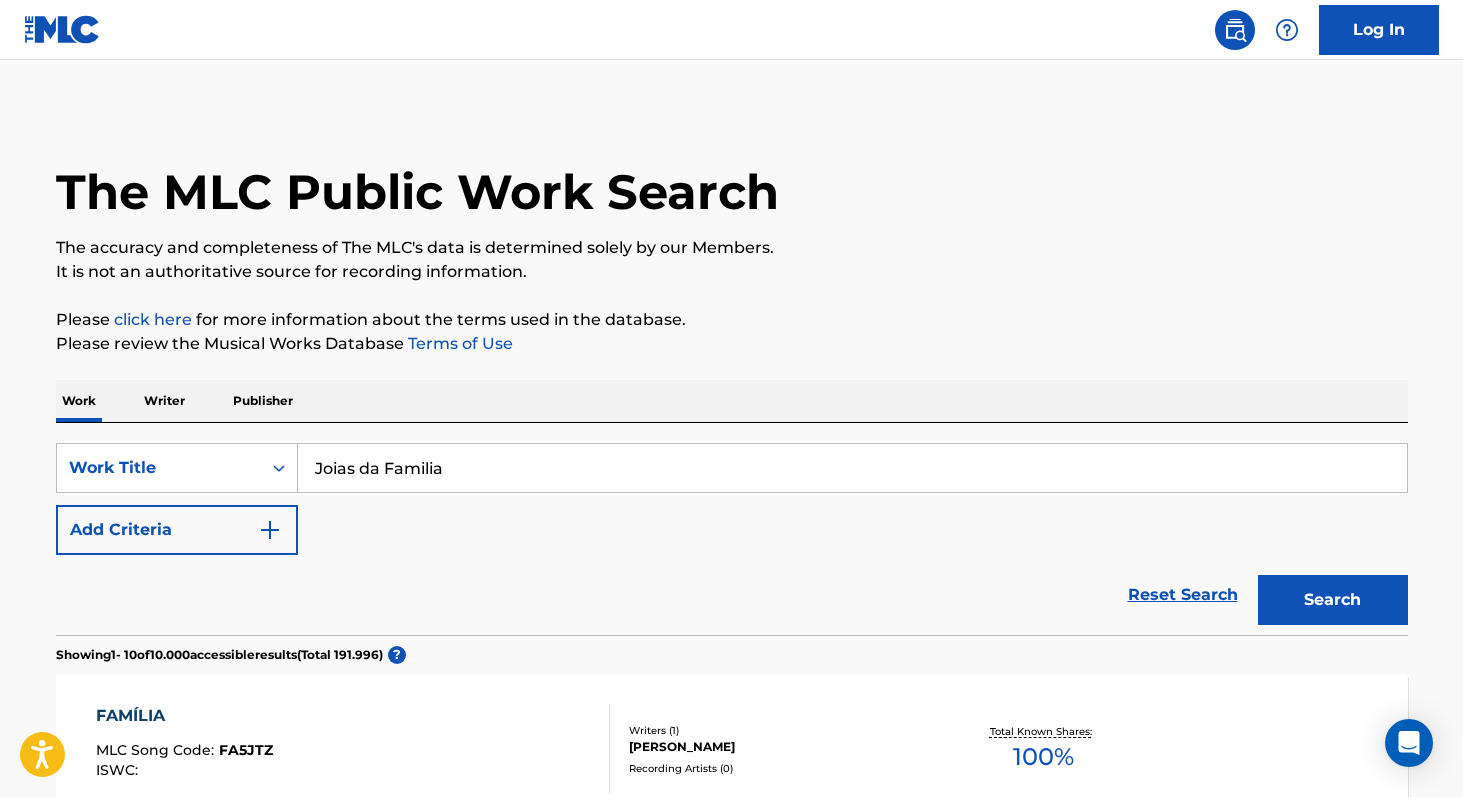 type on "Joias da Familia" 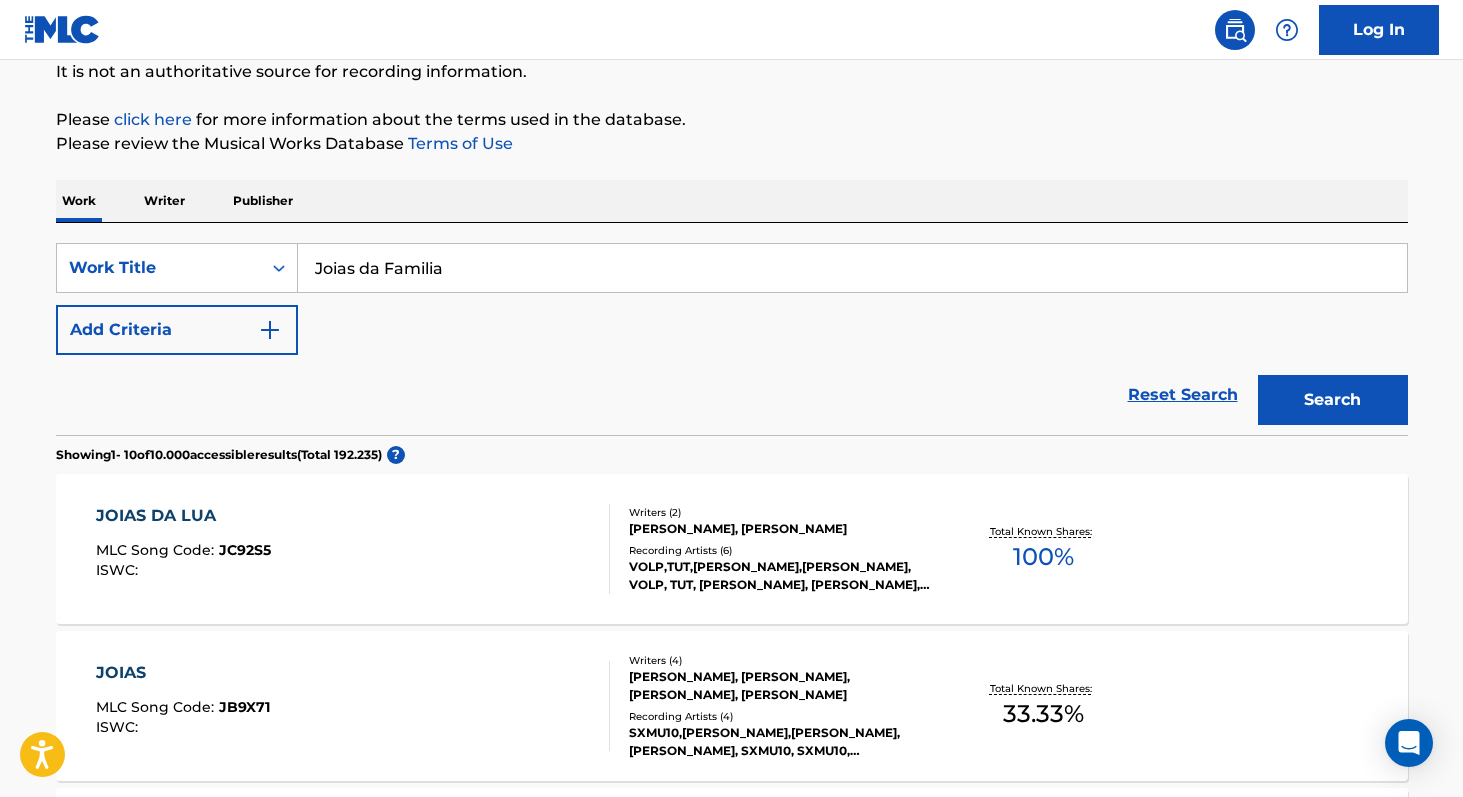 scroll, scrollTop: 206, scrollLeft: 0, axis: vertical 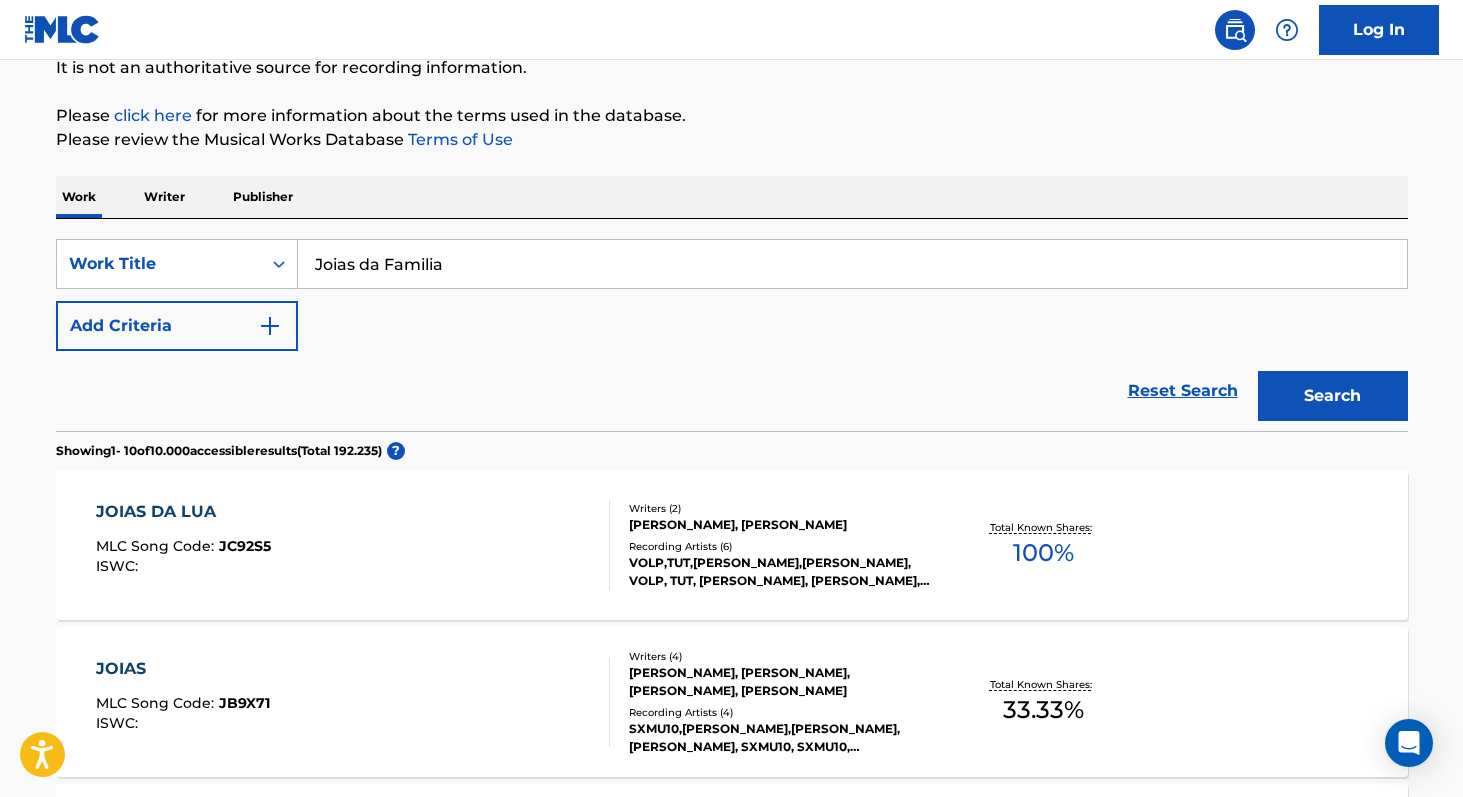 click on "Writer" at bounding box center (164, 197) 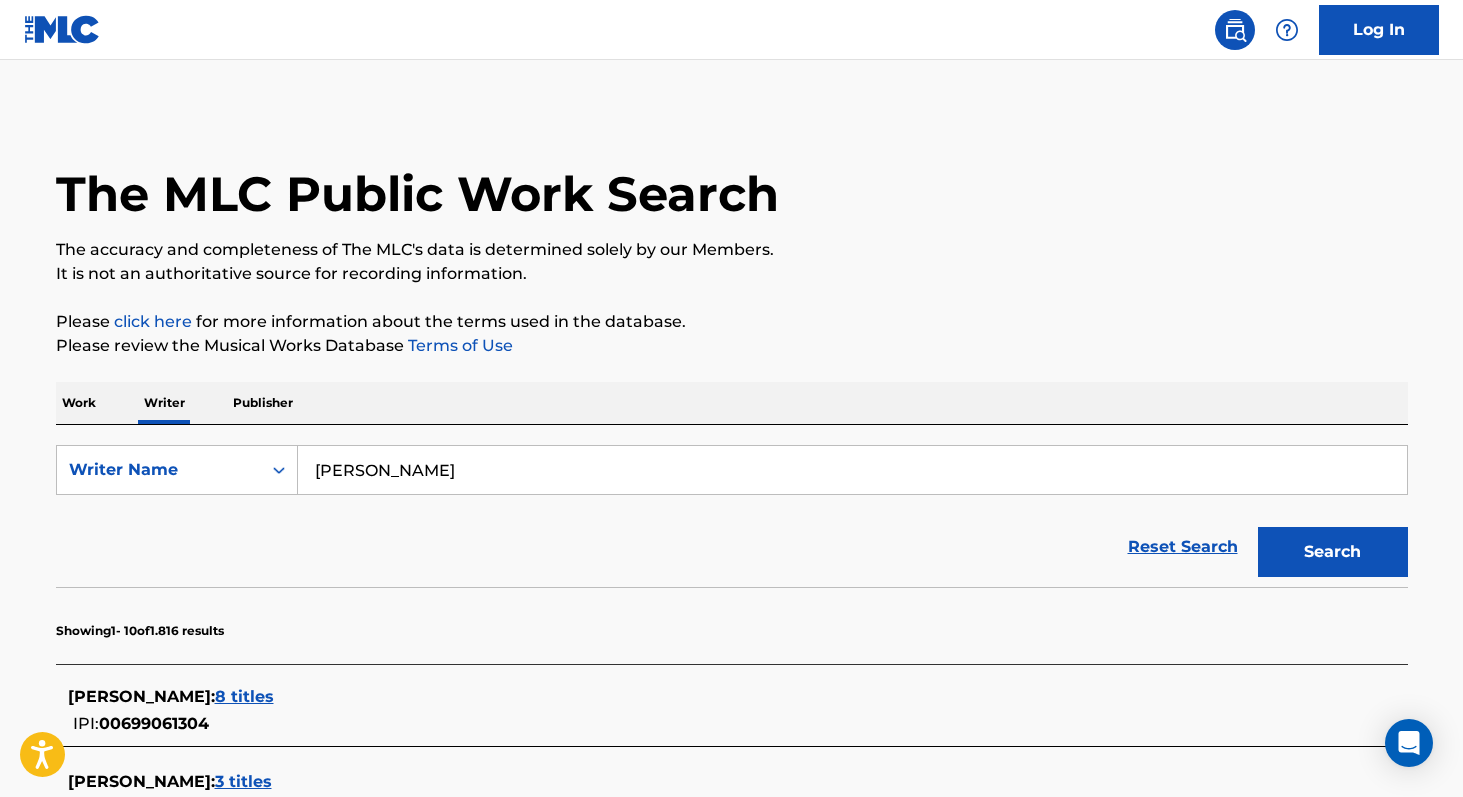 click on "[PERSON_NAME]" at bounding box center (852, 470) 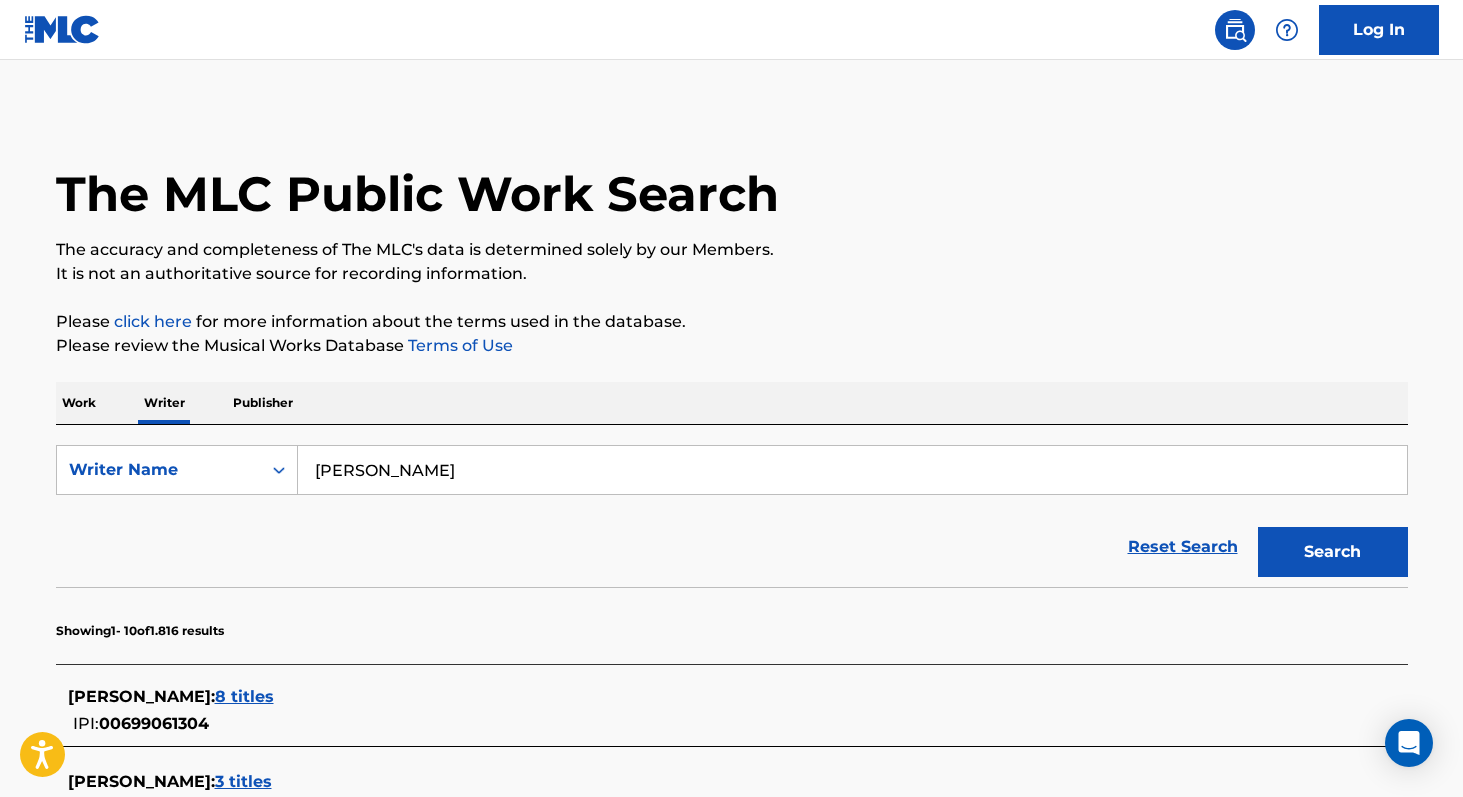 click on "Search" at bounding box center [1333, 552] 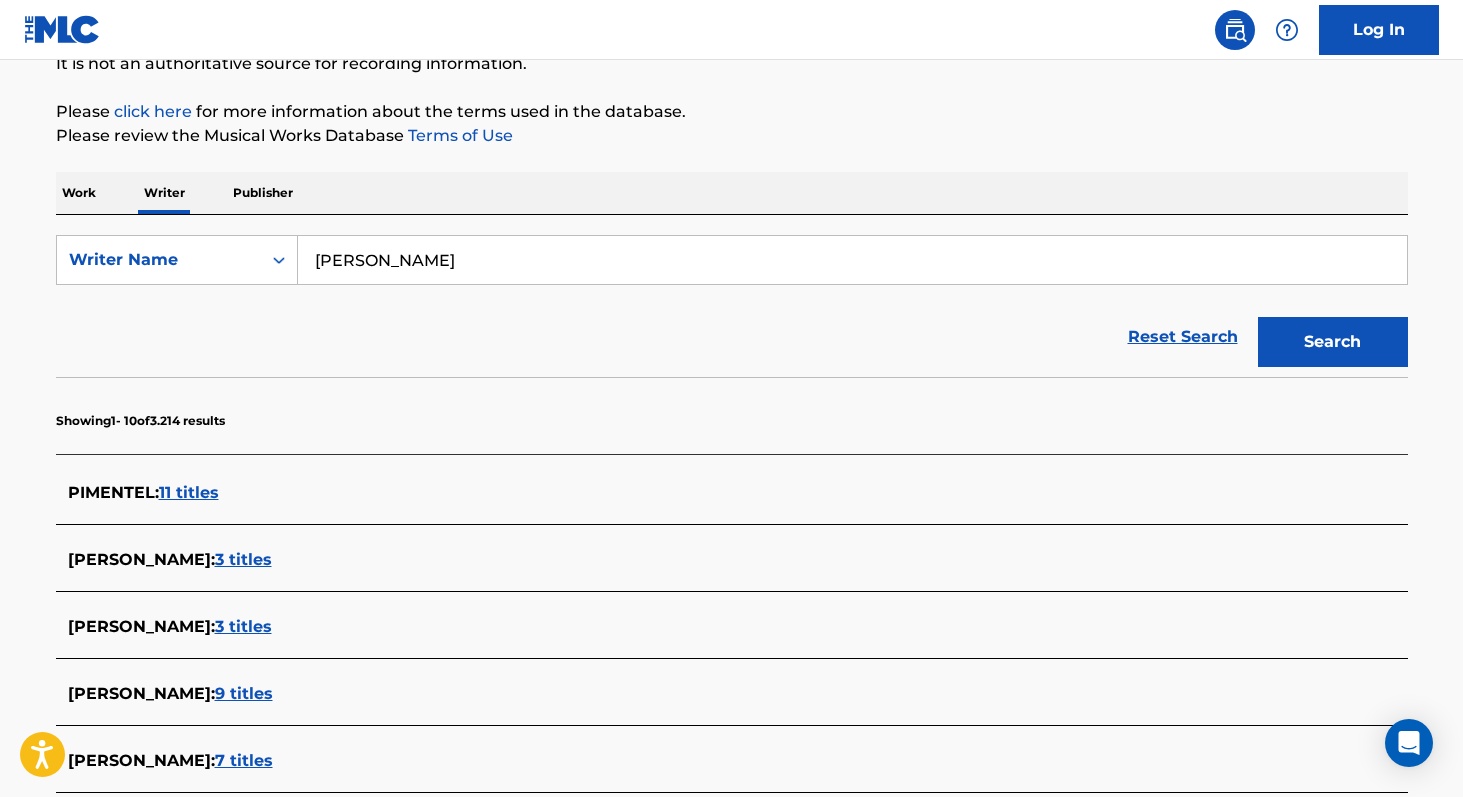 scroll, scrollTop: 206, scrollLeft: 0, axis: vertical 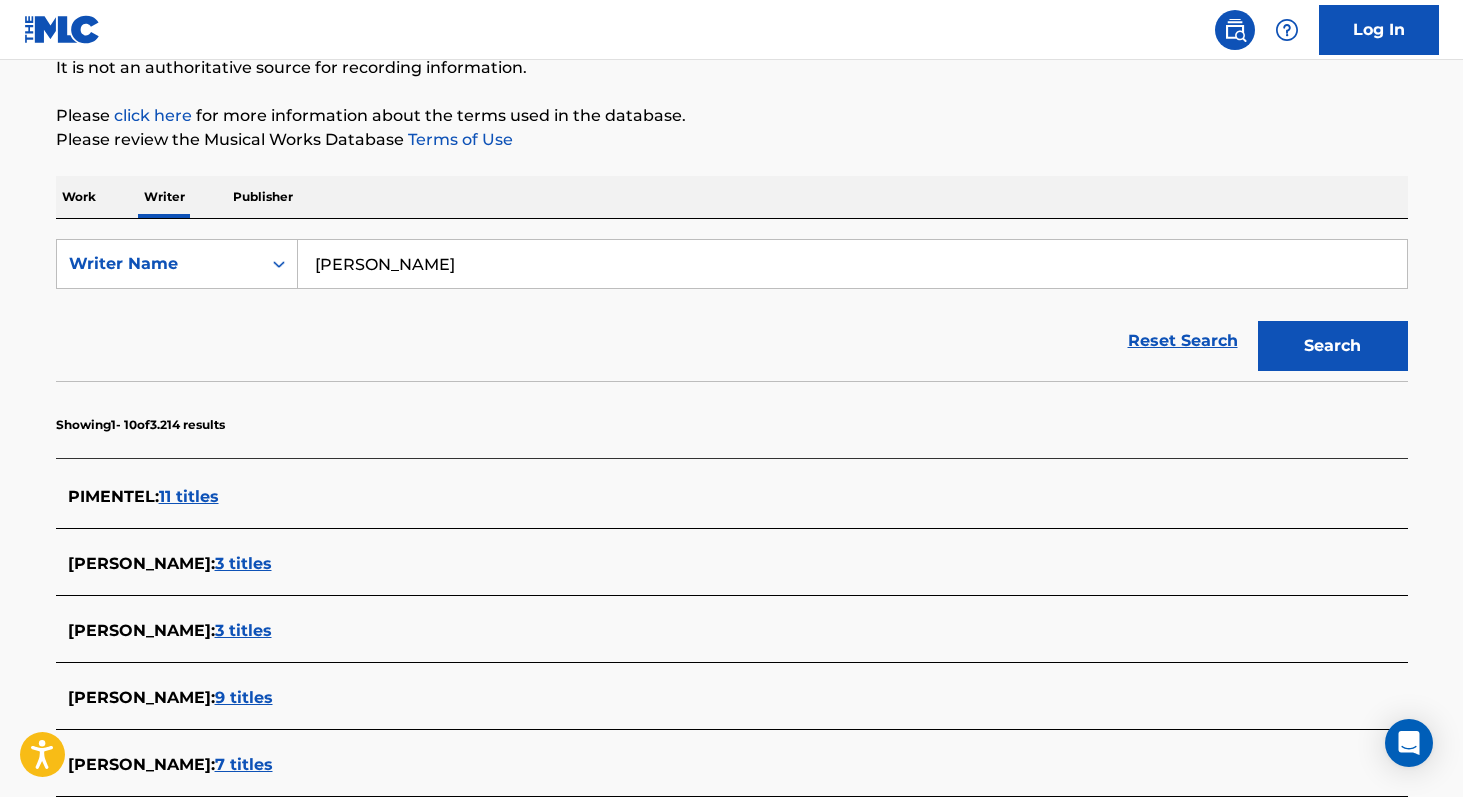 click on "[PERSON_NAME]" at bounding box center (852, 264) 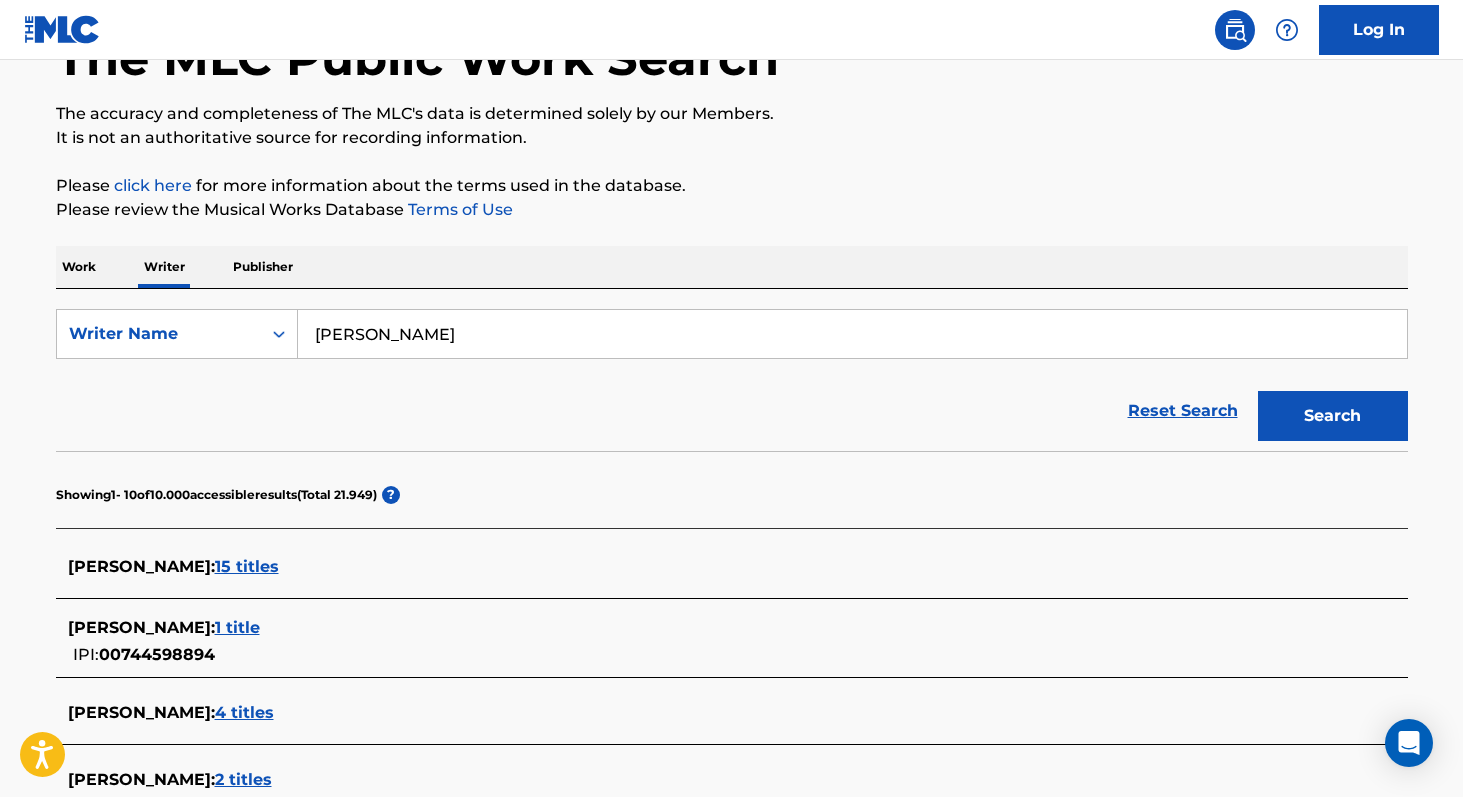 scroll, scrollTop: 9, scrollLeft: 0, axis: vertical 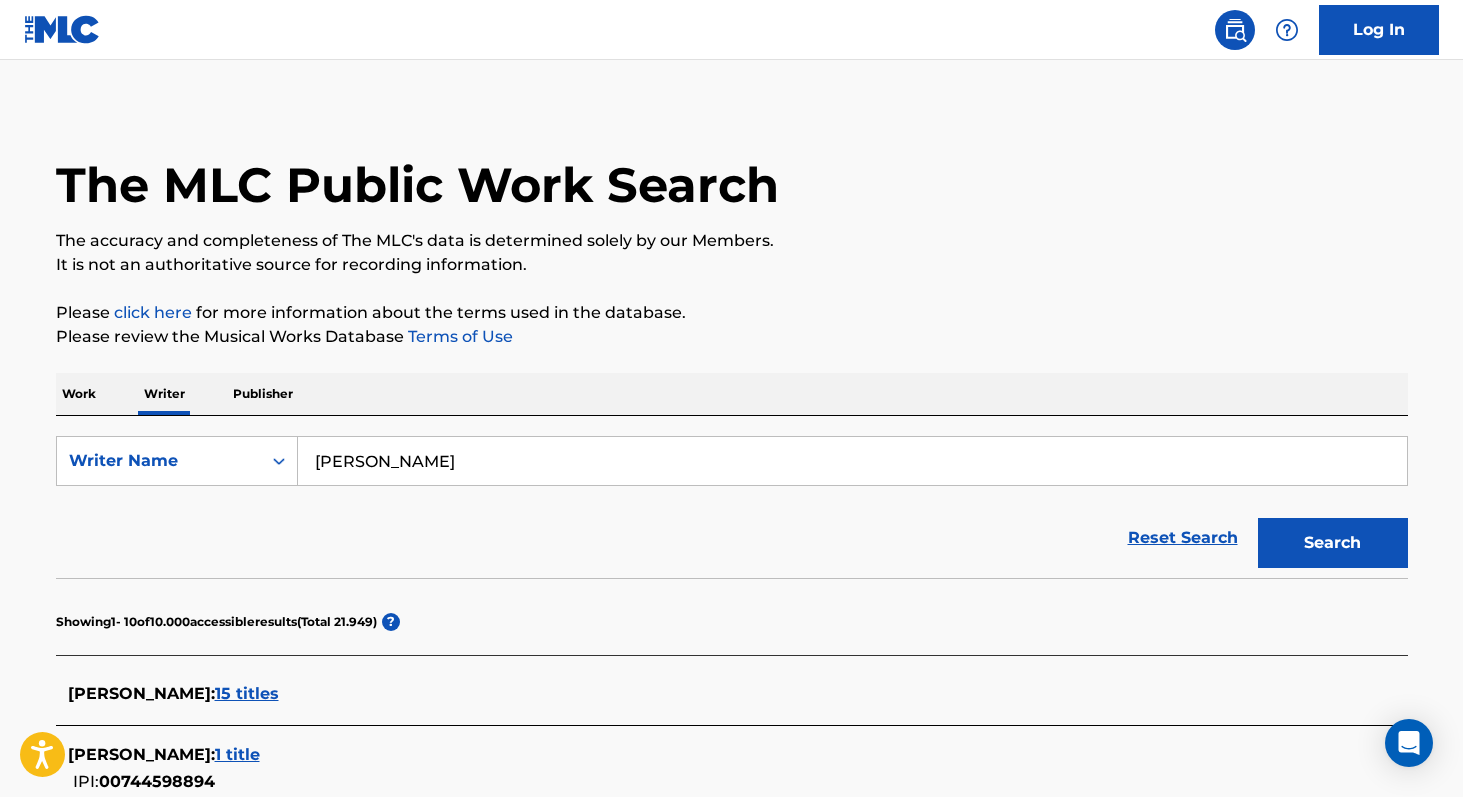 click on "[PERSON_NAME]" at bounding box center [852, 461] 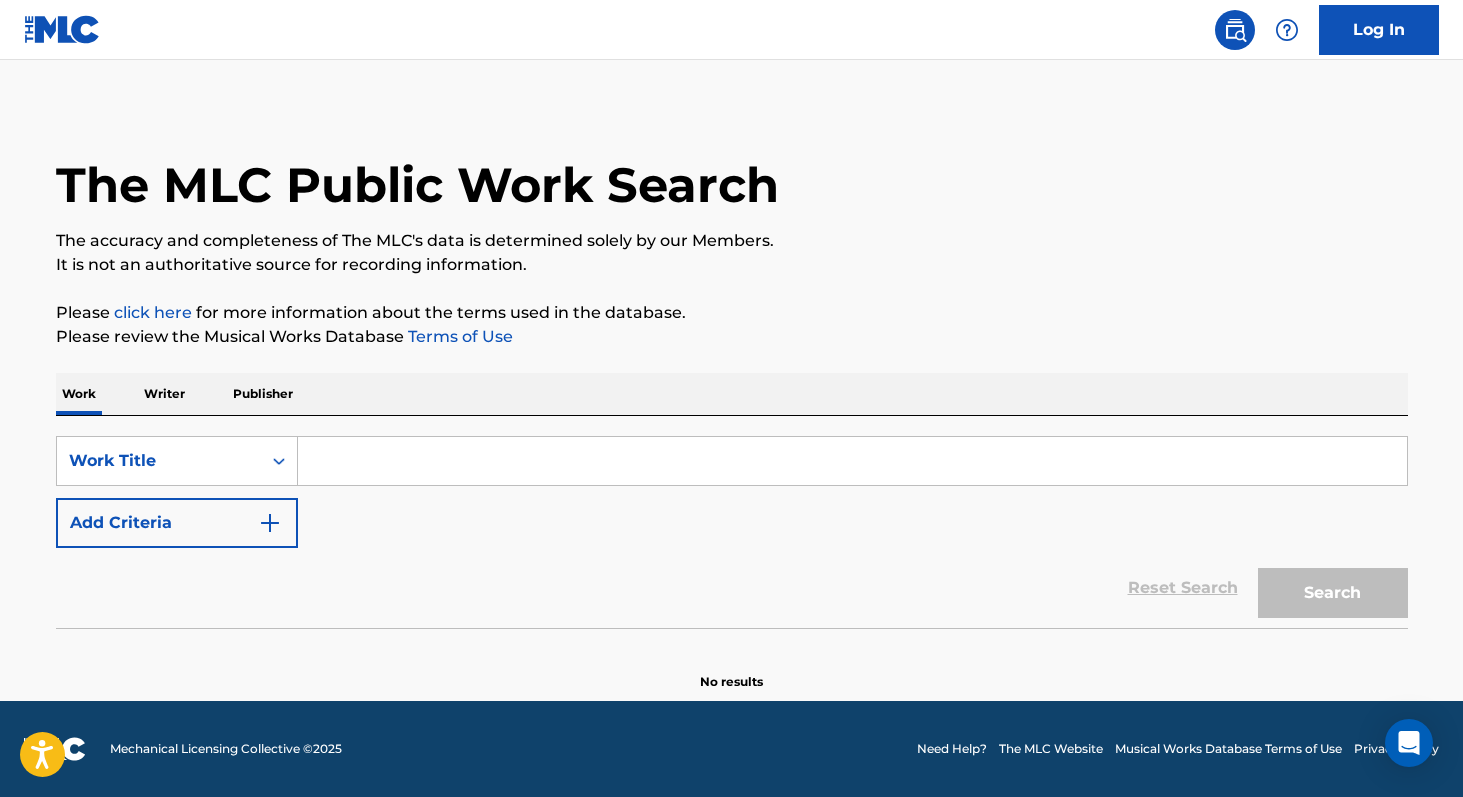 scroll, scrollTop: 0, scrollLeft: 0, axis: both 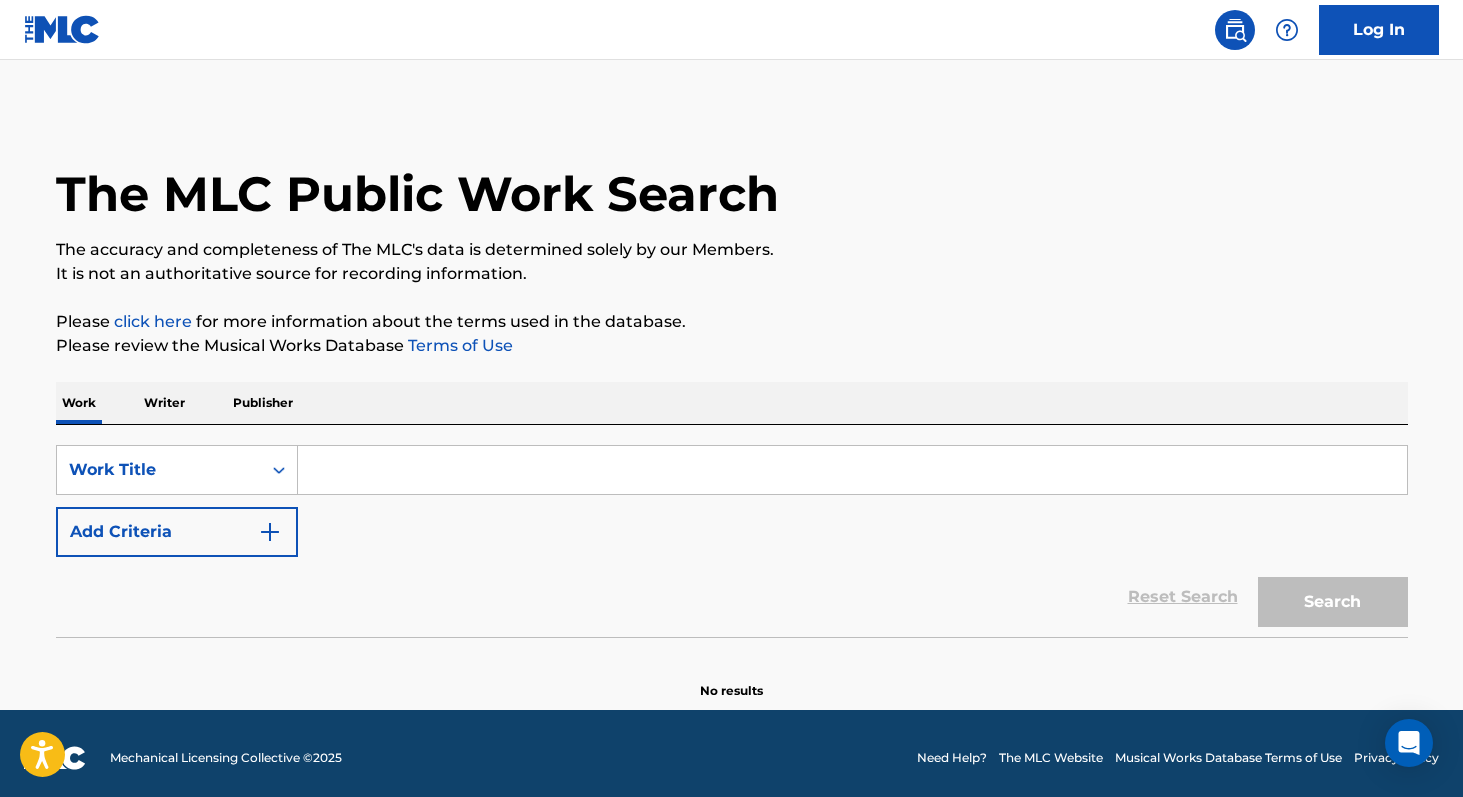 click on "Work Writer Publisher" at bounding box center [732, 403] 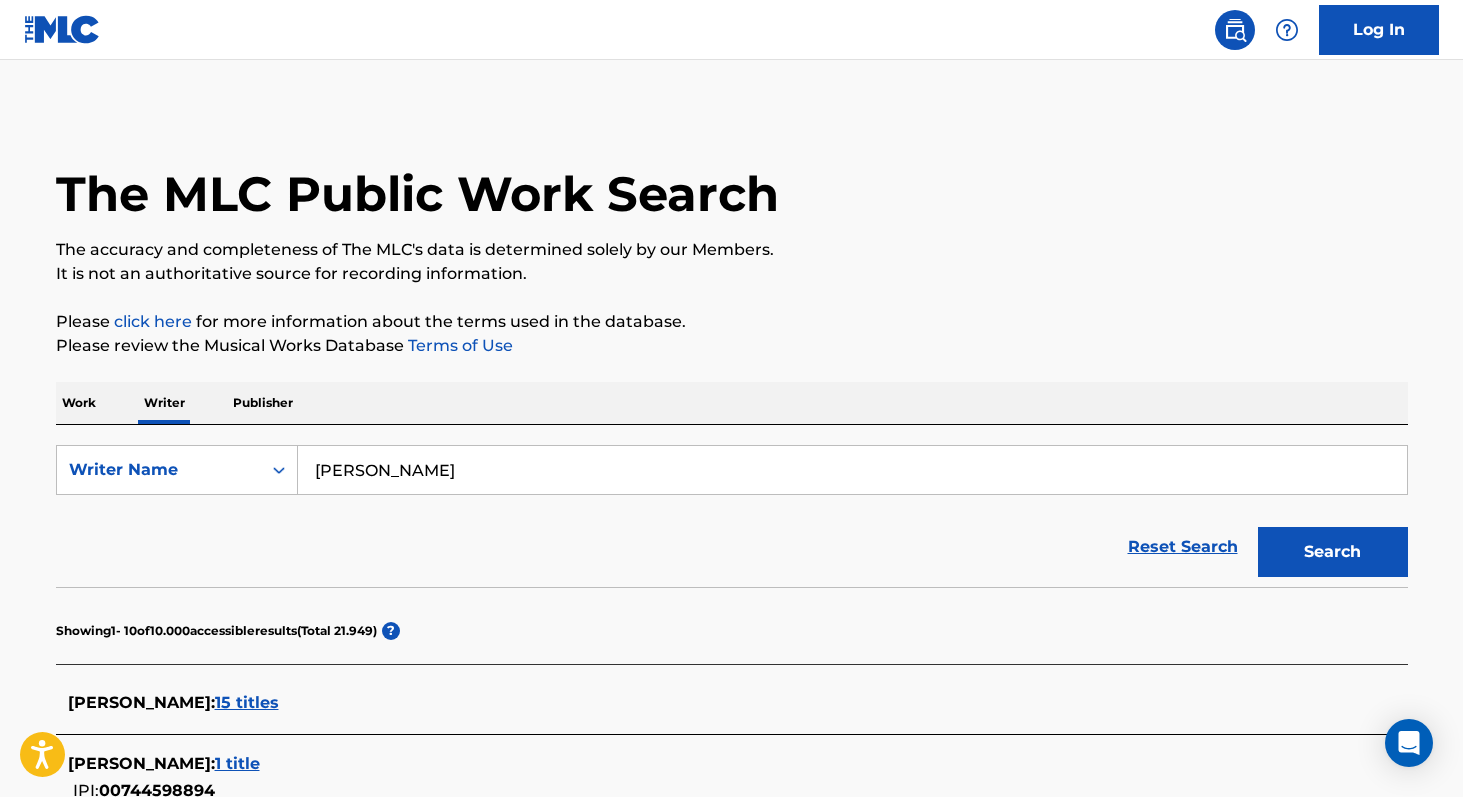 click on "[PERSON_NAME]" at bounding box center (852, 470) 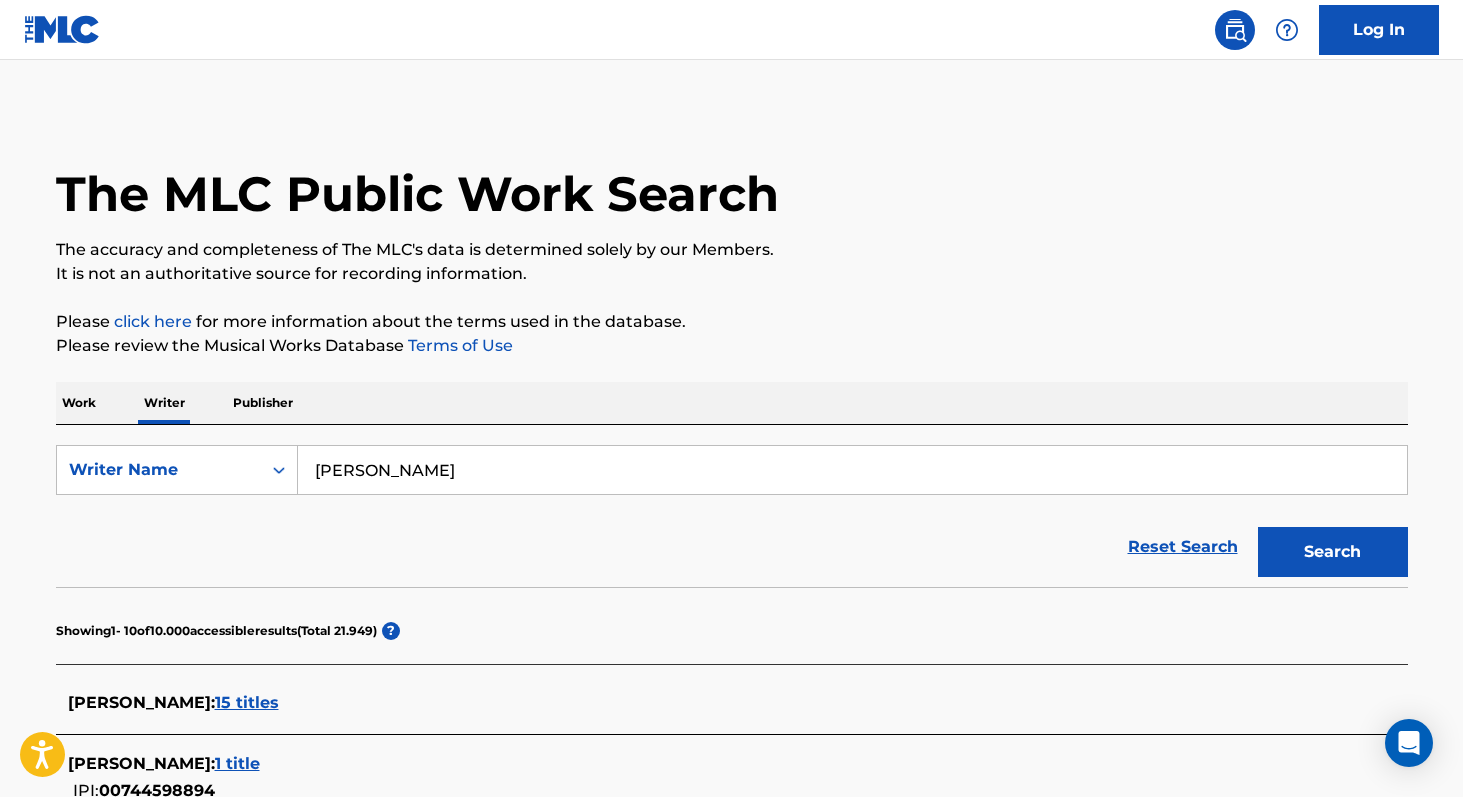 paste on "[PERSON_NAME]" 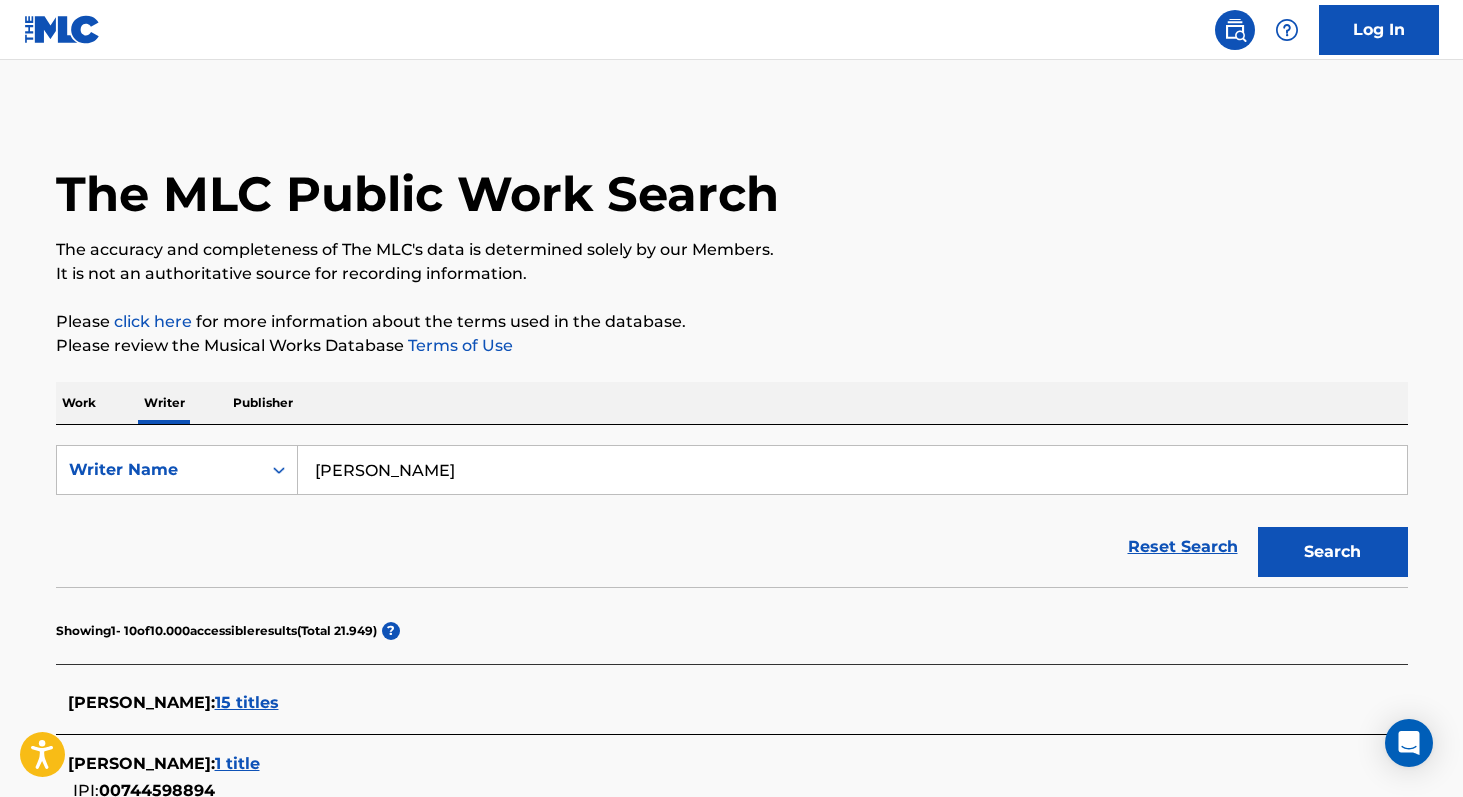 type on "[PERSON_NAME]" 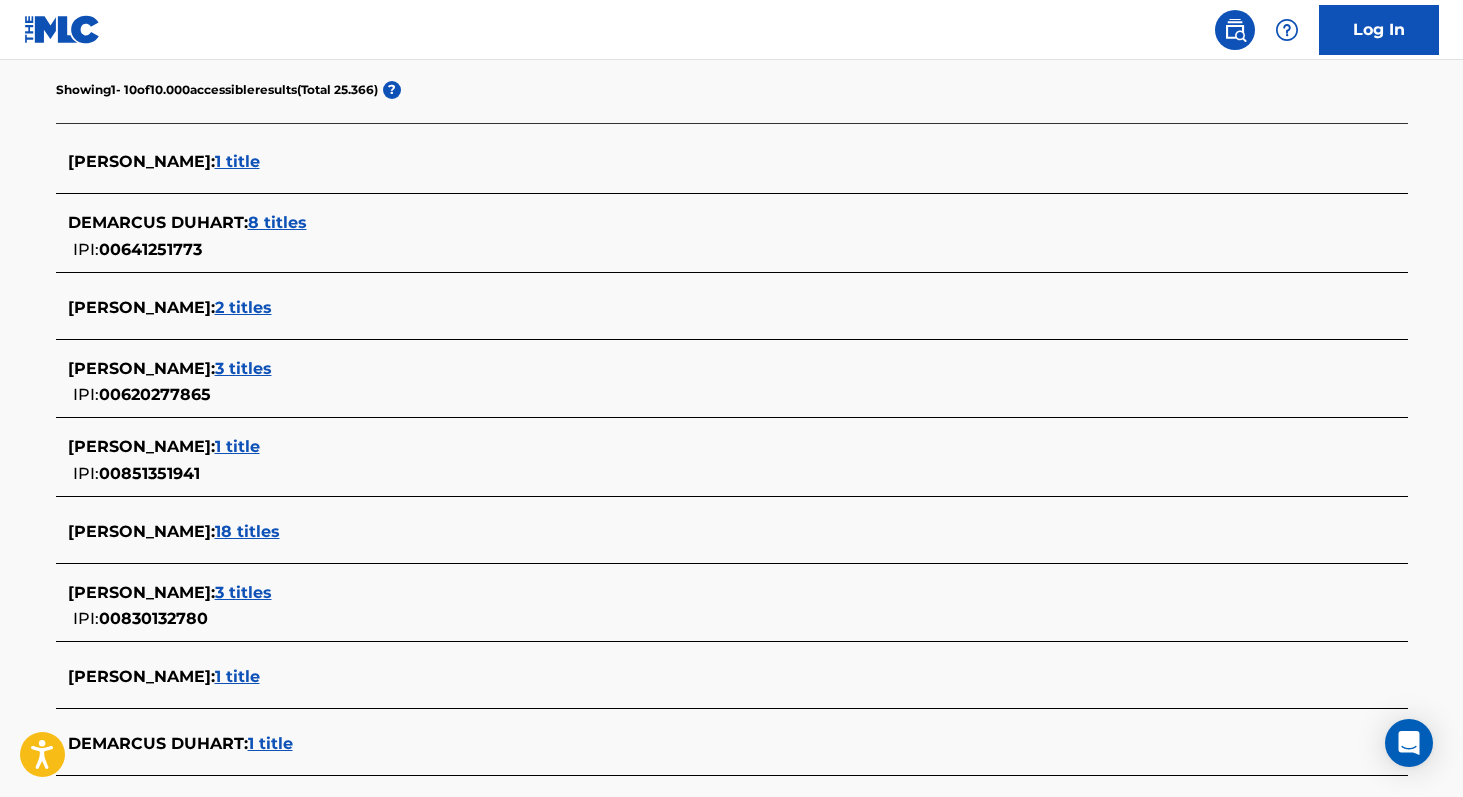 scroll, scrollTop: 525, scrollLeft: 0, axis: vertical 